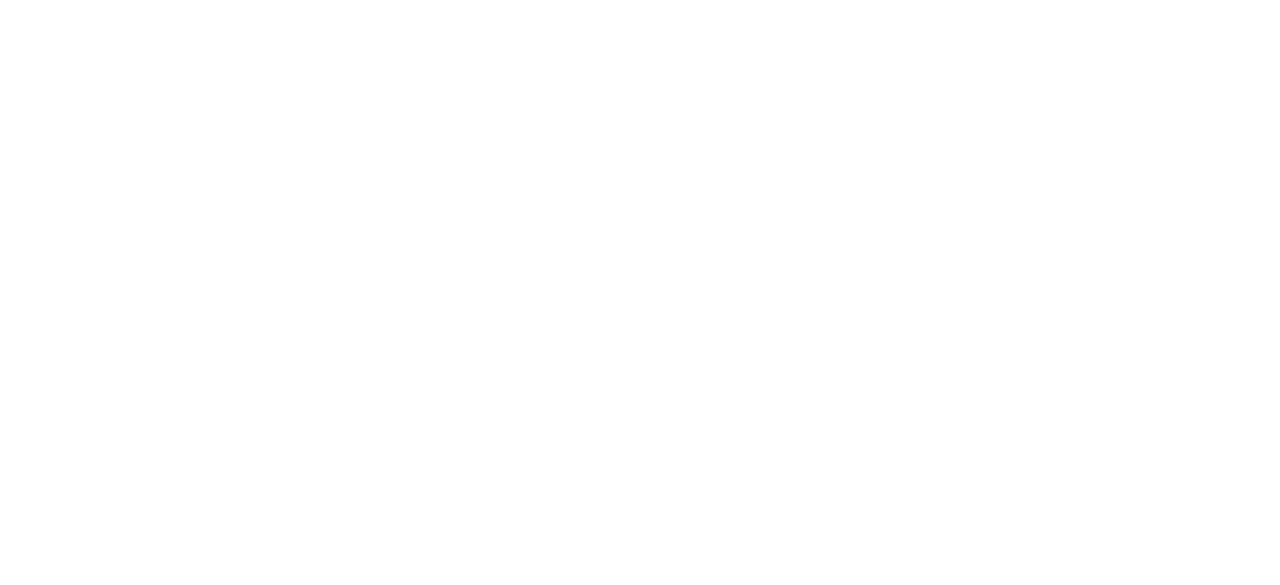 scroll, scrollTop: 0, scrollLeft: 0, axis: both 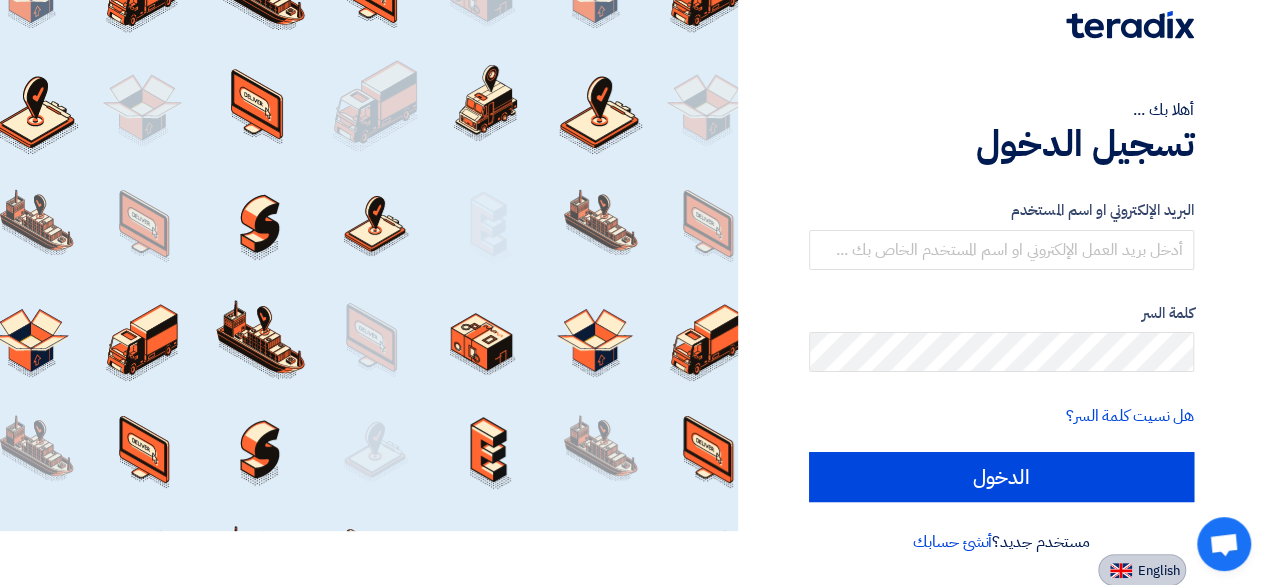click on "English" 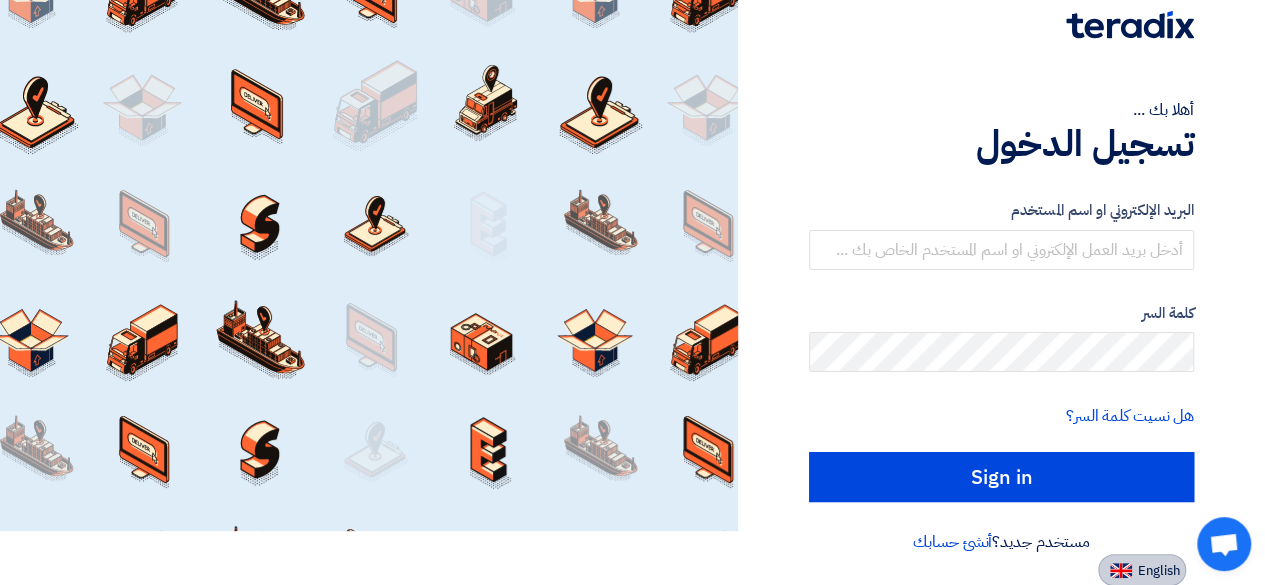 scroll, scrollTop: 26, scrollLeft: 0, axis: vertical 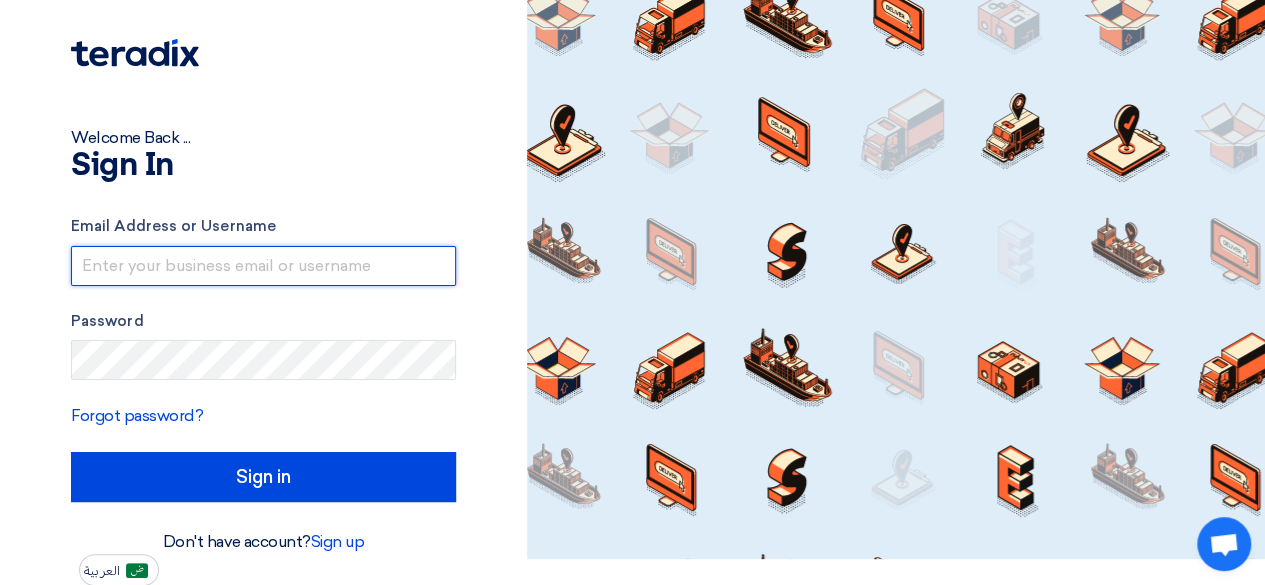 click at bounding box center [263, 266] 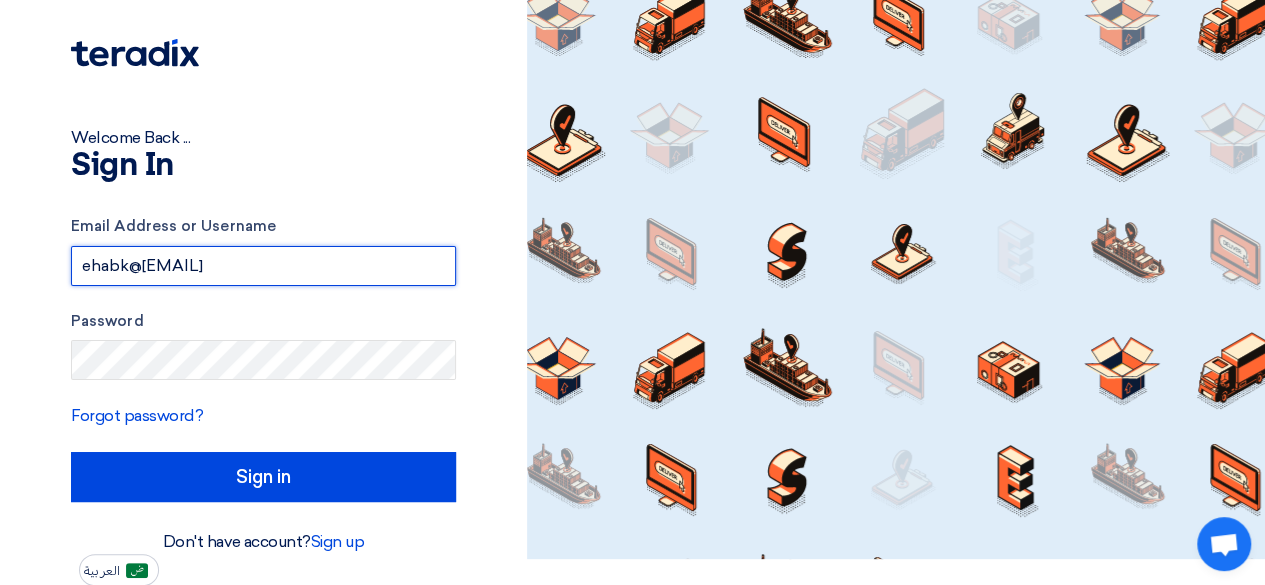 type on "ehabk@[EMAIL]" 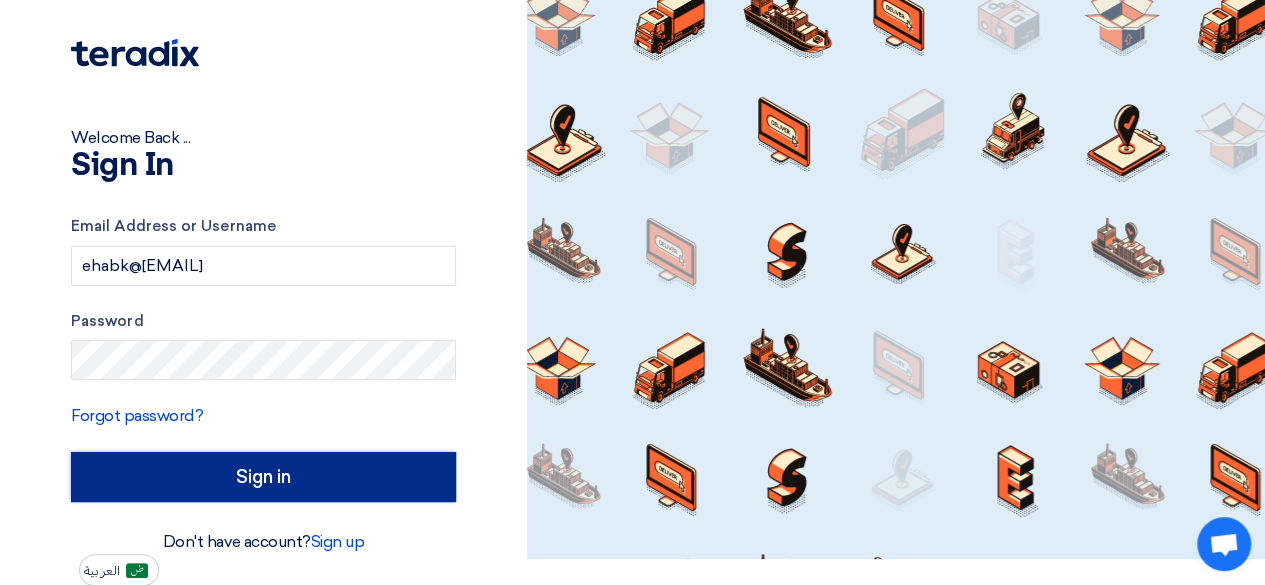 click on "Sign in" 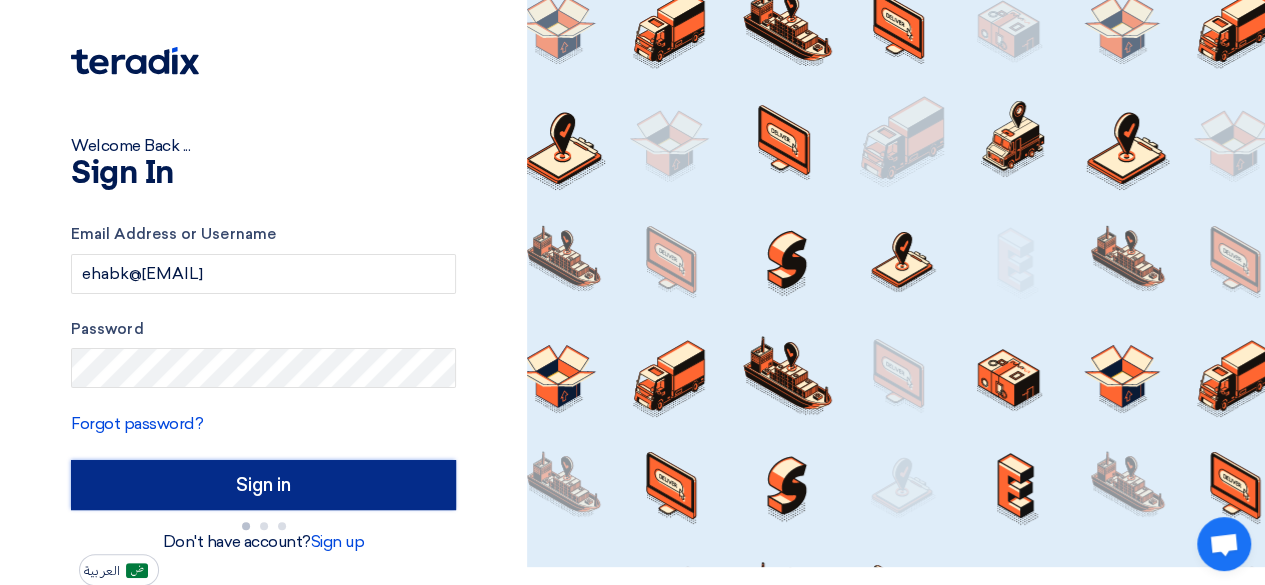 scroll, scrollTop: 26, scrollLeft: 0, axis: vertical 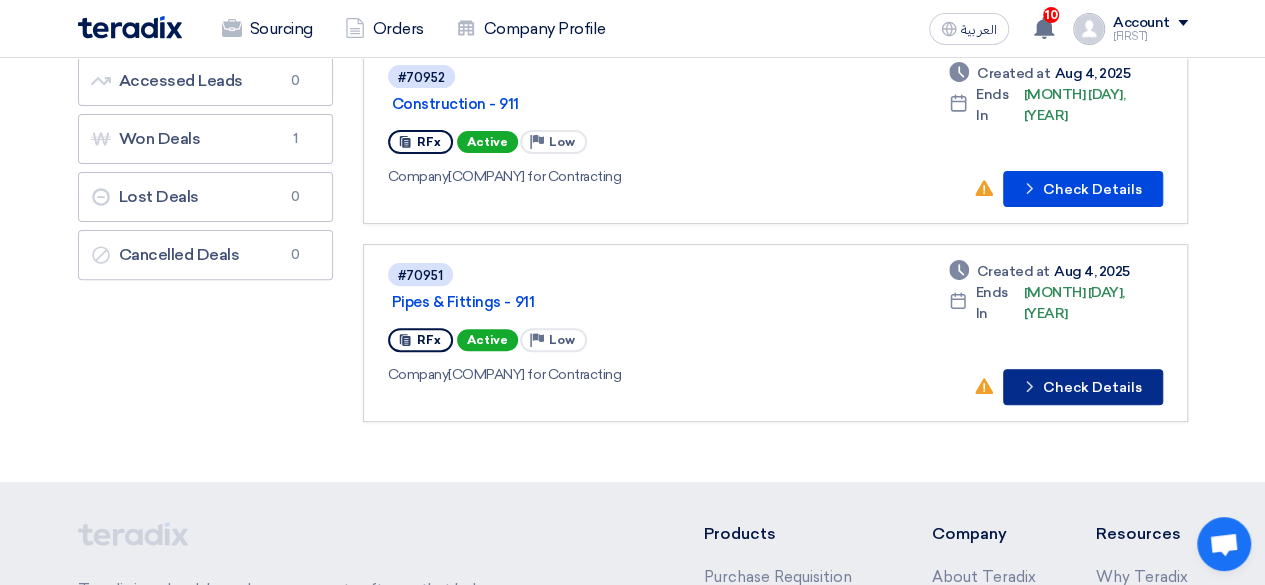 click on "Check details
Check Details" 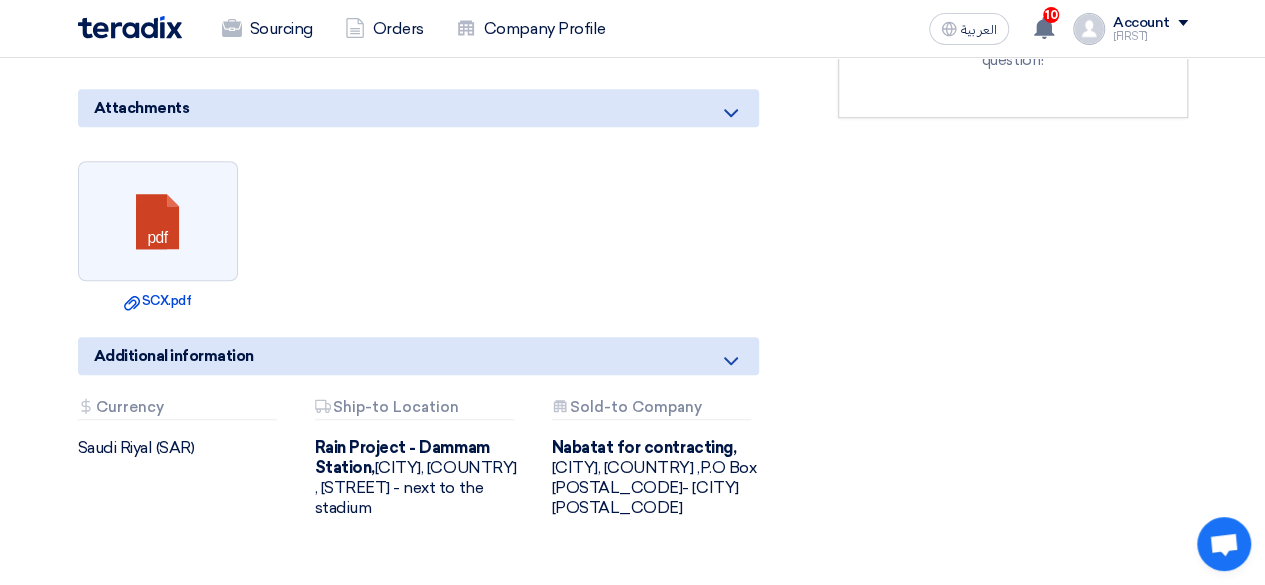 scroll, scrollTop: 700, scrollLeft: 0, axis: vertical 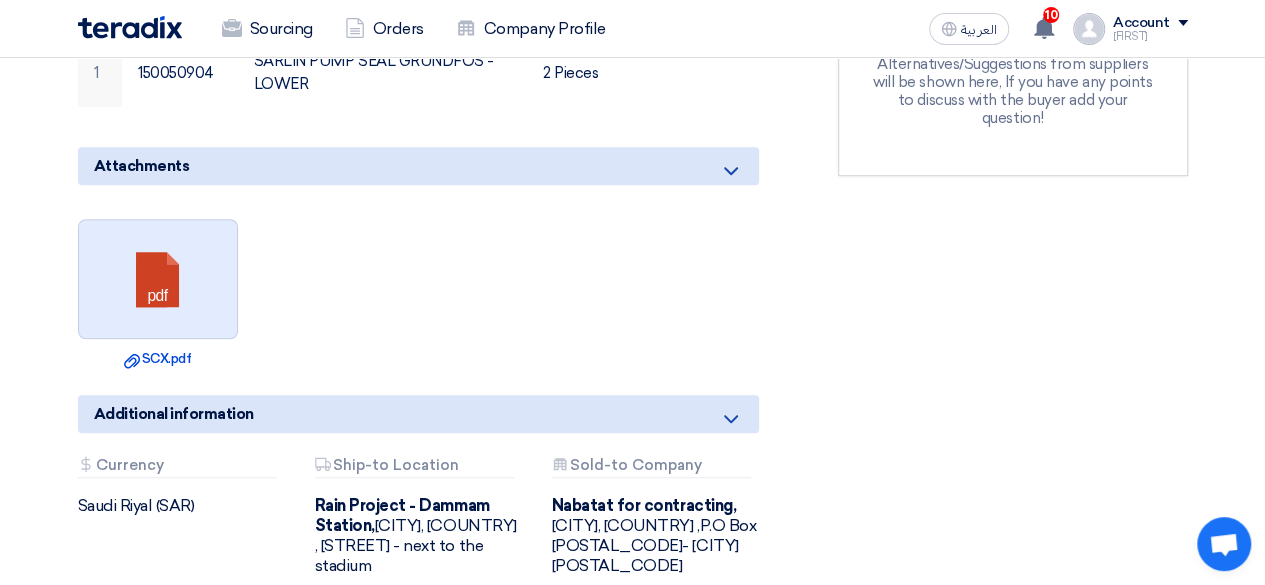 click at bounding box center [159, 280] 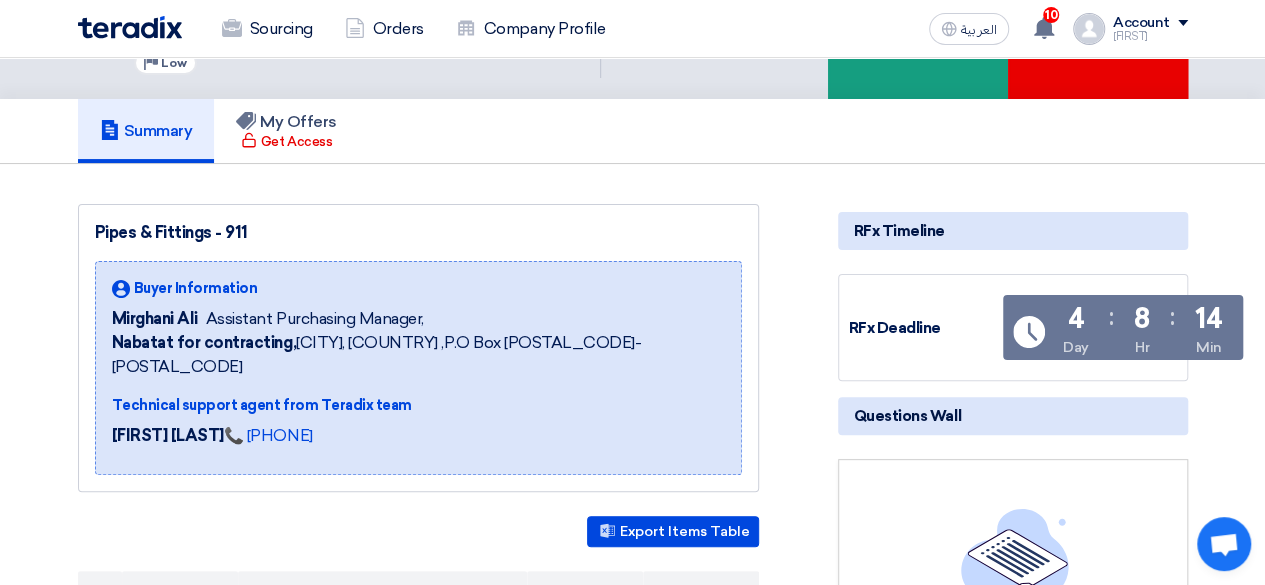 scroll, scrollTop: 0, scrollLeft: 0, axis: both 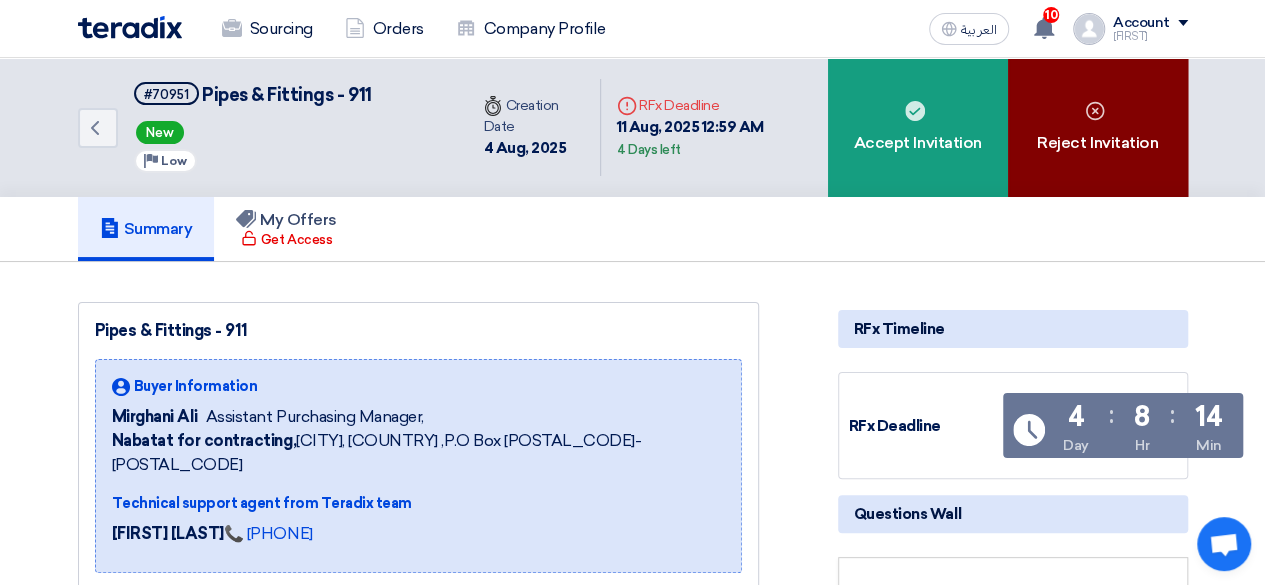 click on "Reject Invitation" 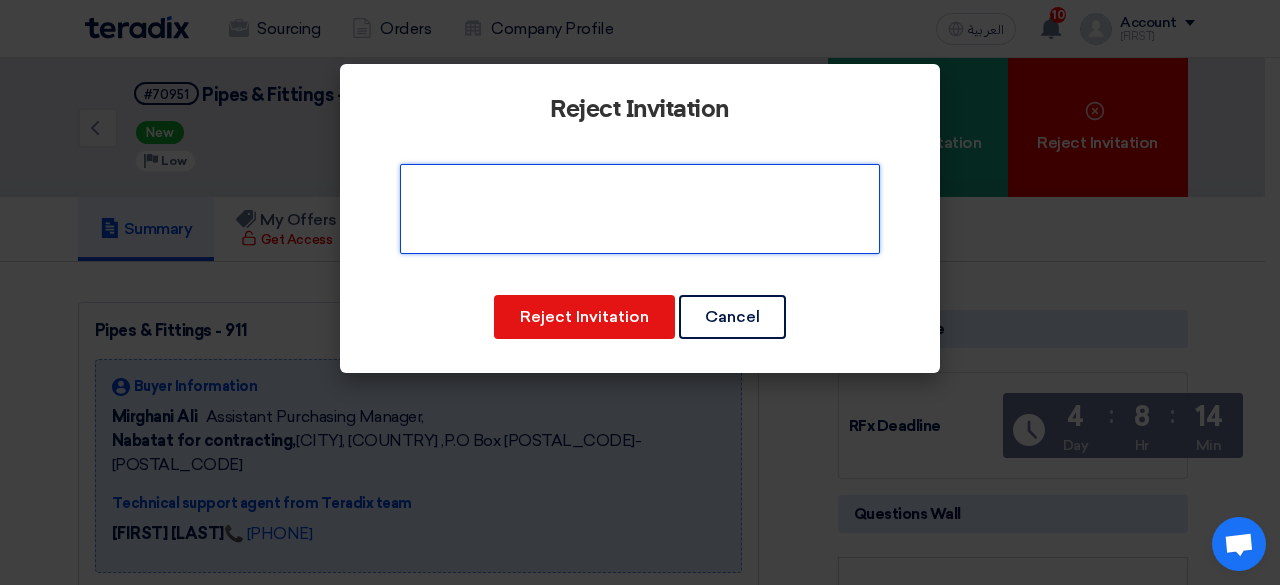 click 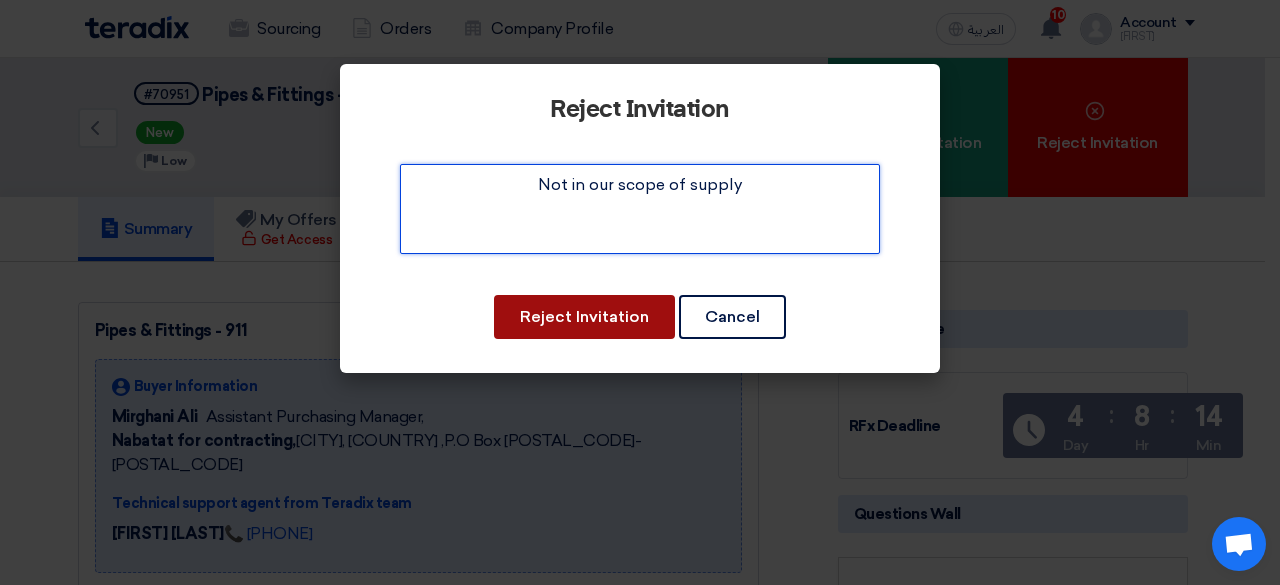 type on "Not in our scope of supply" 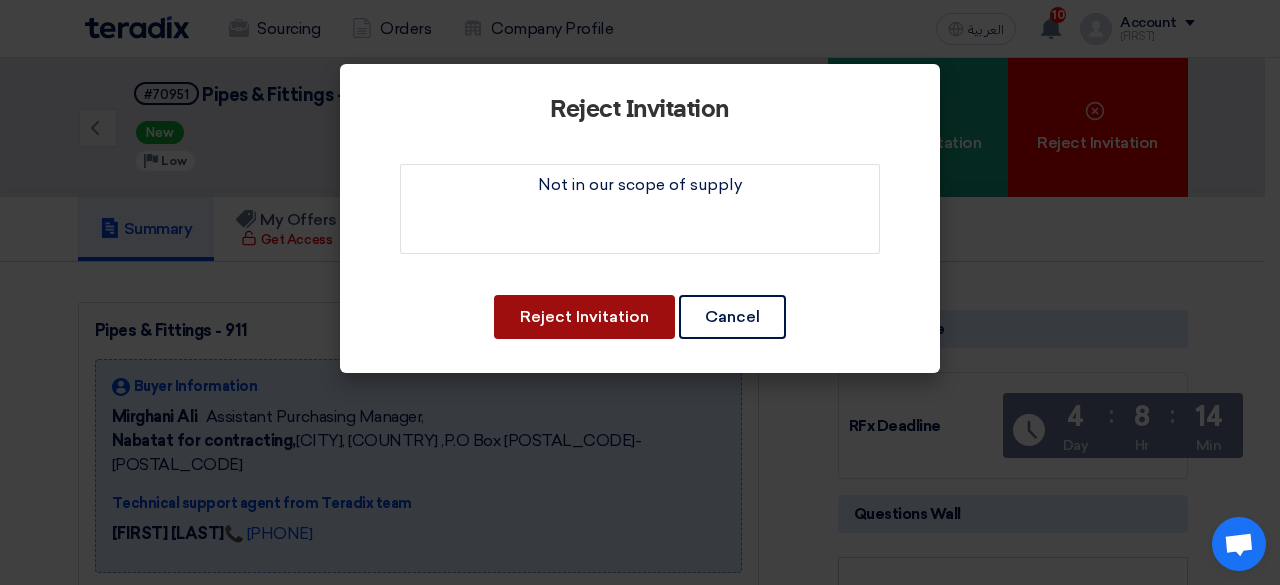 click on "Reject Invitation" 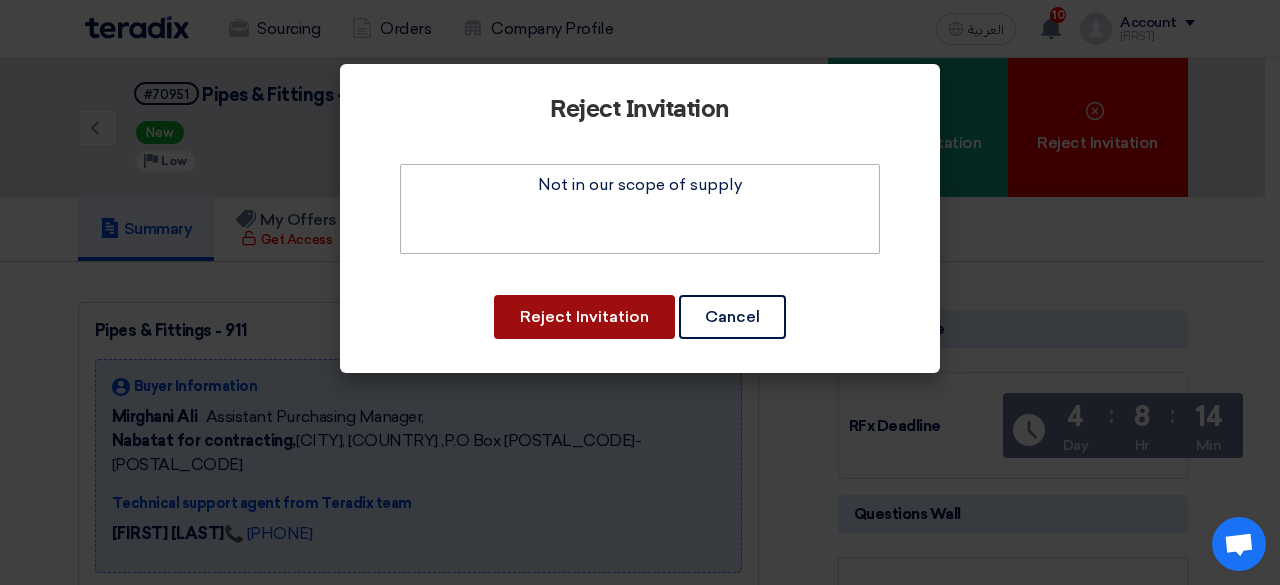 type 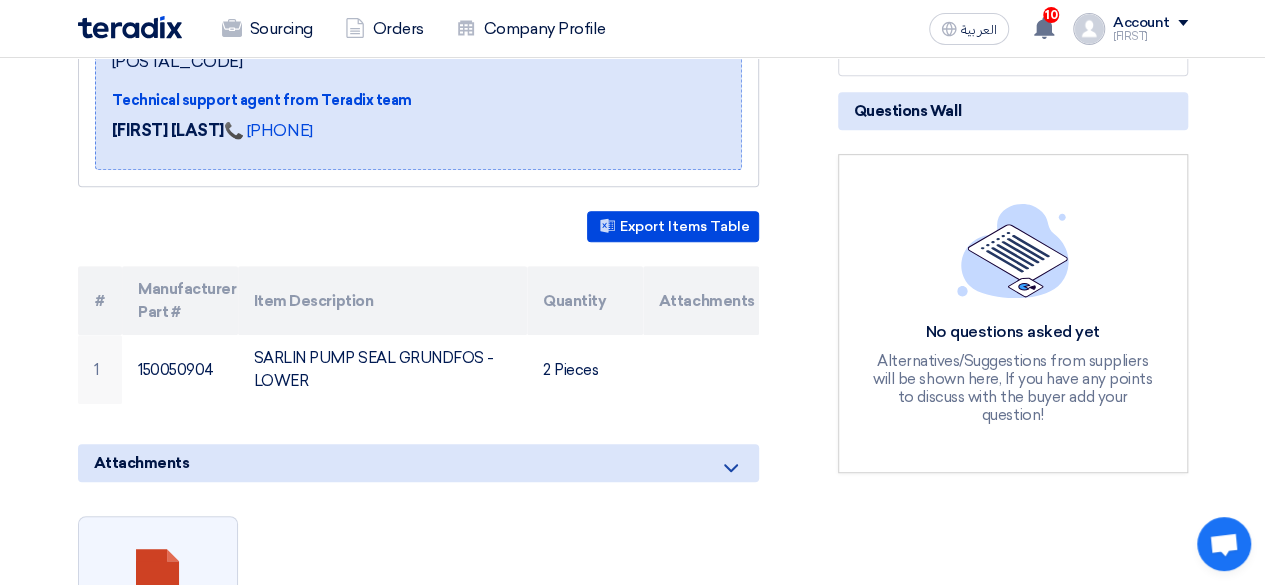 scroll, scrollTop: 0, scrollLeft: 0, axis: both 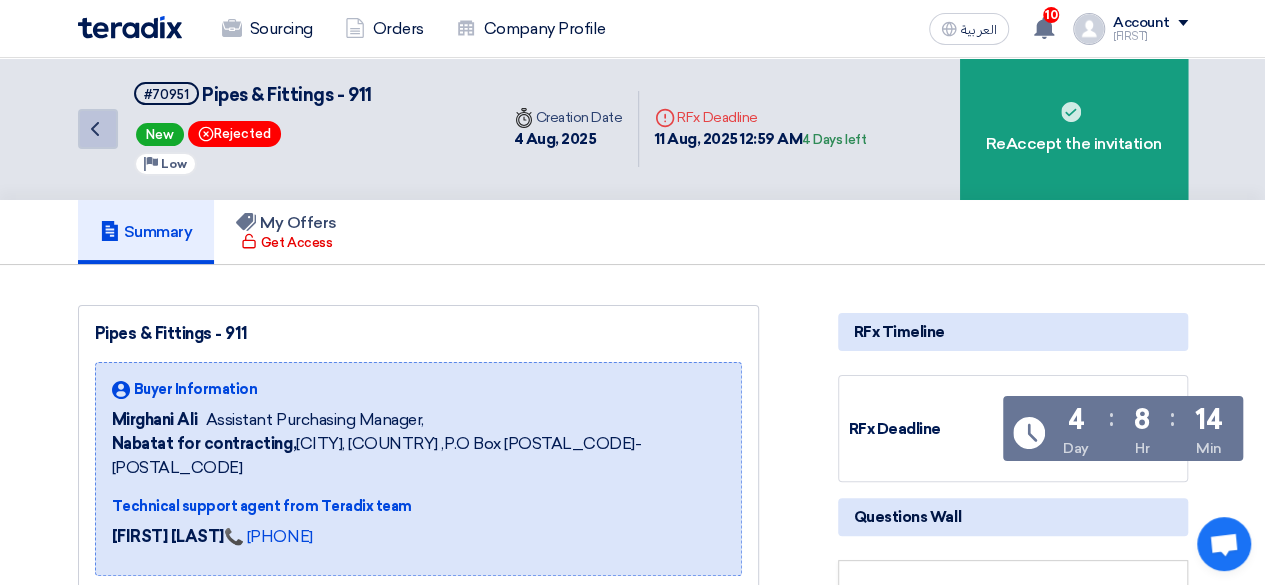click on "Back" 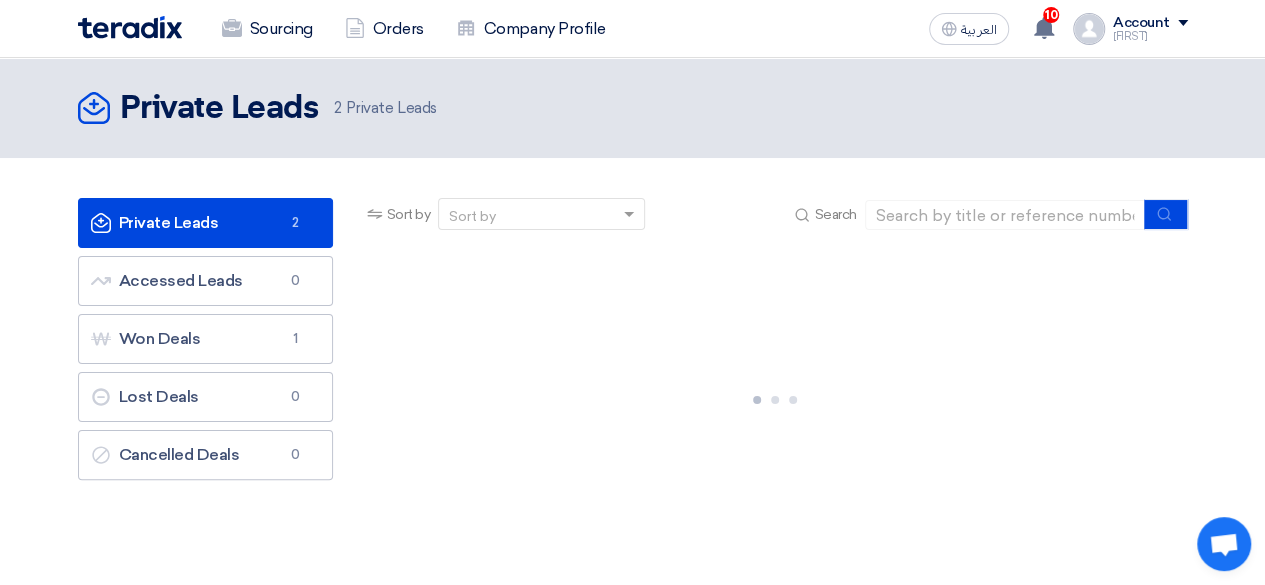 click on "Private Leads
Private Leads
2" 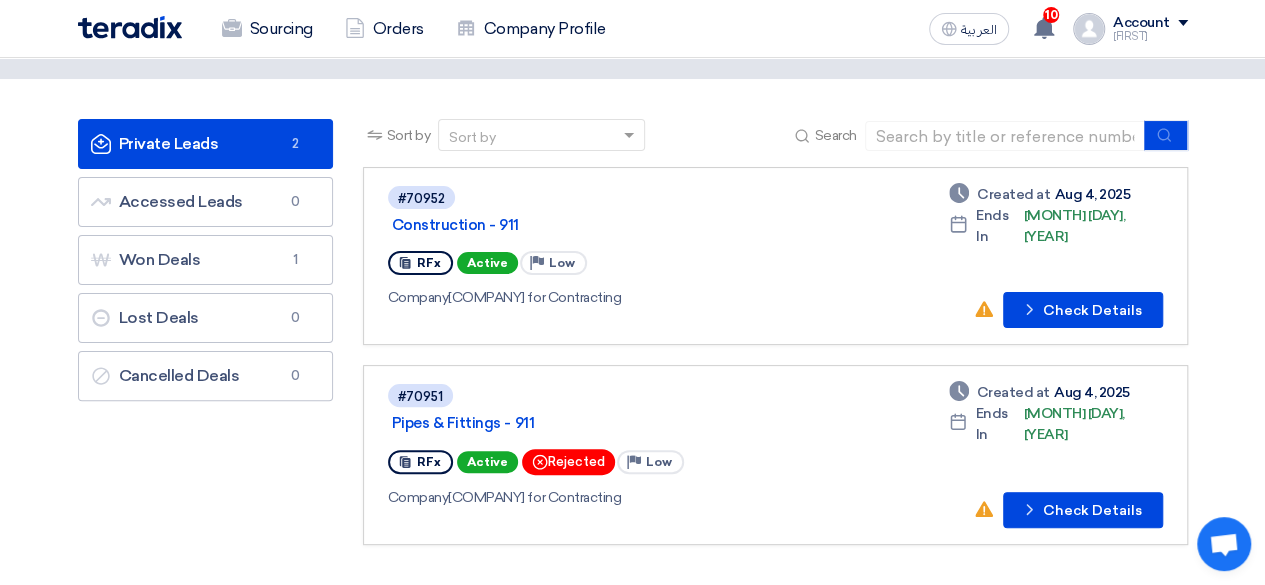 scroll, scrollTop: 100, scrollLeft: 0, axis: vertical 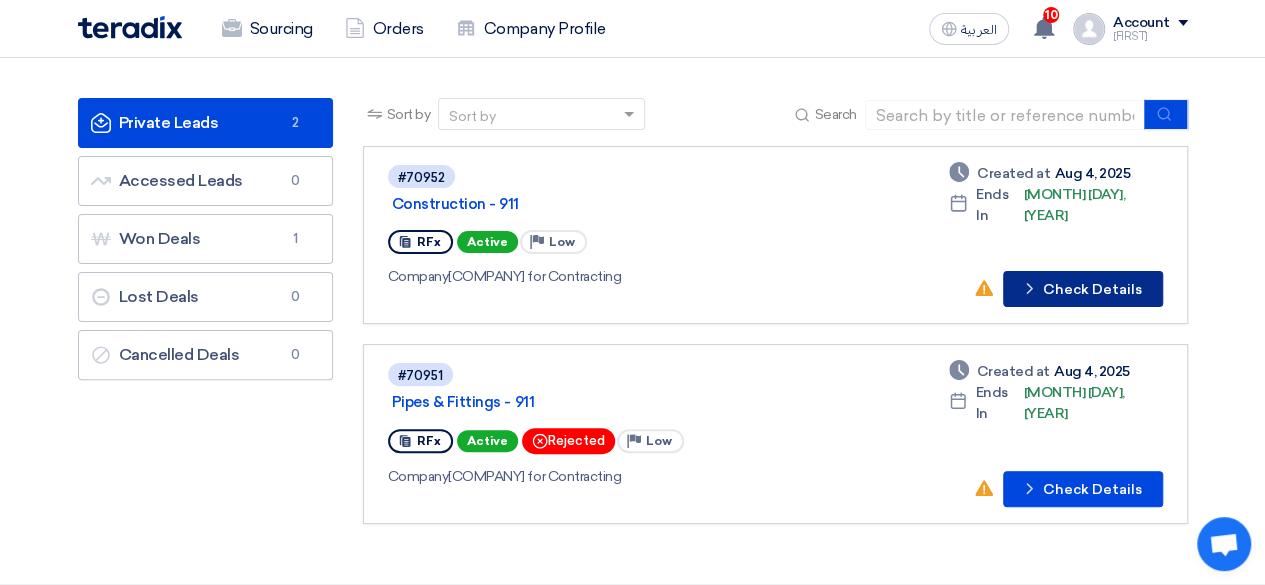 click on "Check details
Check Details" 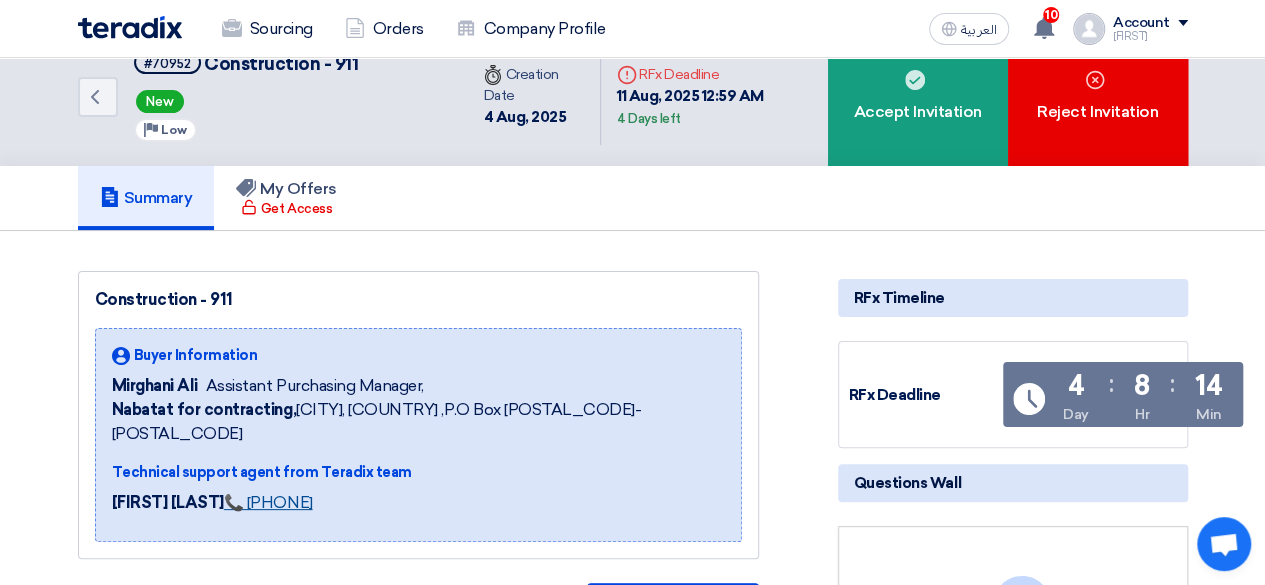 scroll, scrollTop: 0, scrollLeft: 0, axis: both 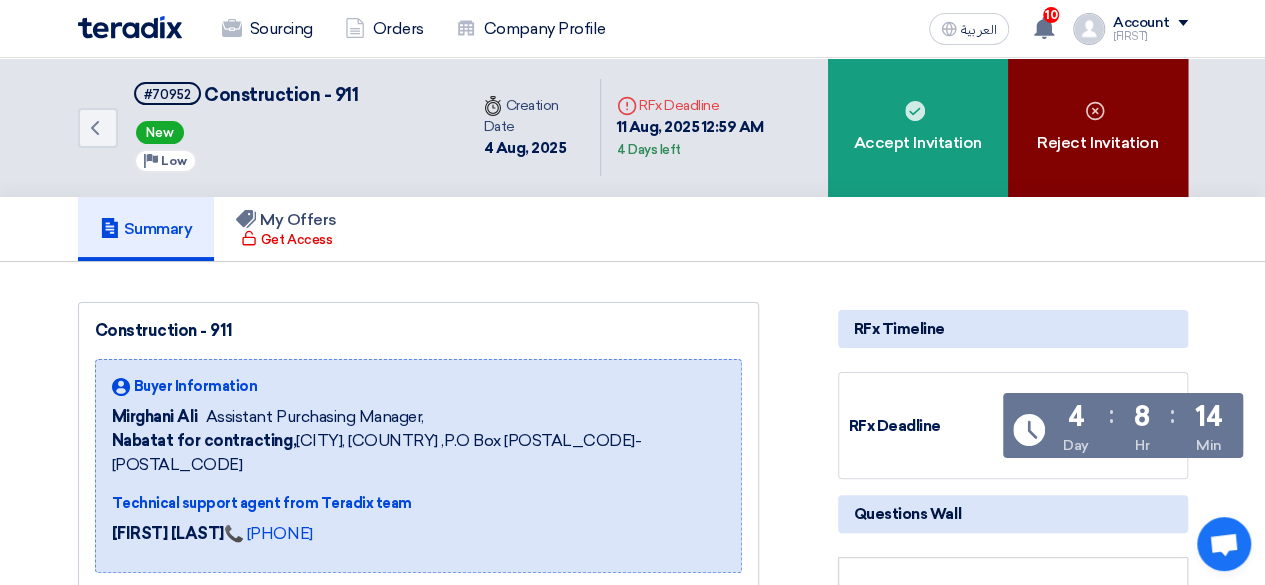 click on "Reject Invitation" 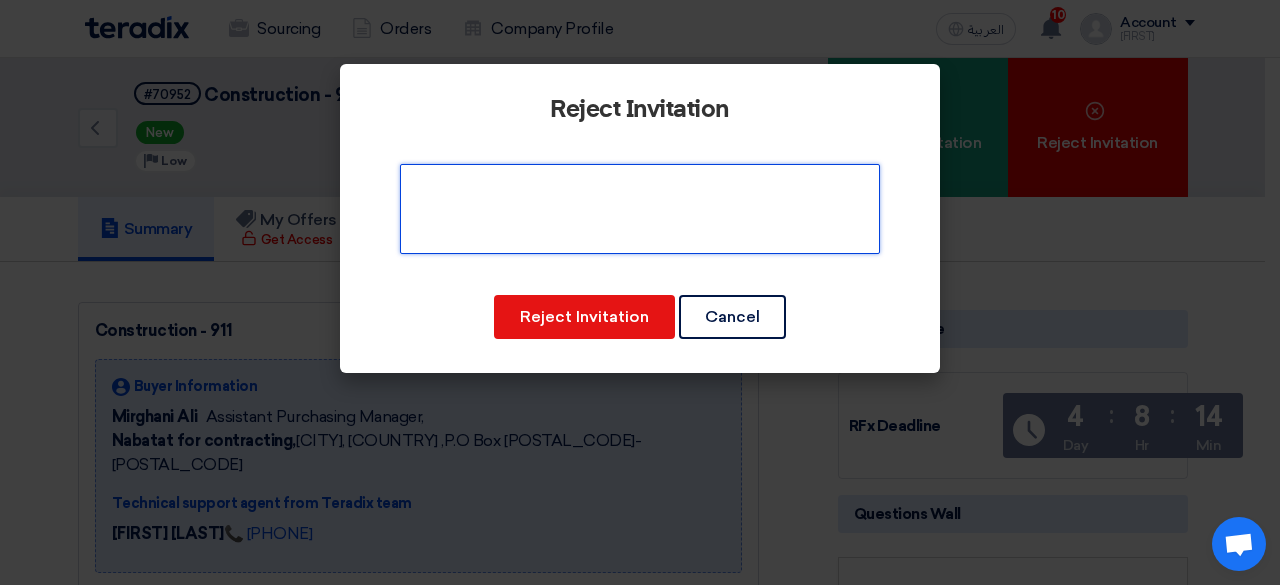 click 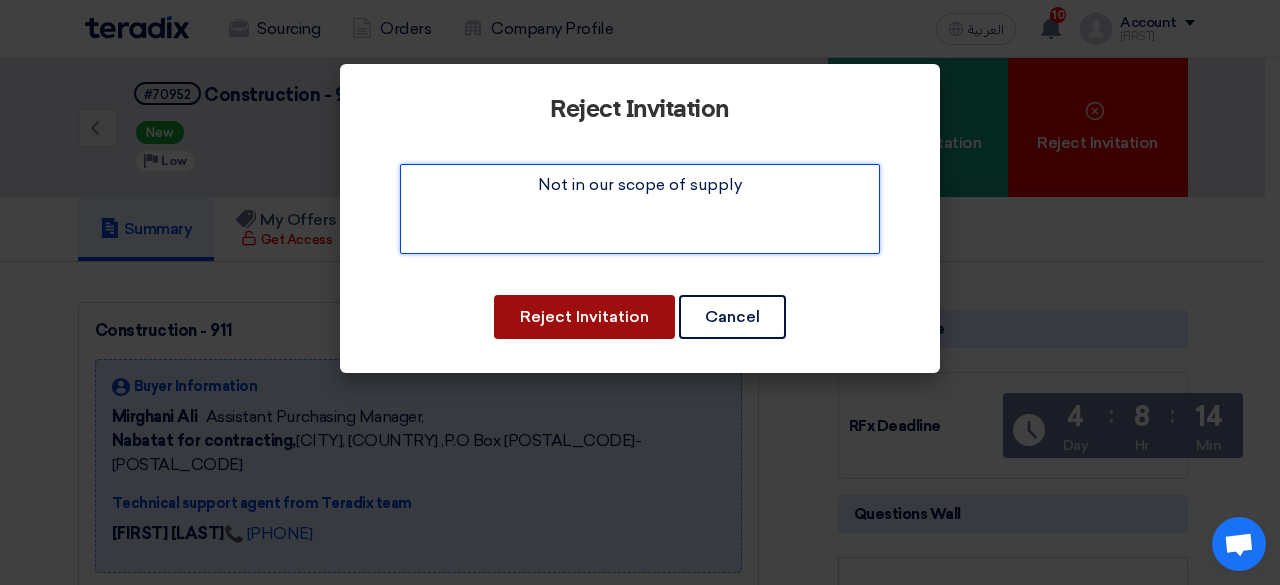 type on "Not in our scope of supply" 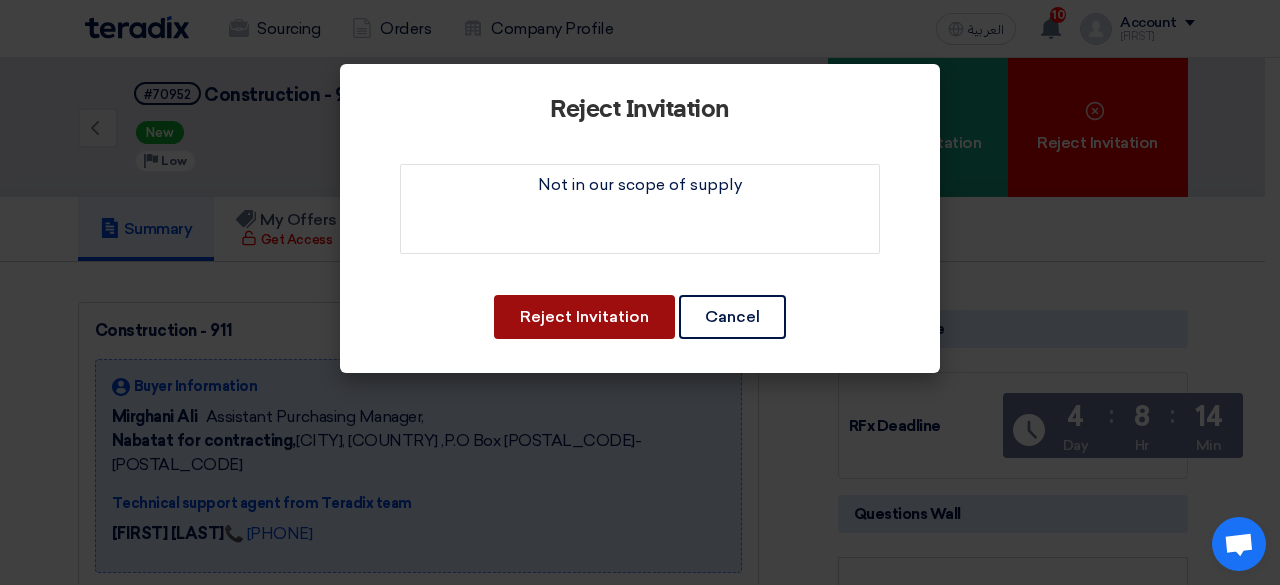 click on "Reject Invitation" 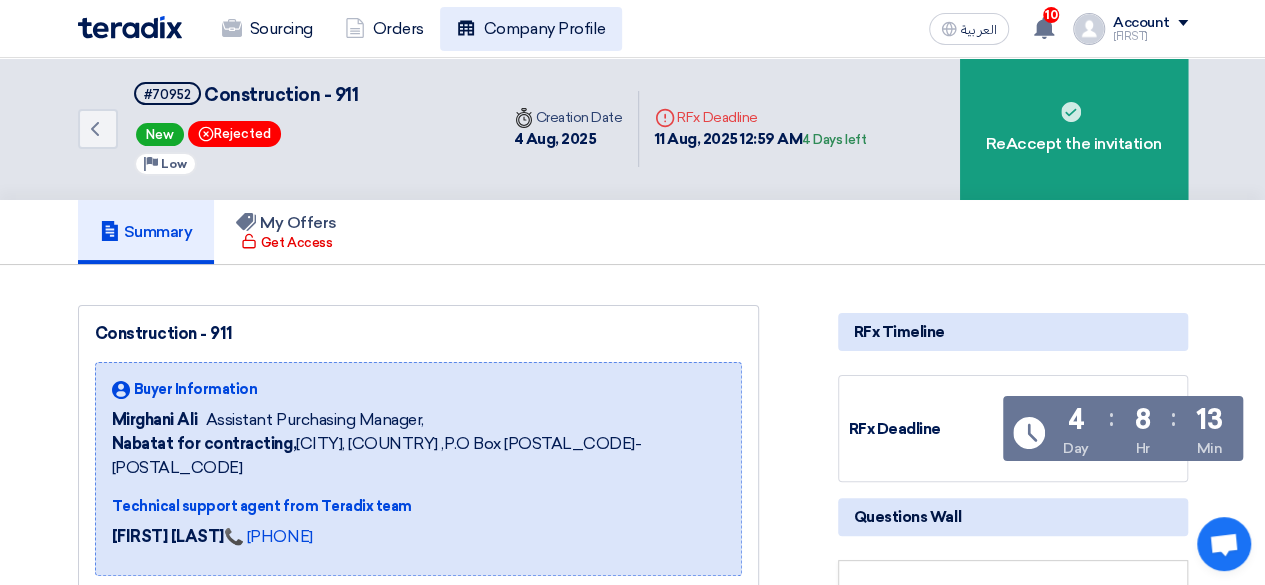 click on "Company Profile" 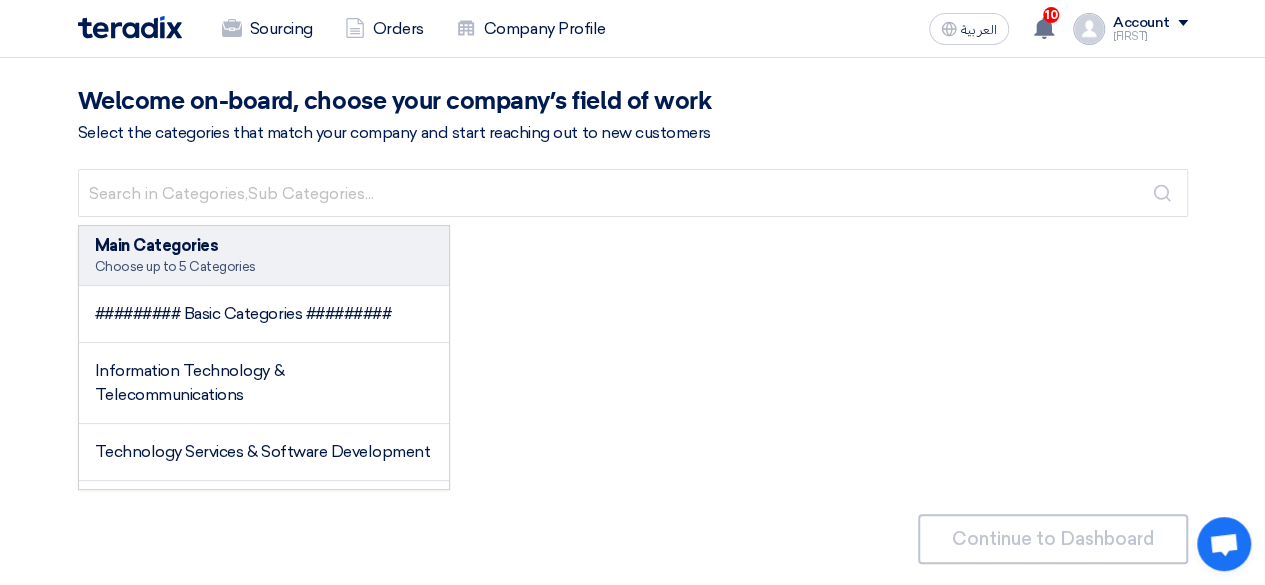 click on "Account" 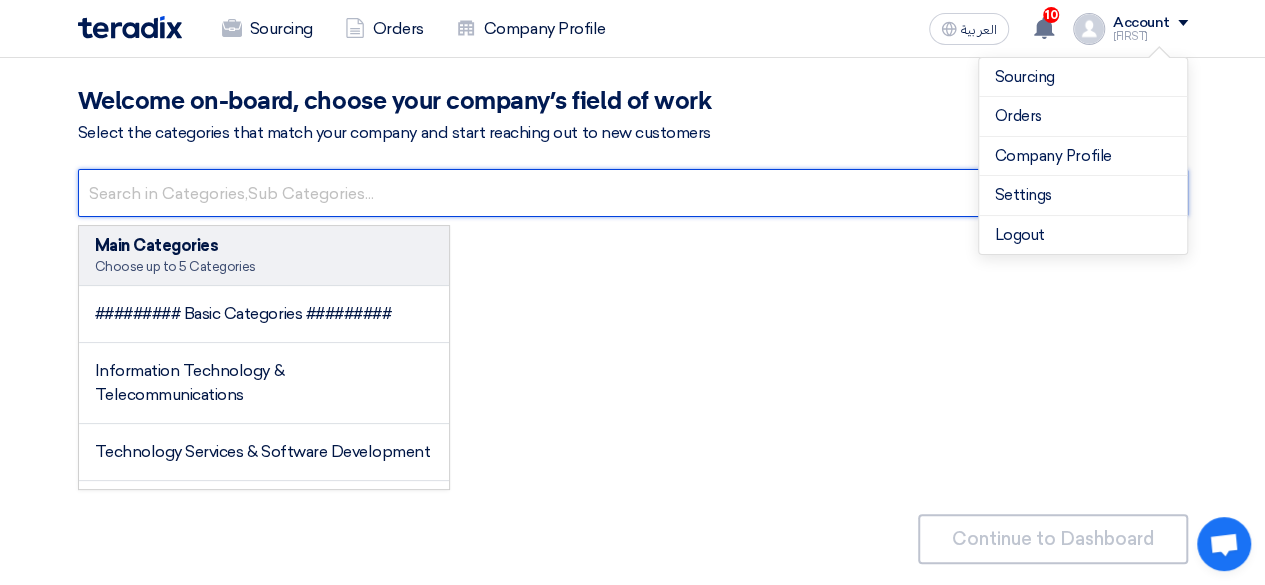 click 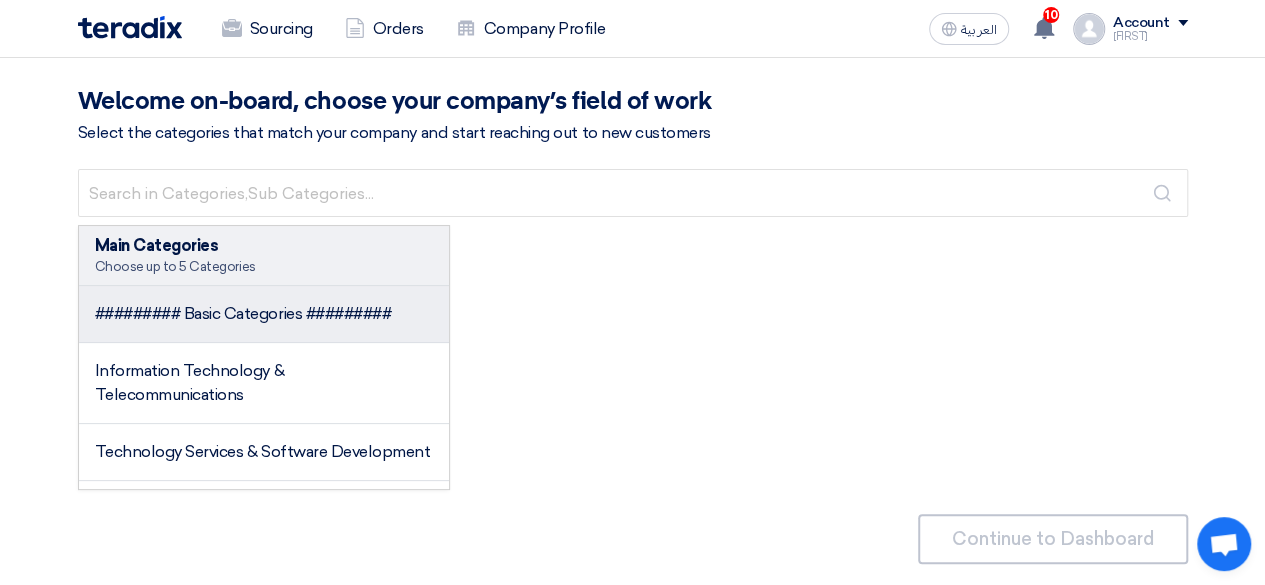 drag, startPoint x: 259, startPoint y: 311, endPoint x: 312, endPoint y: 303, distance: 53.600372 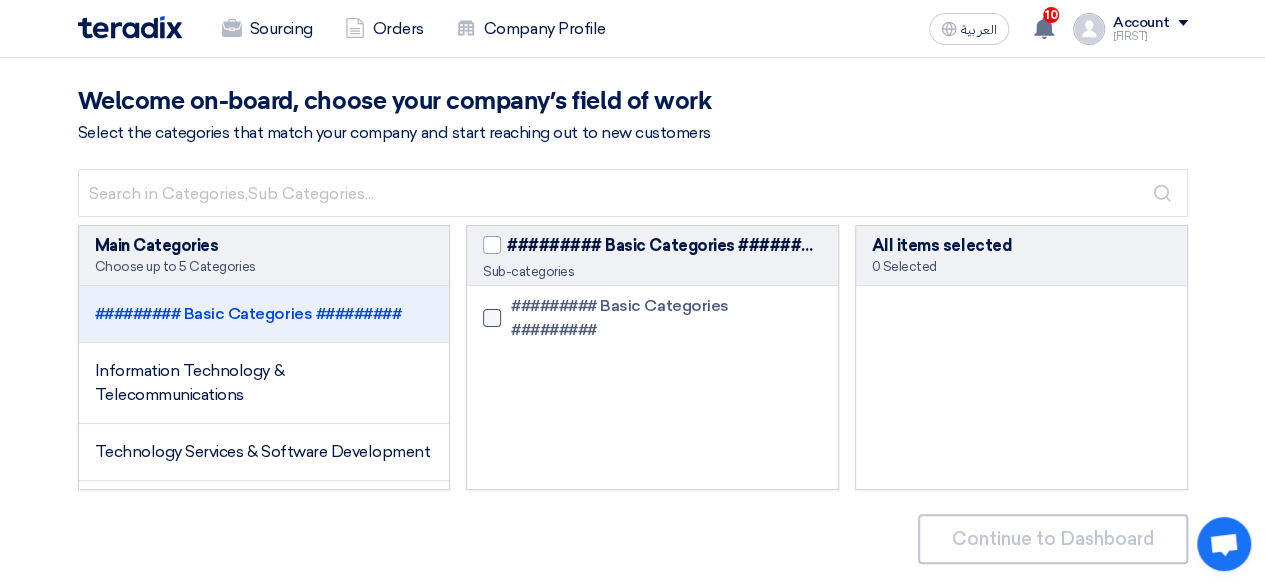 click 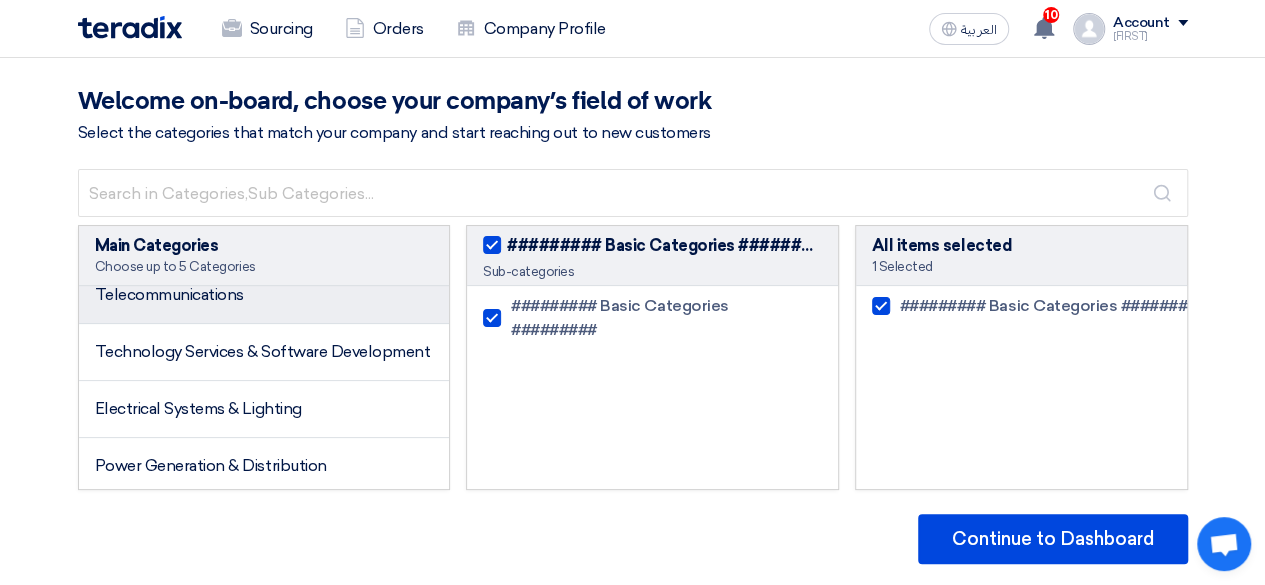 scroll, scrollTop: 0, scrollLeft: 0, axis: both 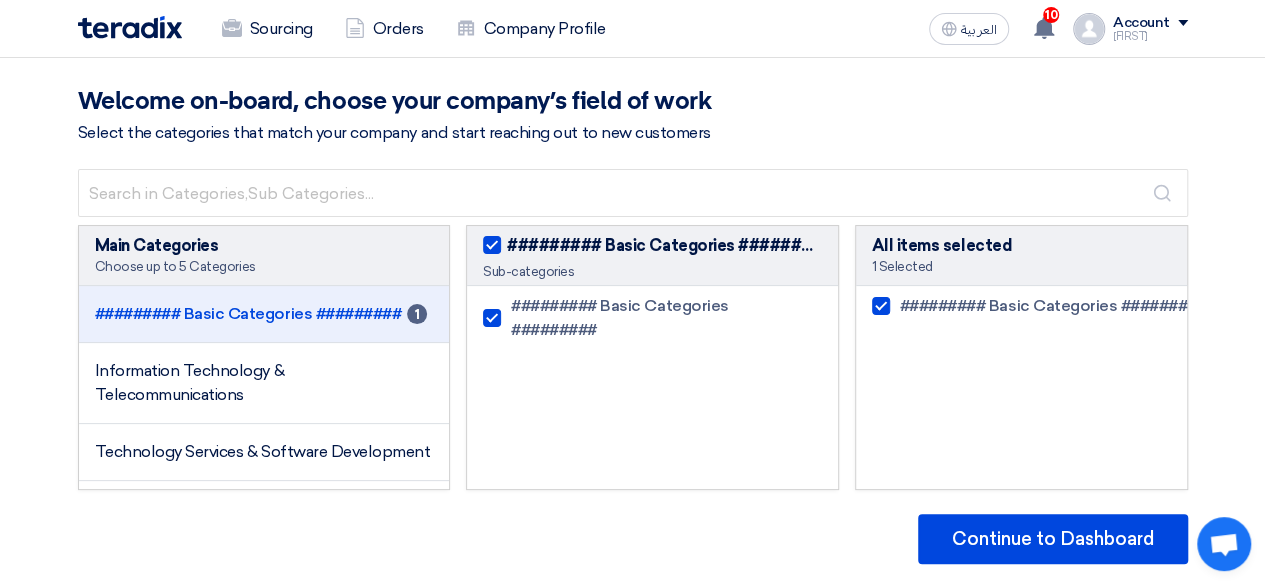 click on "1" 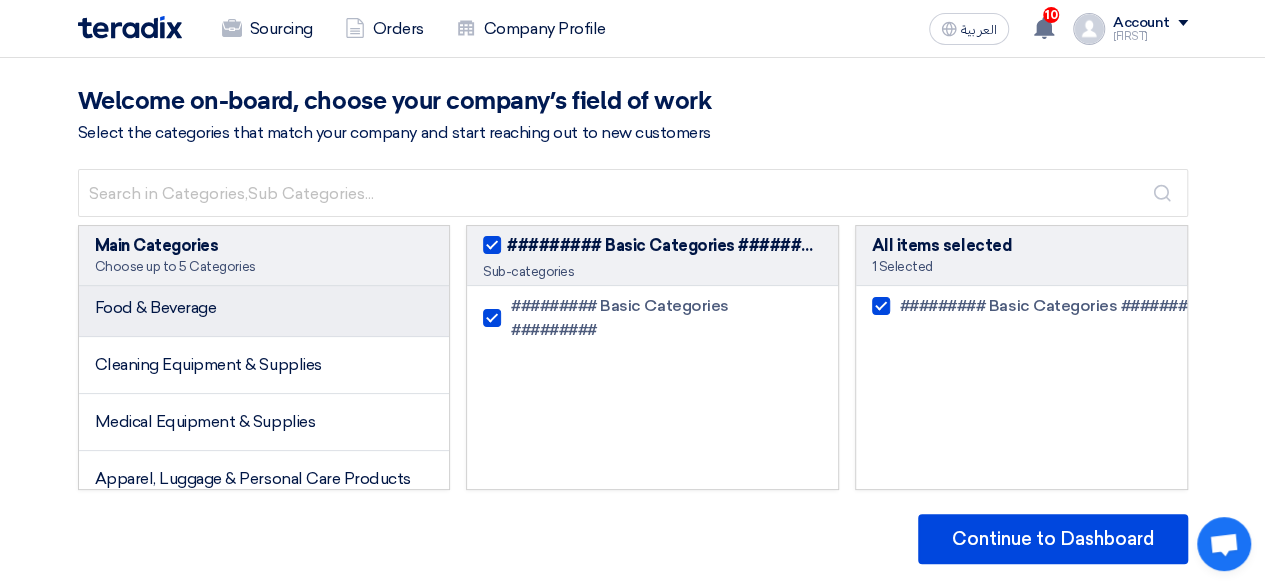 scroll, scrollTop: 700, scrollLeft: 0, axis: vertical 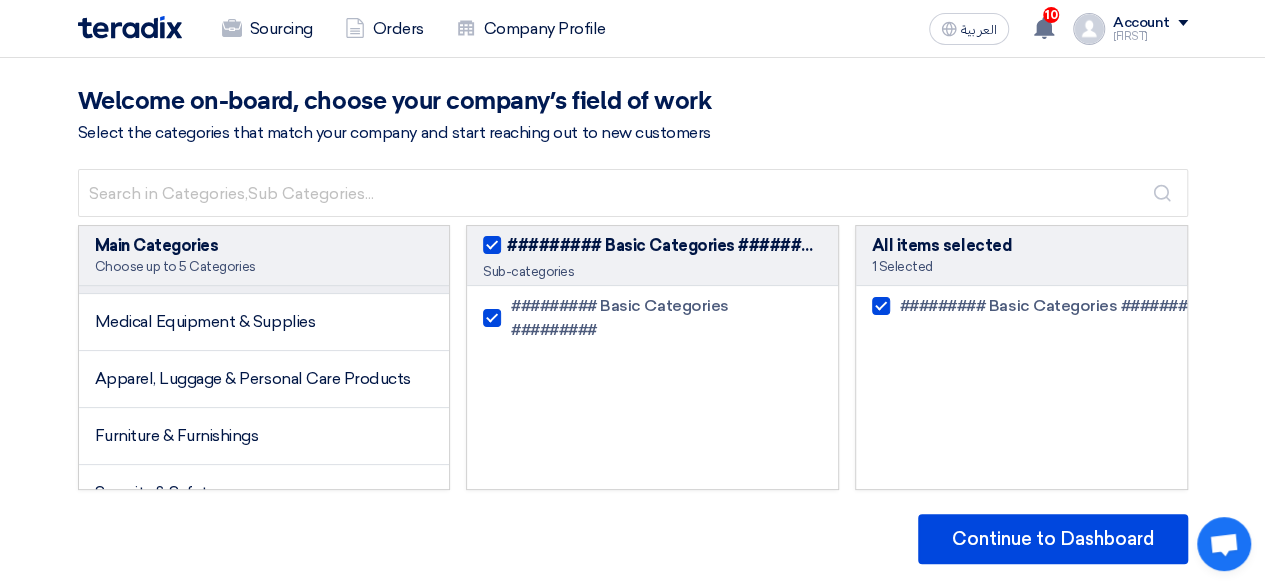 click on "Cleaning Equipment & Supplies" 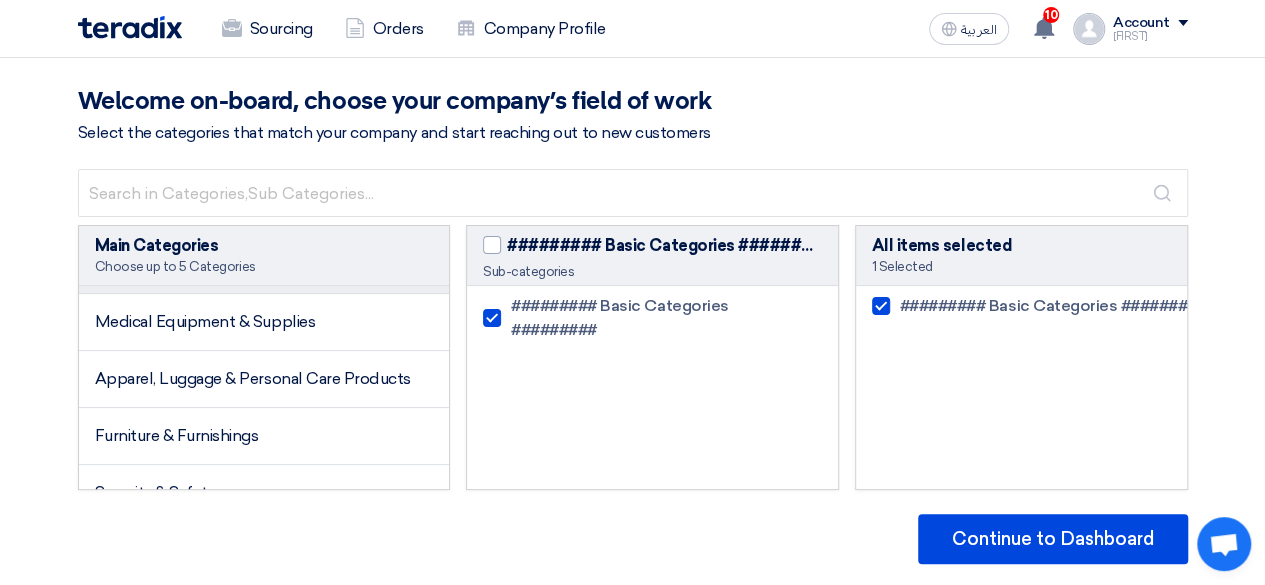 checkbox on "false" 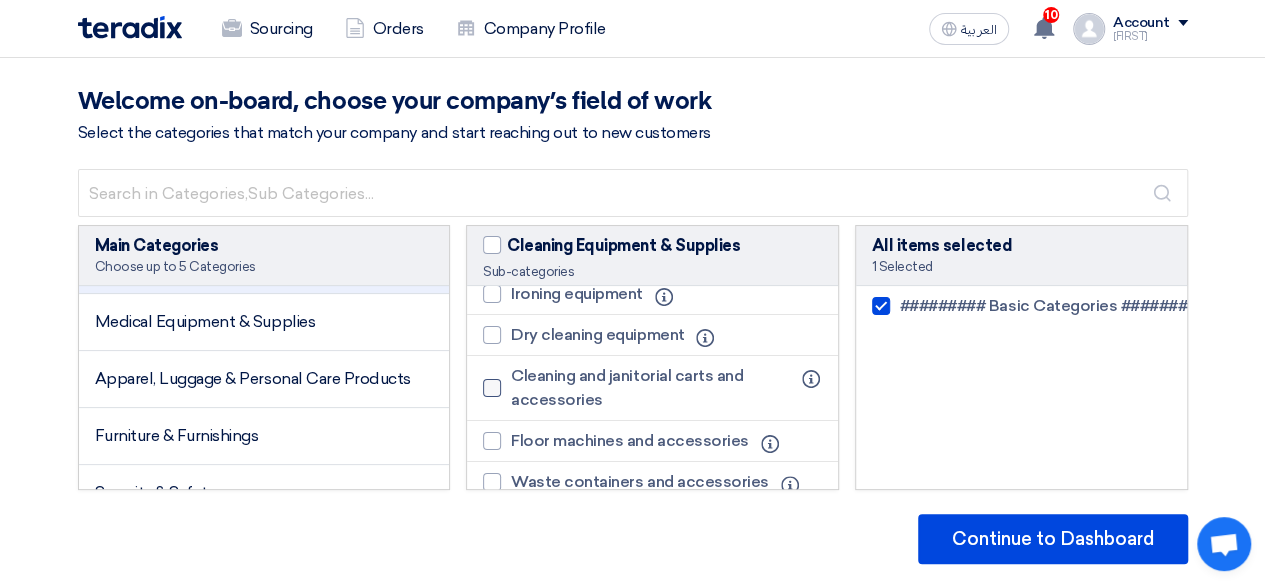 scroll, scrollTop: 300, scrollLeft: 0, axis: vertical 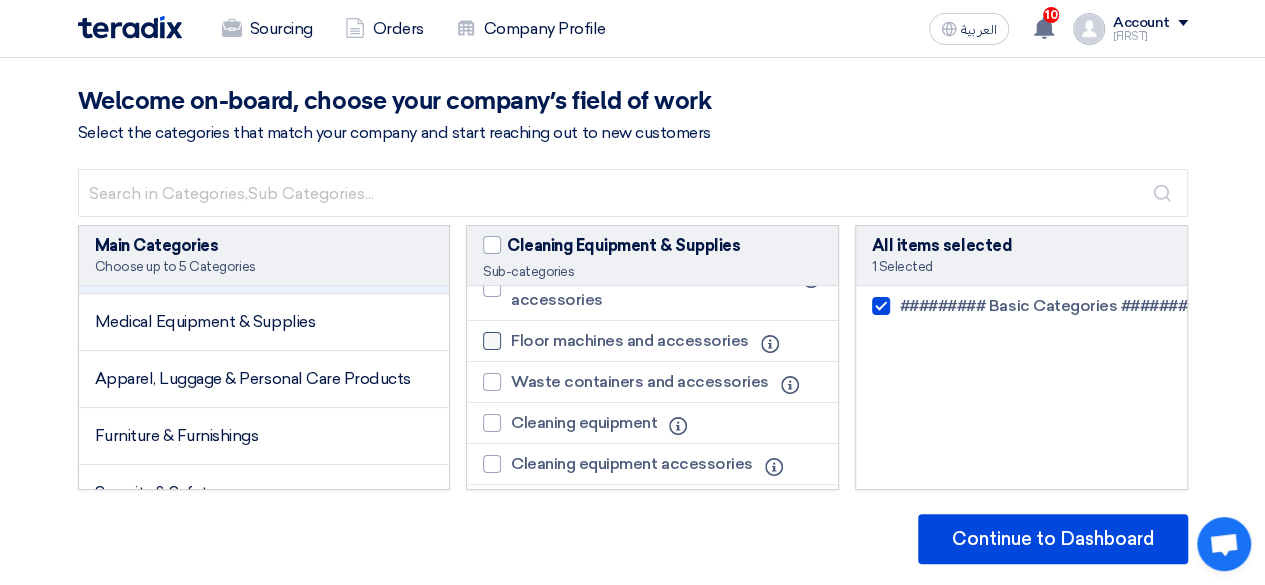 click 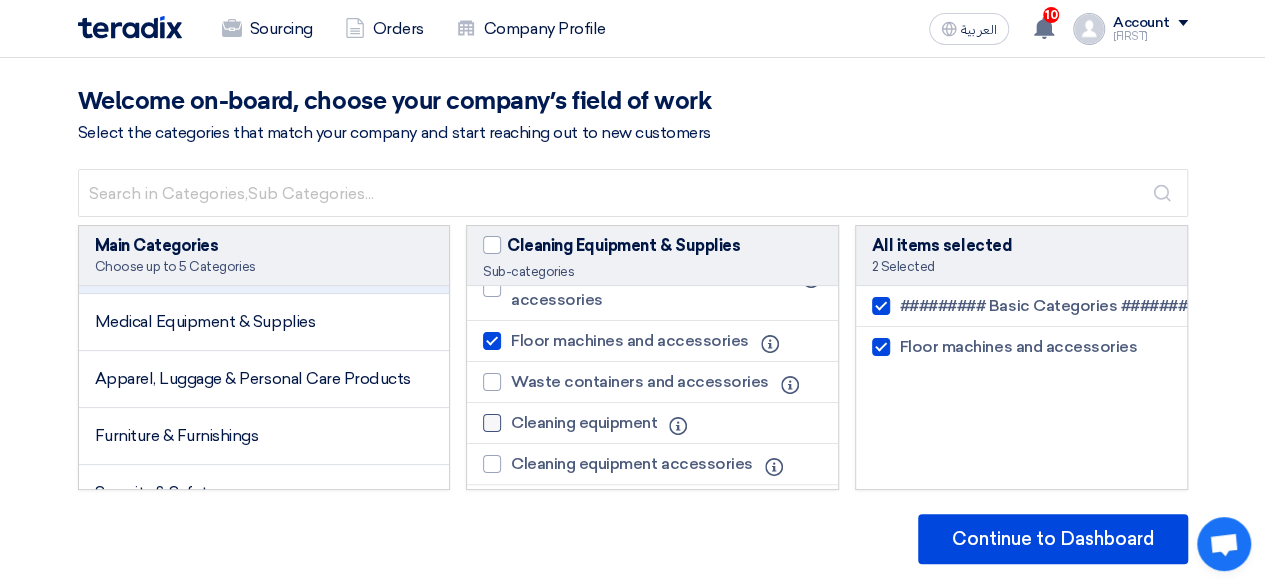 click 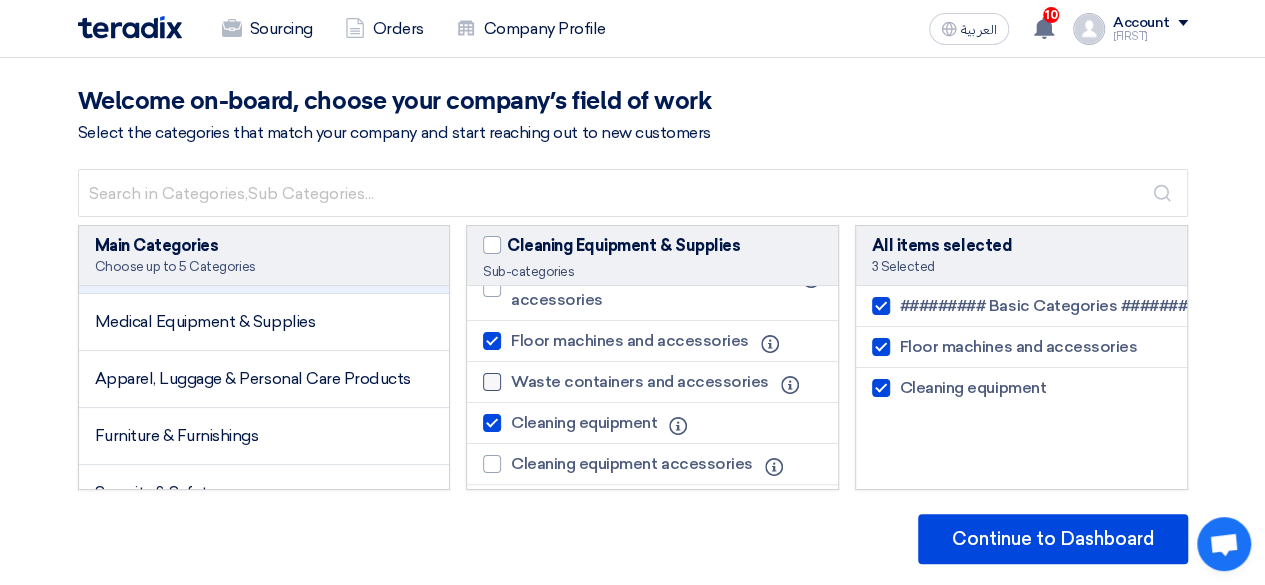 scroll, scrollTop: 400, scrollLeft: 0, axis: vertical 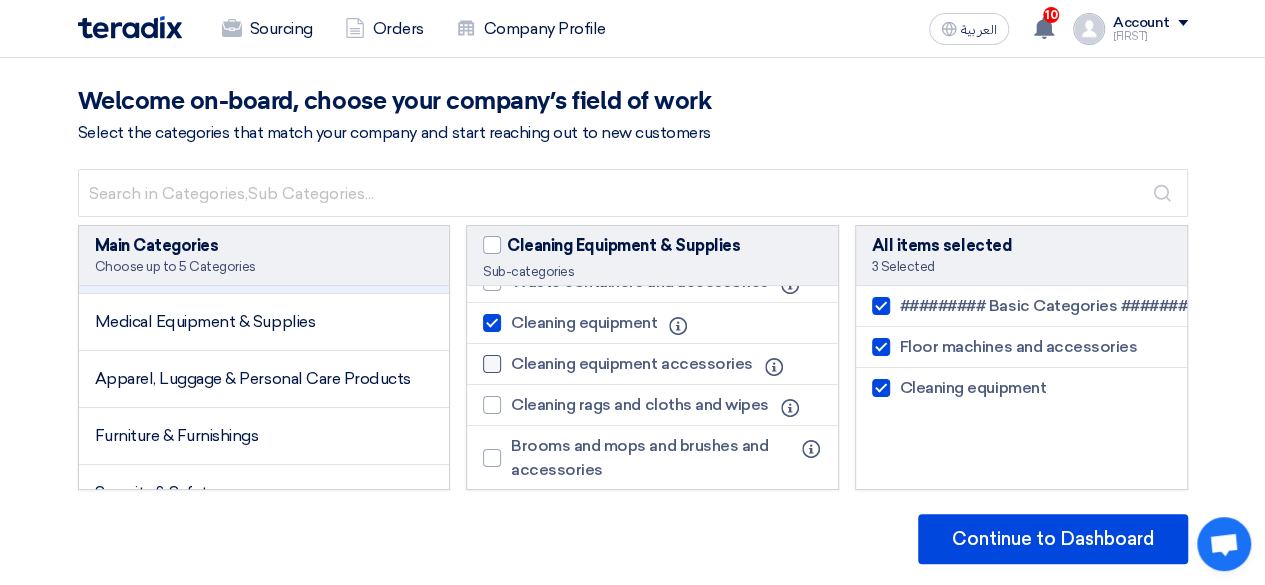 click 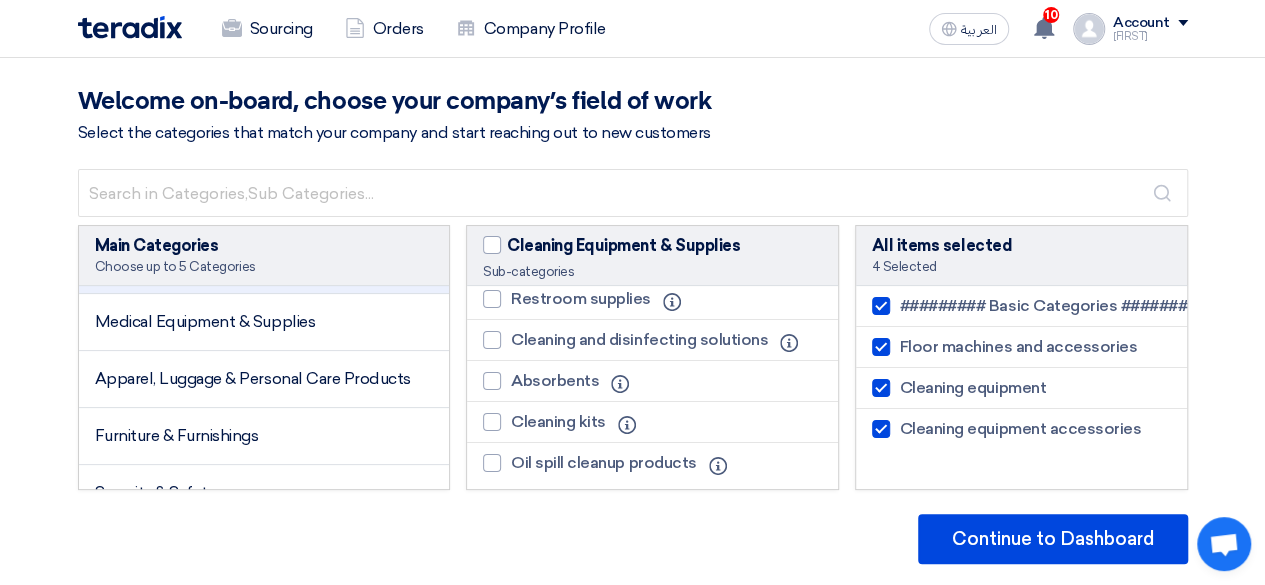 scroll, scrollTop: 615, scrollLeft: 0, axis: vertical 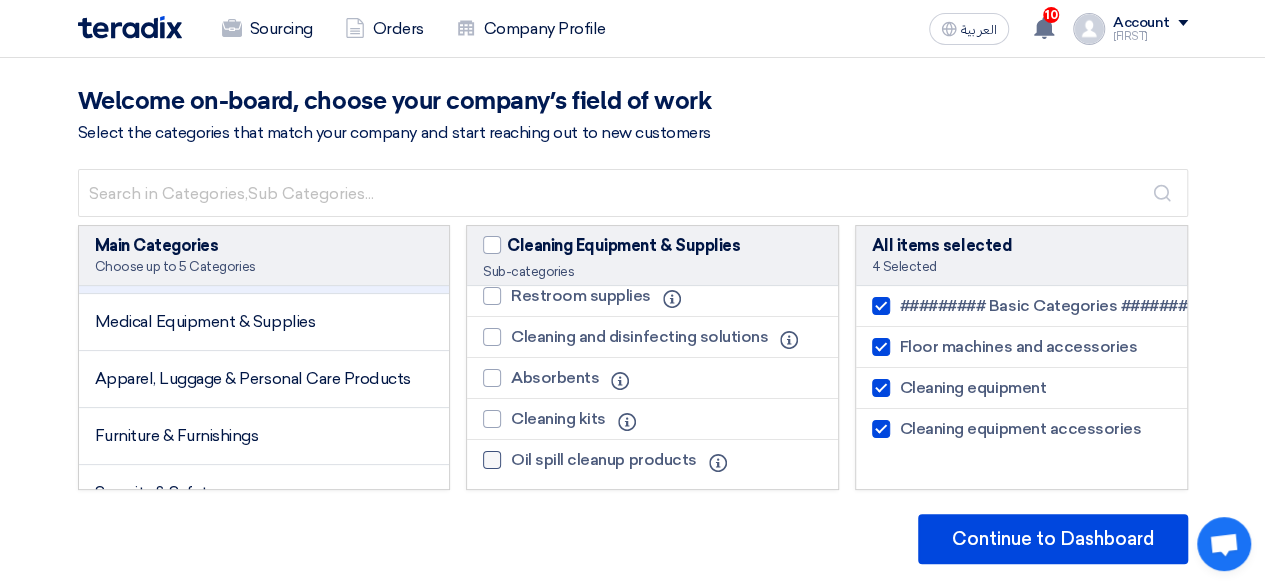 click 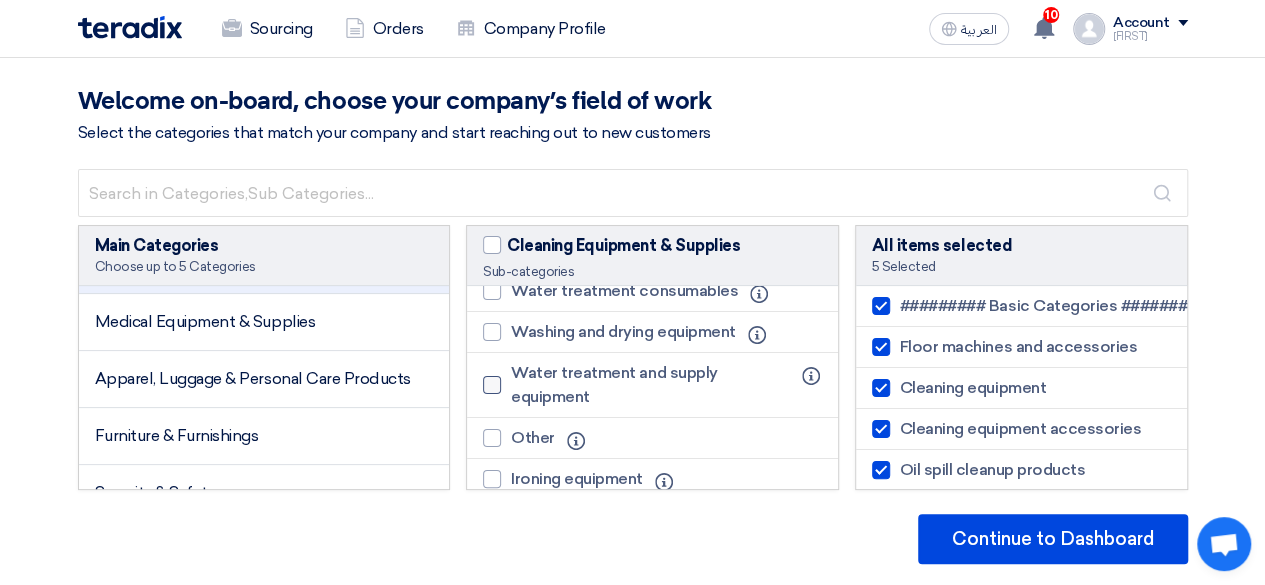 scroll, scrollTop: 0, scrollLeft: 0, axis: both 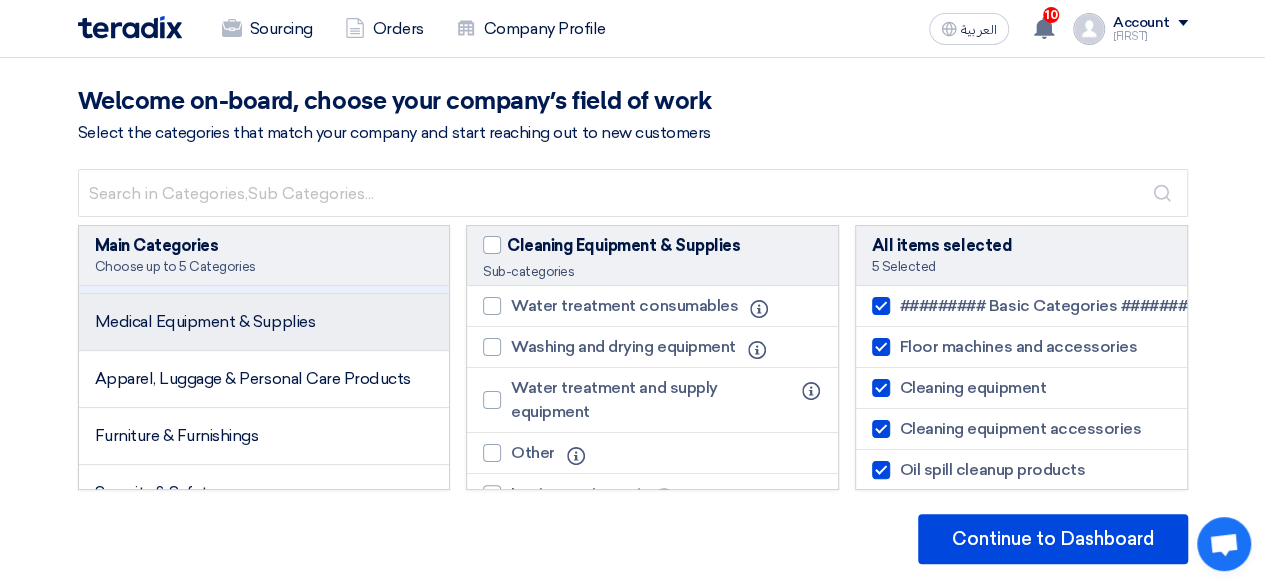 click on "Medical Equipment & Supplies" 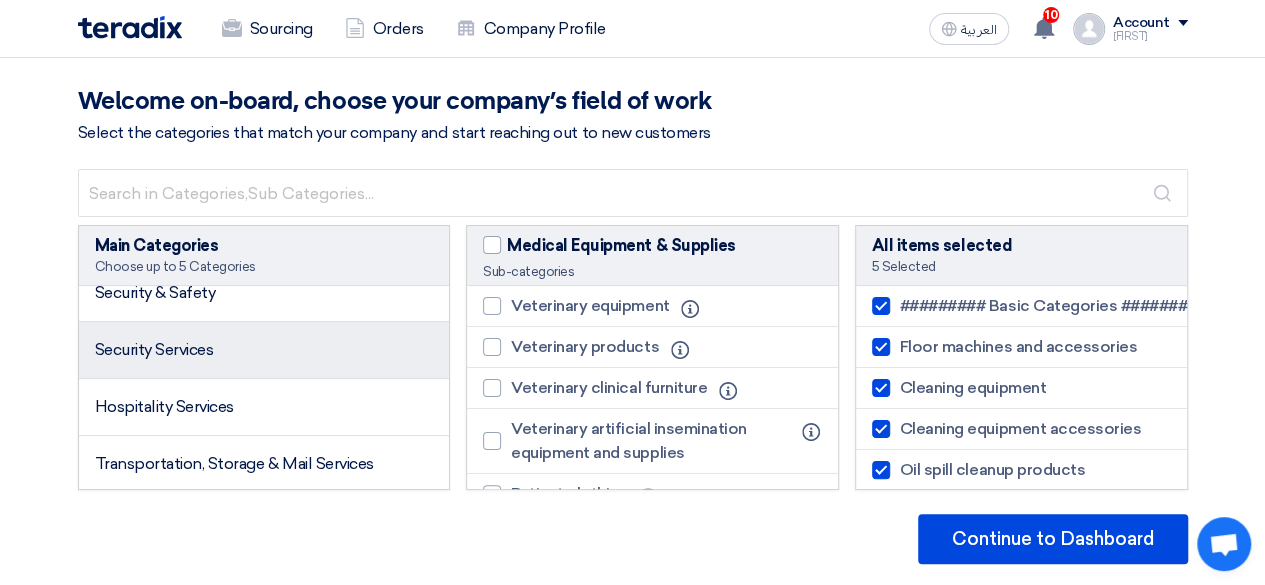 scroll, scrollTop: 1000, scrollLeft: 0, axis: vertical 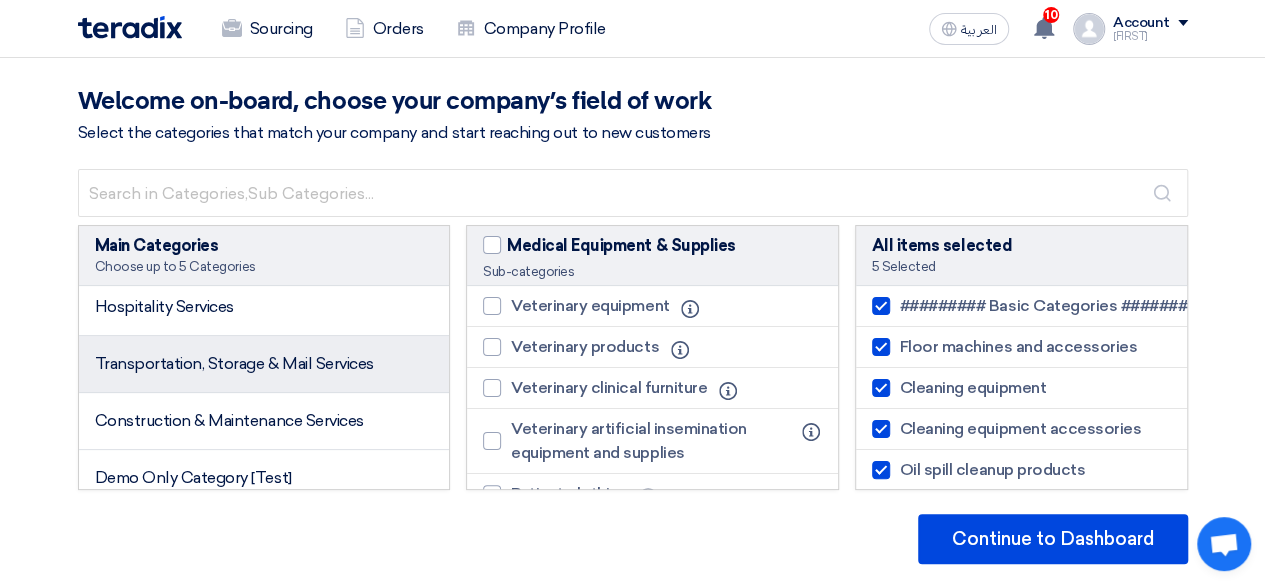 click on "Transportation, Storage & Mail Services" 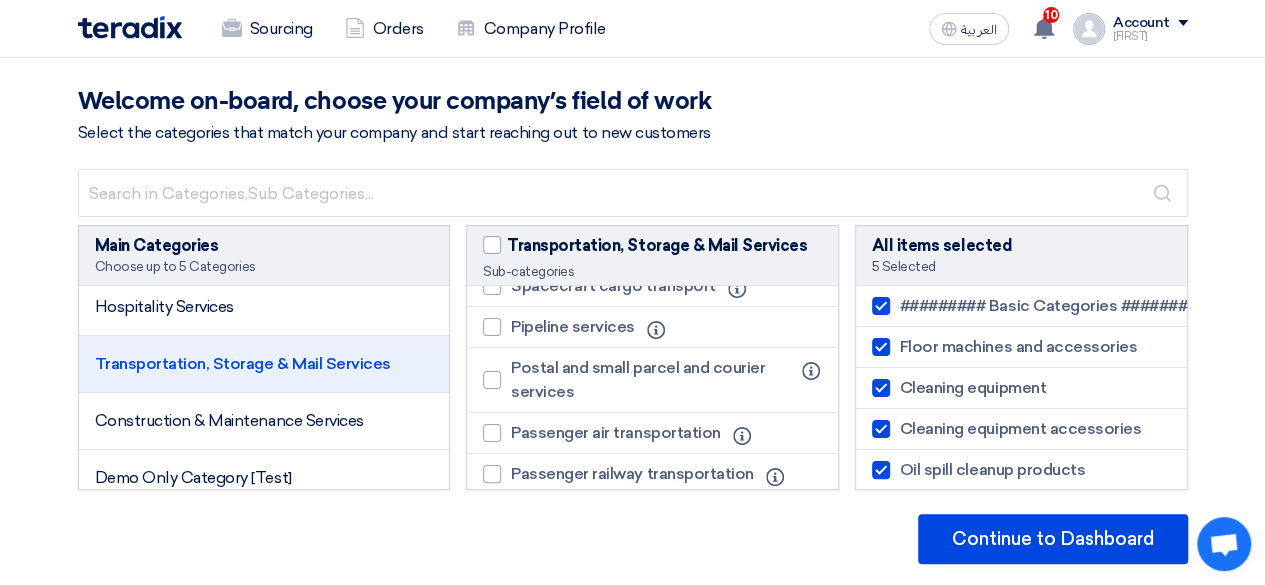 scroll, scrollTop: 300, scrollLeft: 0, axis: vertical 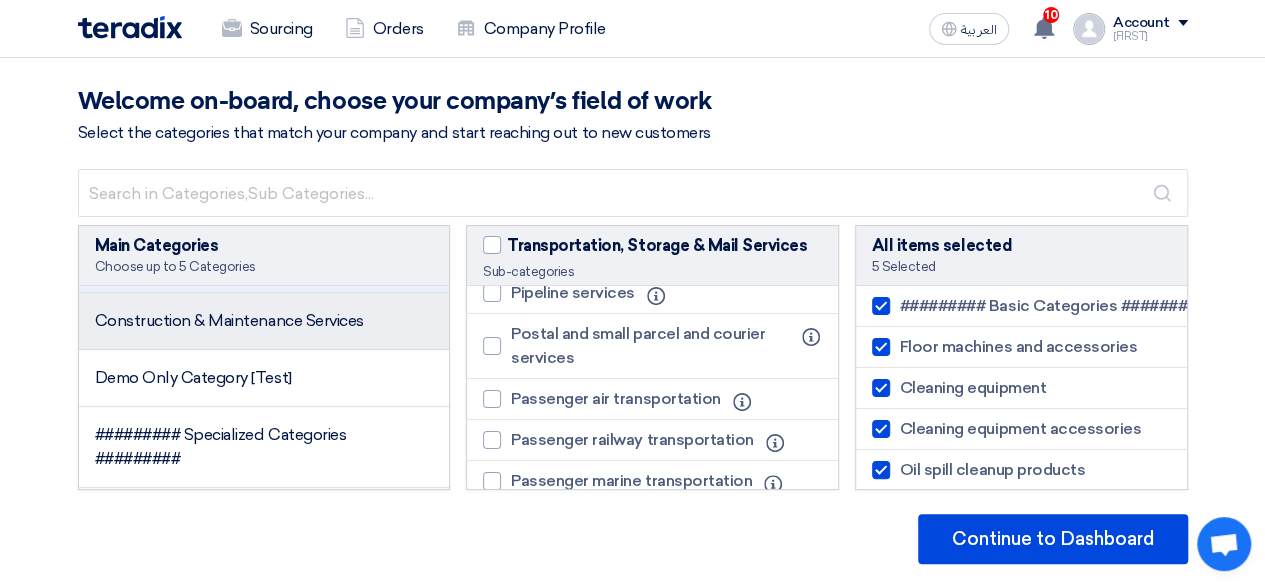click on "Construction & Maintenance Services" 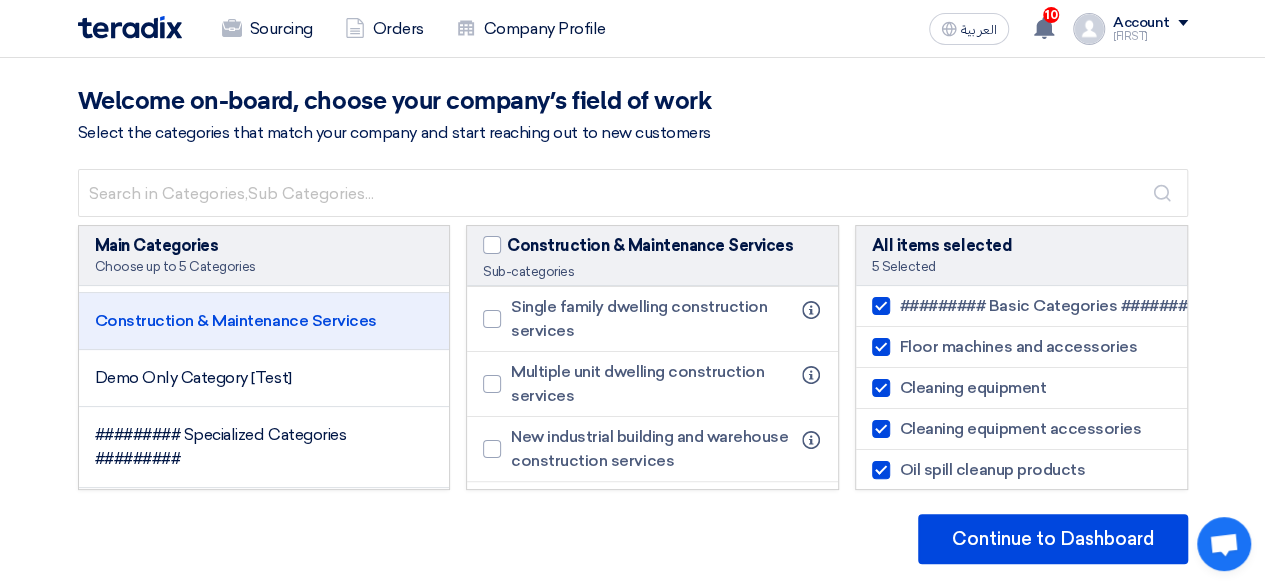 scroll, scrollTop: 1200, scrollLeft: 0, axis: vertical 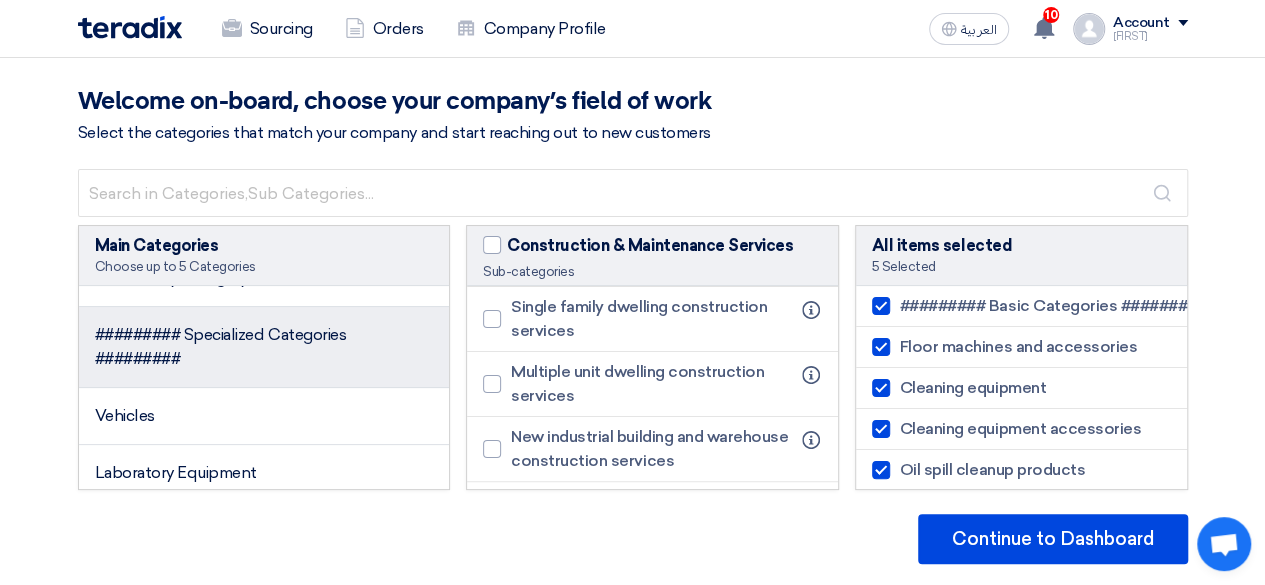 click on "######### Specialized Categories #########" 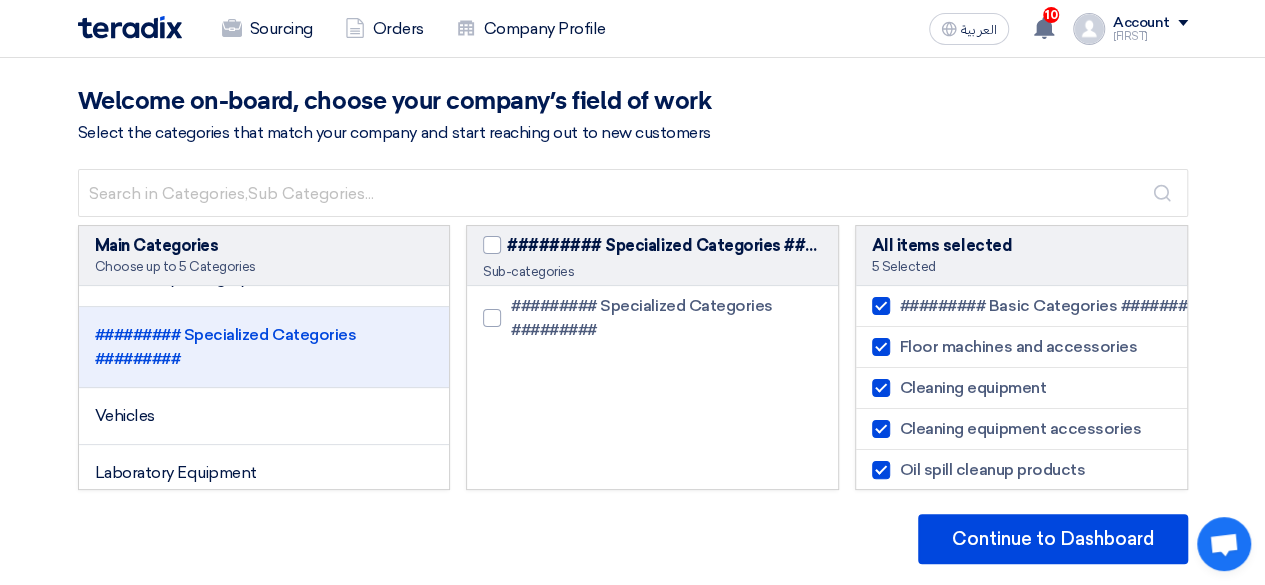 scroll, scrollTop: 0, scrollLeft: 0, axis: both 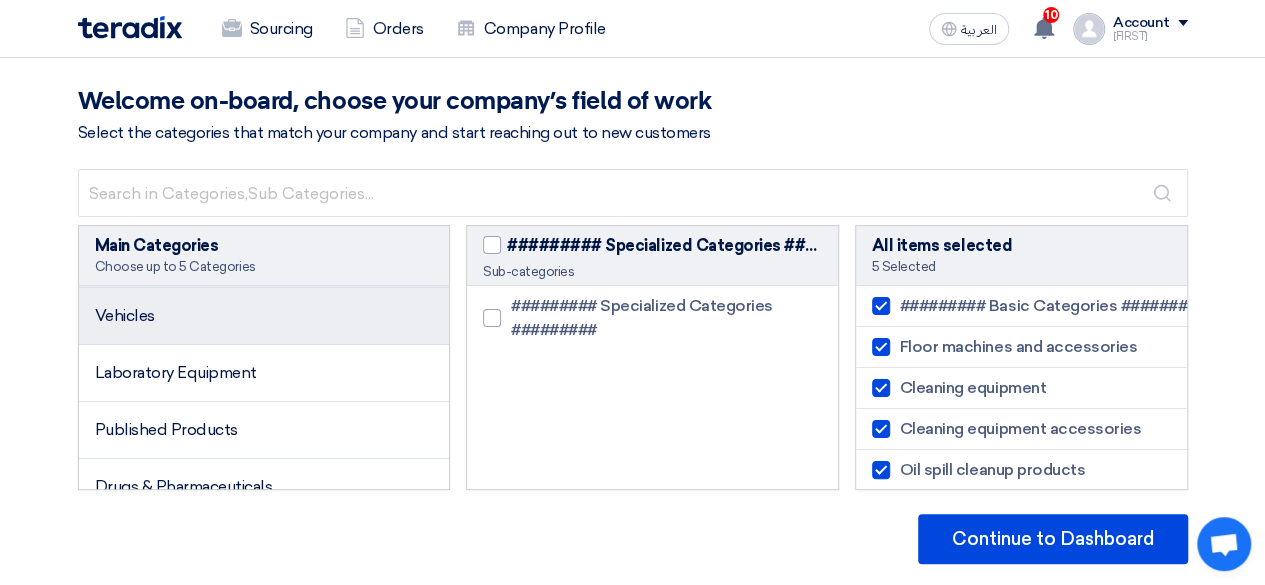 click on "Vehicles" 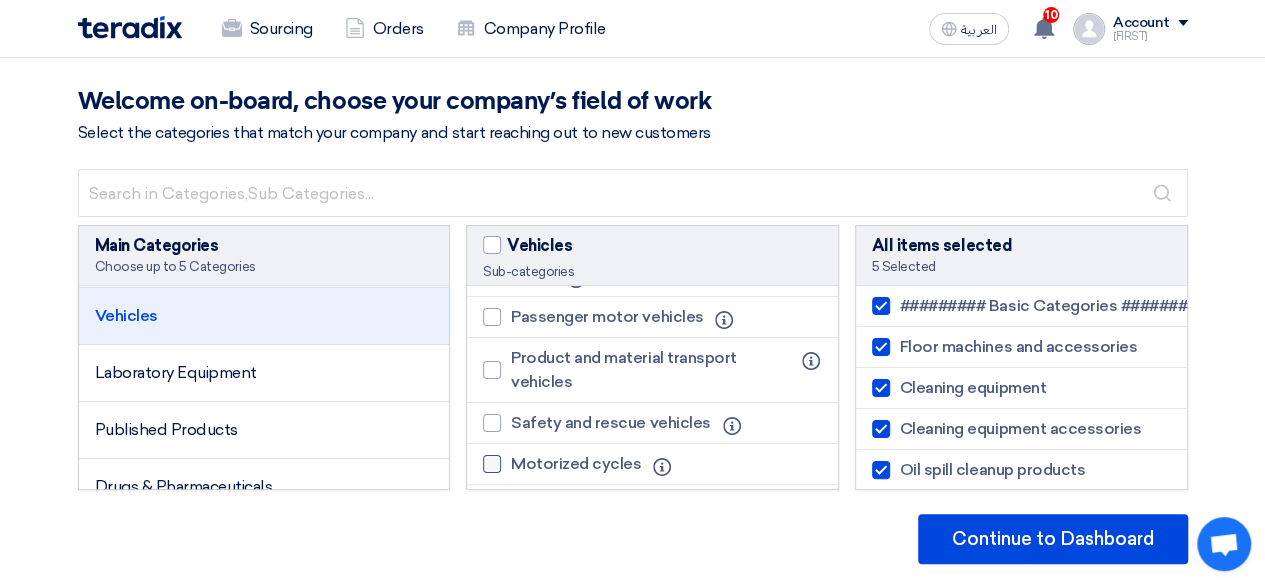 scroll, scrollTop: 0, scrollLeft: 0, axis: both 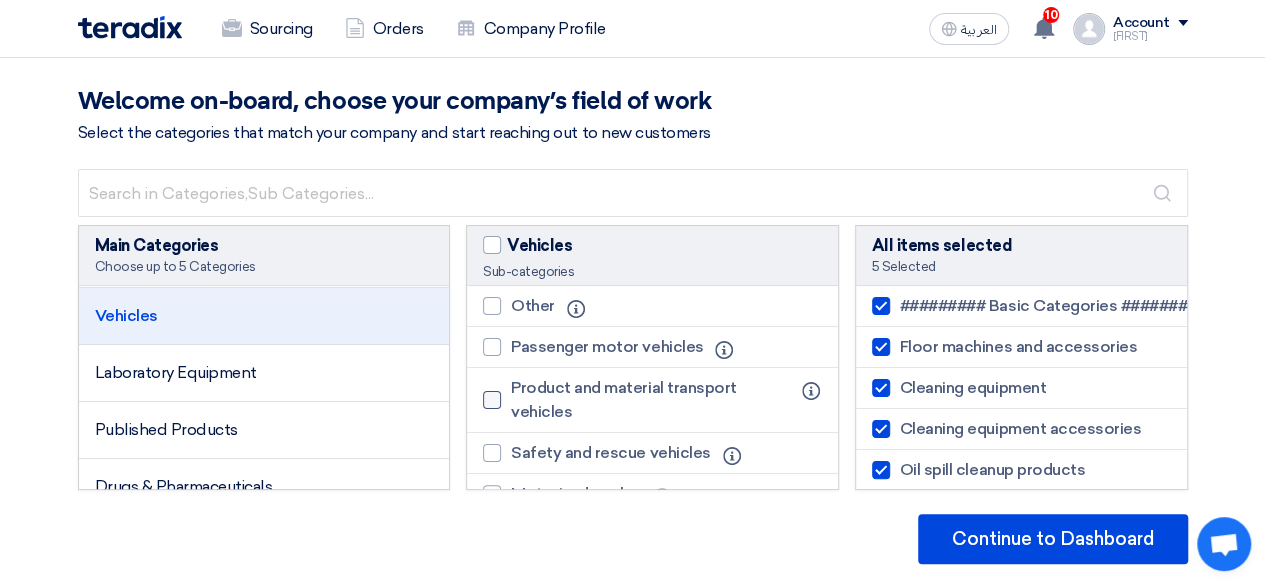 click 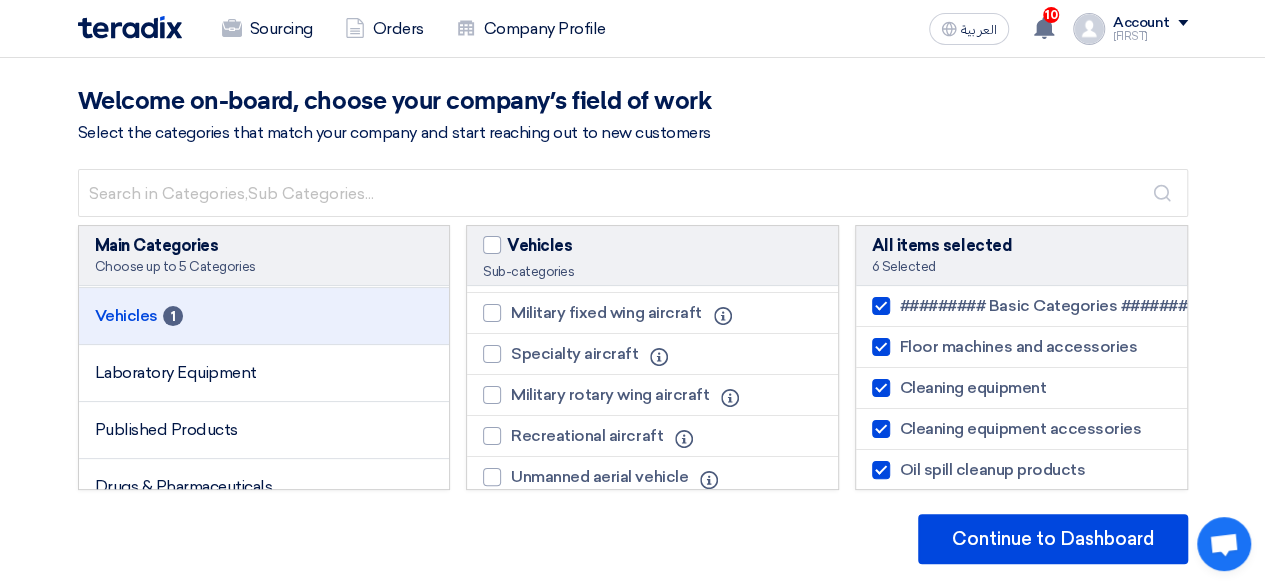 scroll, scrollTop: 900, scrollLeft: 0, axis: vertical 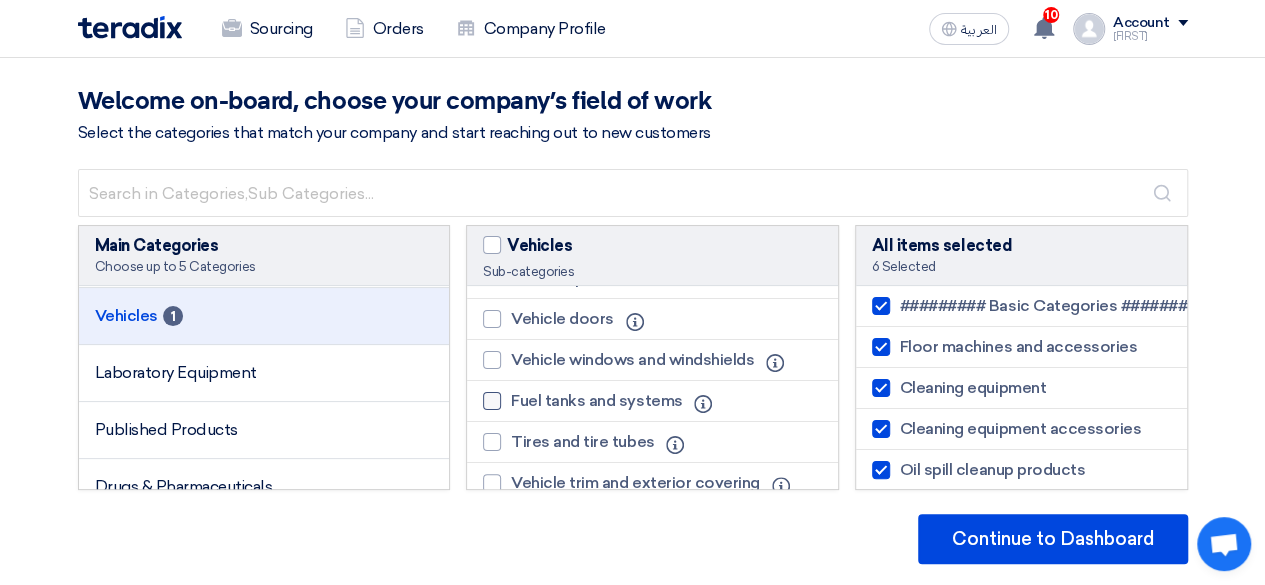 click 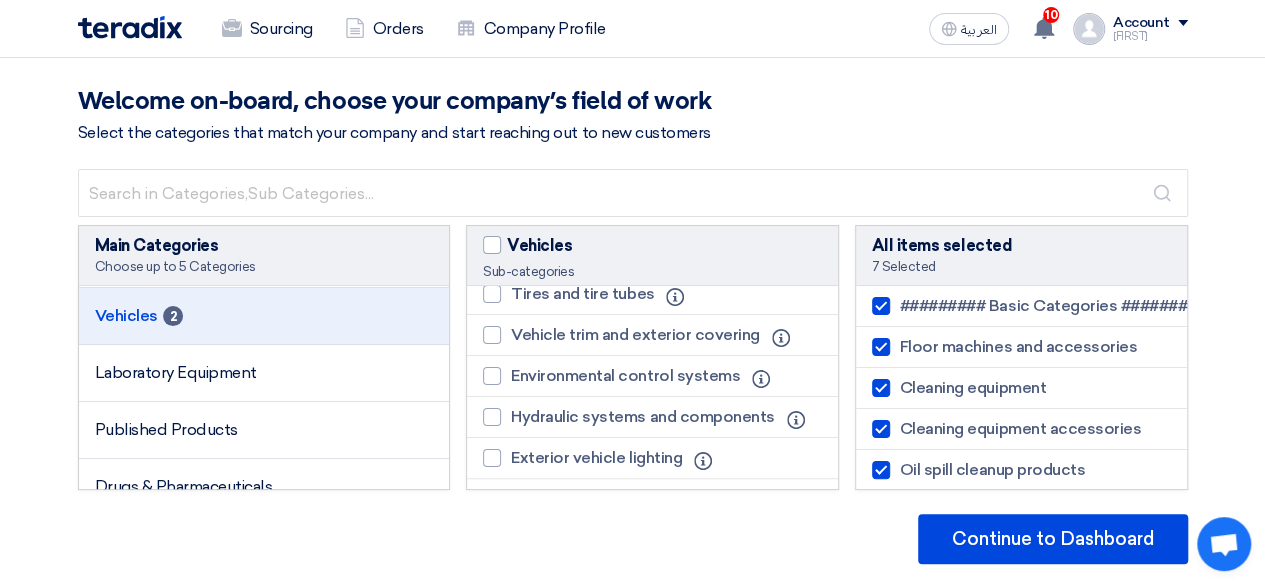 scroll, scrollTop: 1620, scrollLeft: 0, axis: vertical 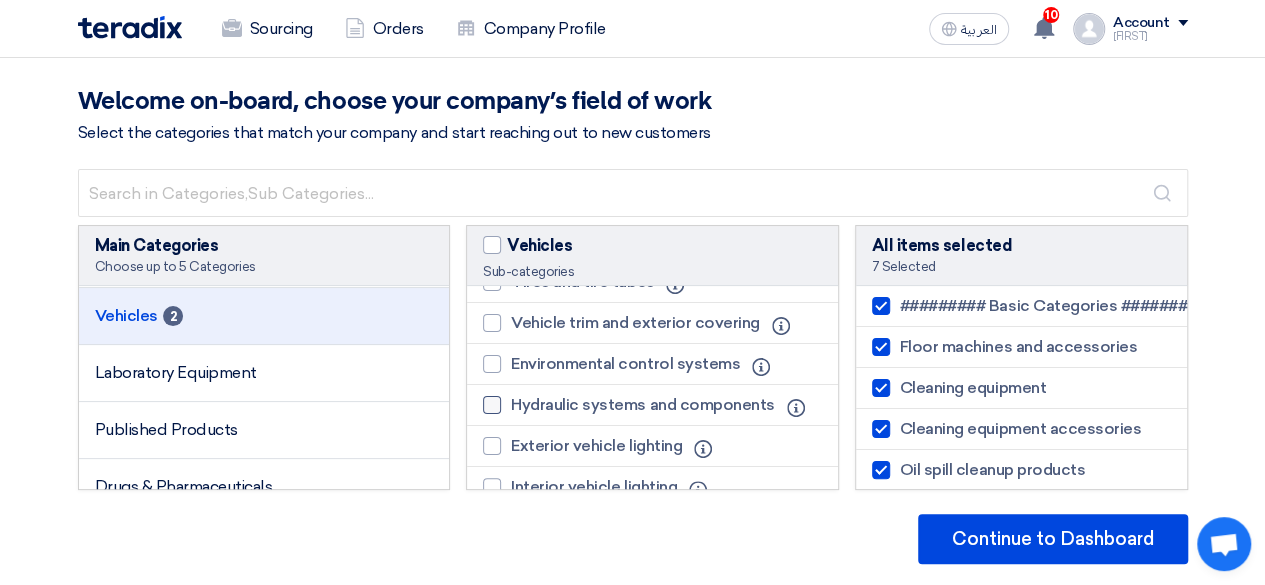 click 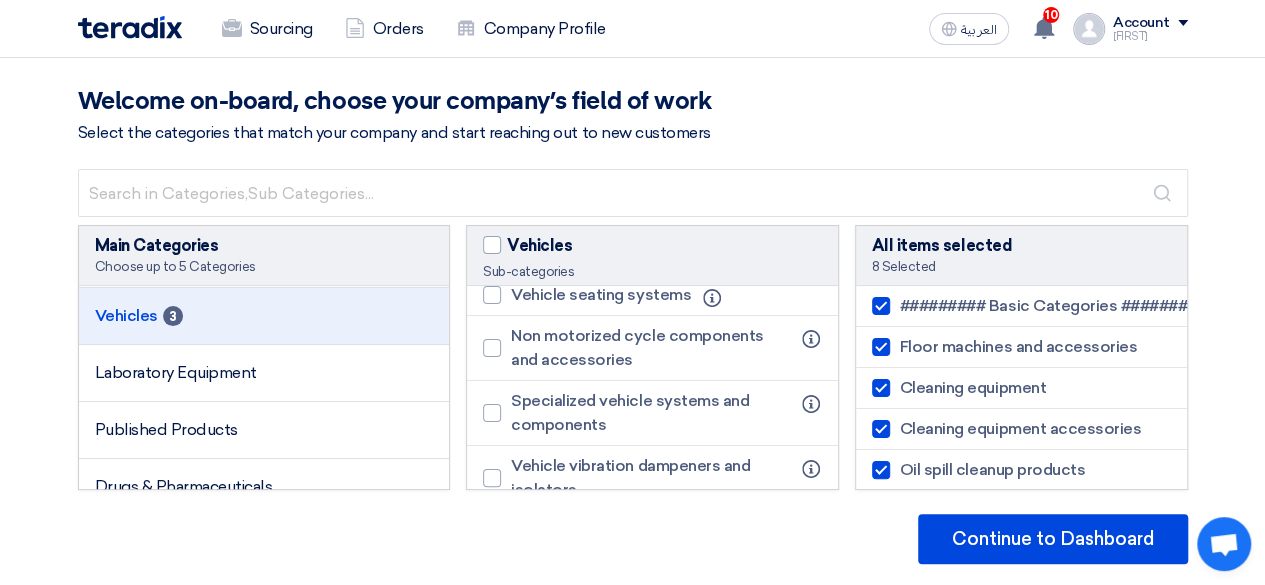 scroll, scrollTop: 2260, scrollLeft: 0, axis: vertical 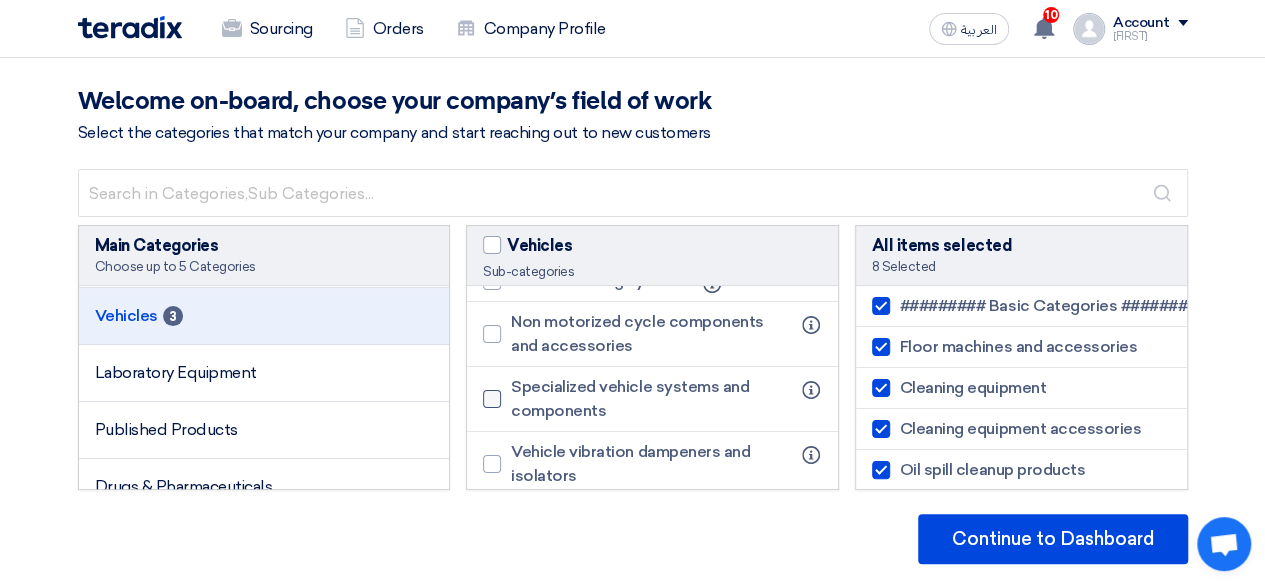 click 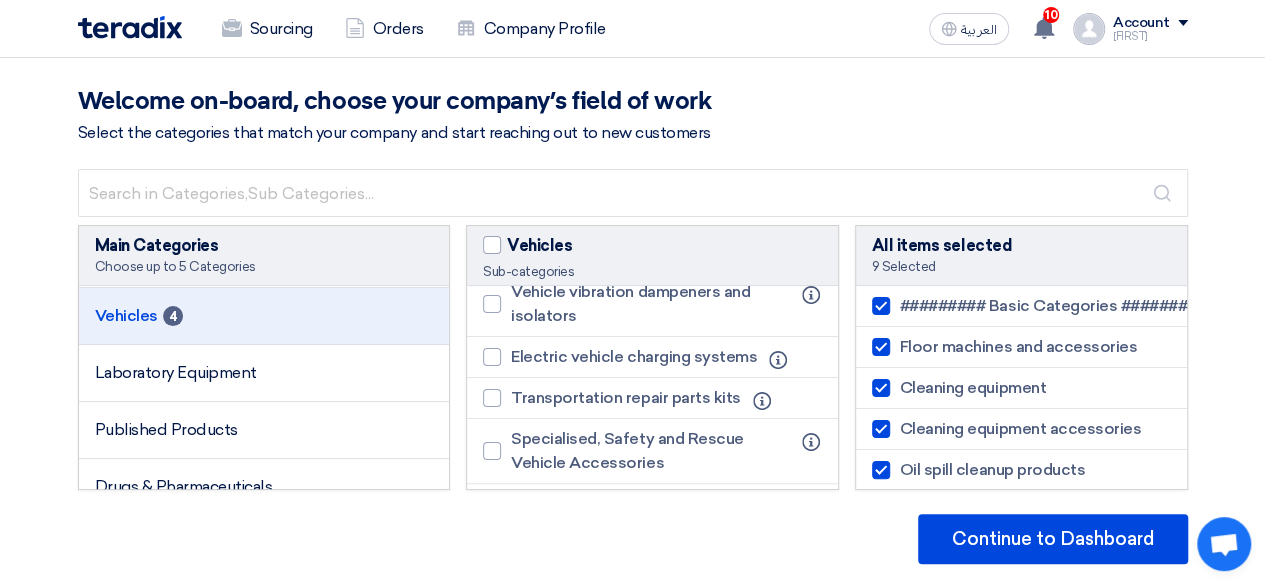 scroll, scrollTop: 2460, scrollLeft: 0, axis: vertical 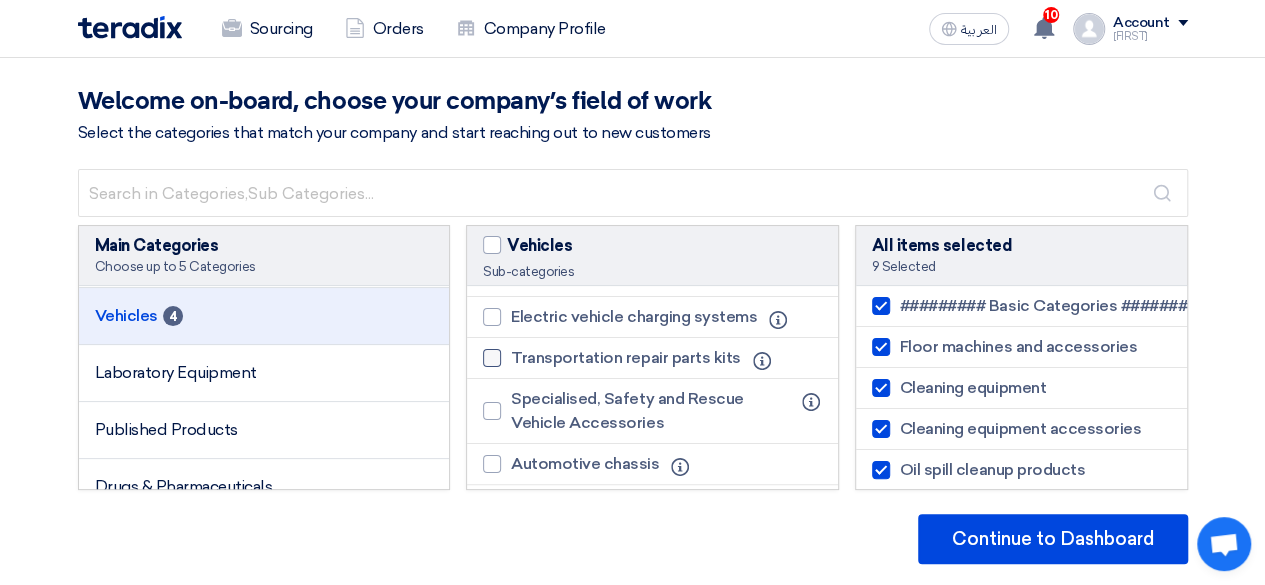 click 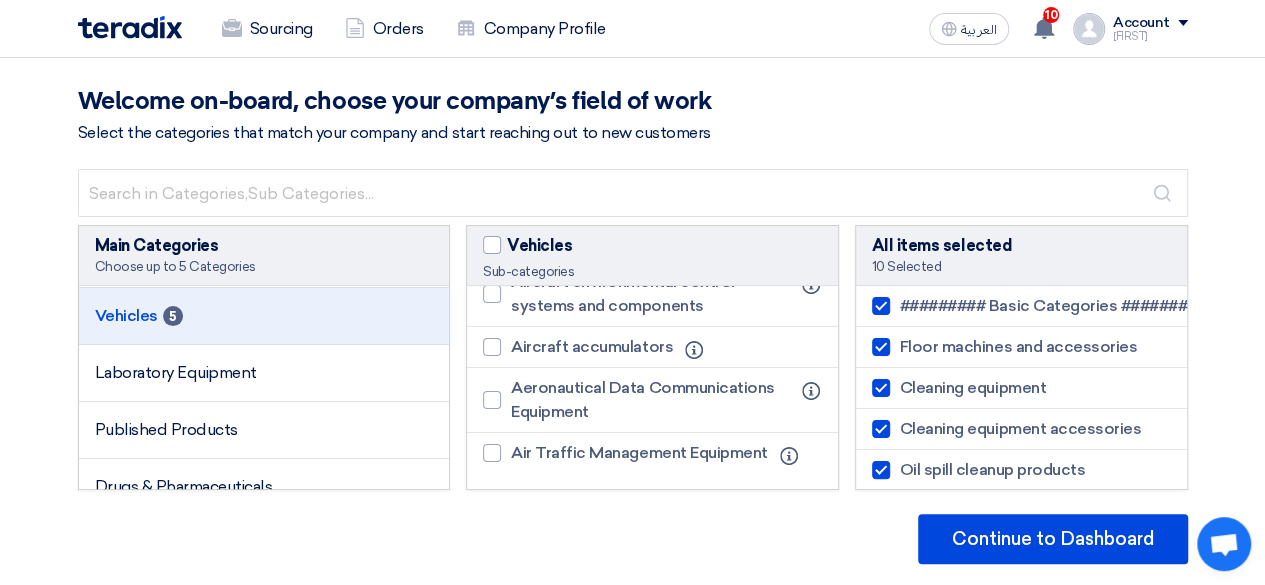 scroll, scrollTop: 3480, scrollLeft: 0, axis: vertical 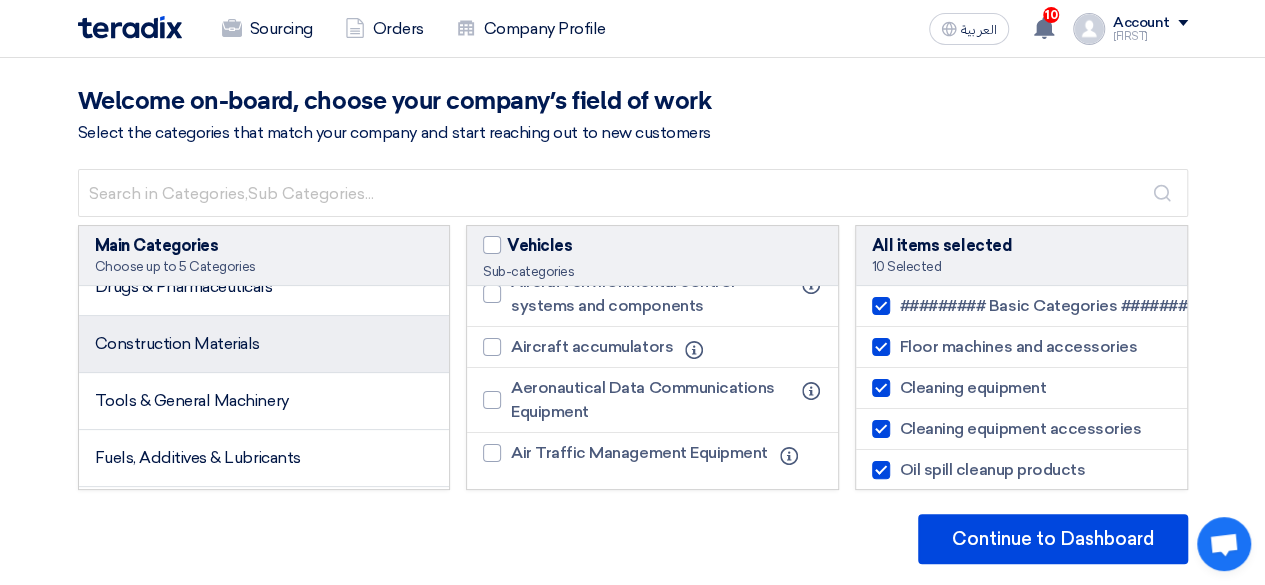 click on "Construction Materials" 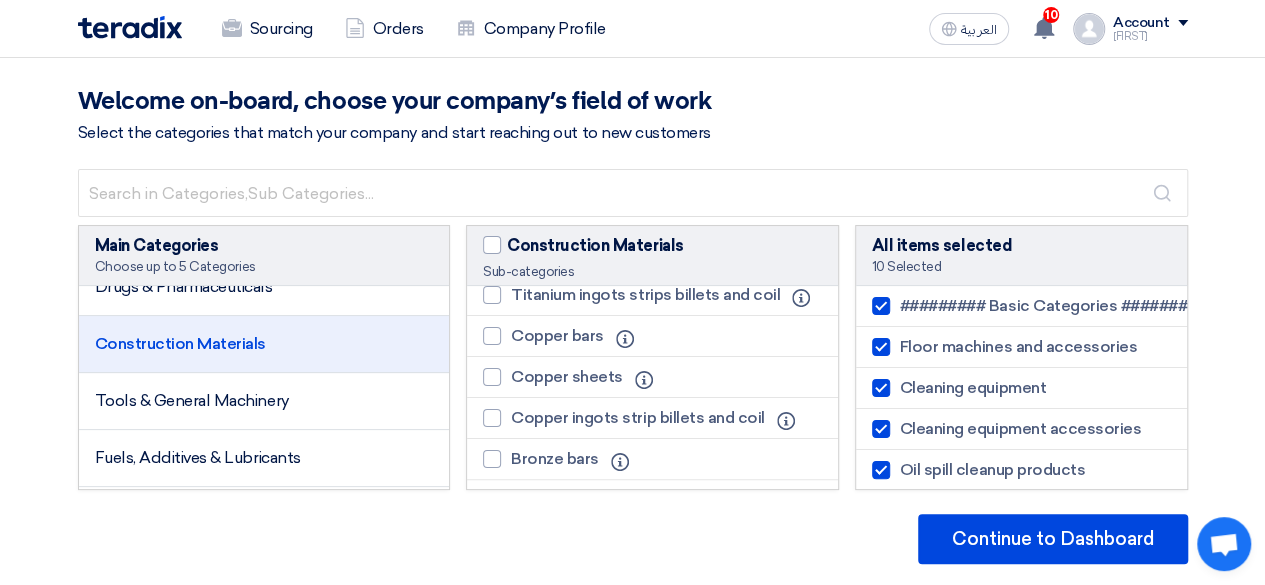 click on "Construction Materials" 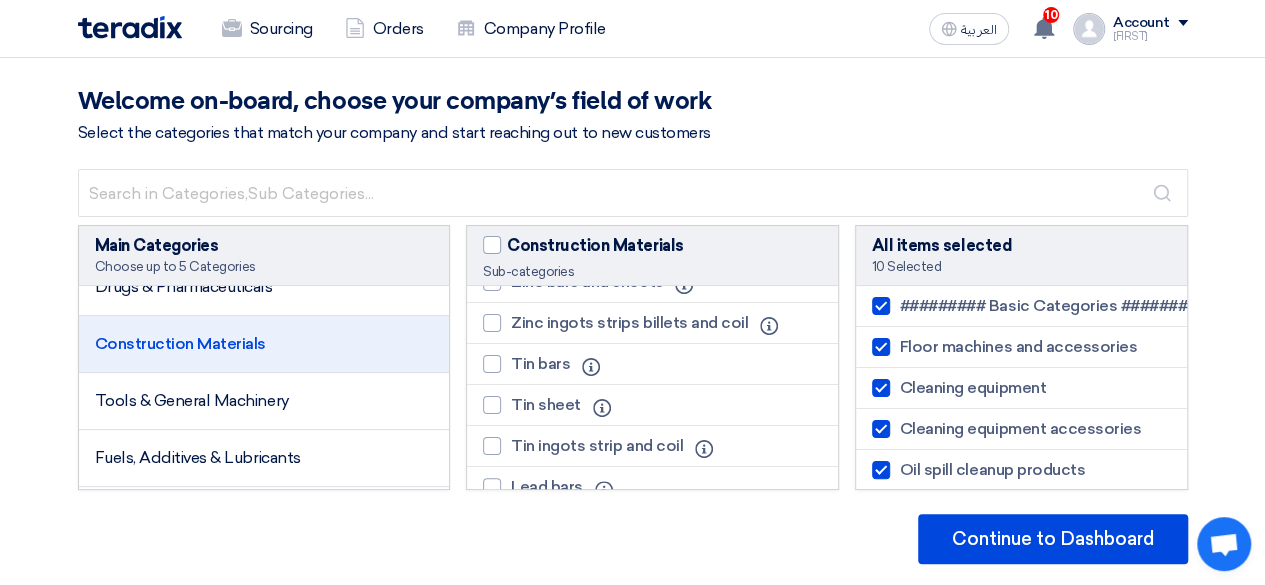 scroll, scrollTop: 3880, scrollLeft: 0, axis: vertical 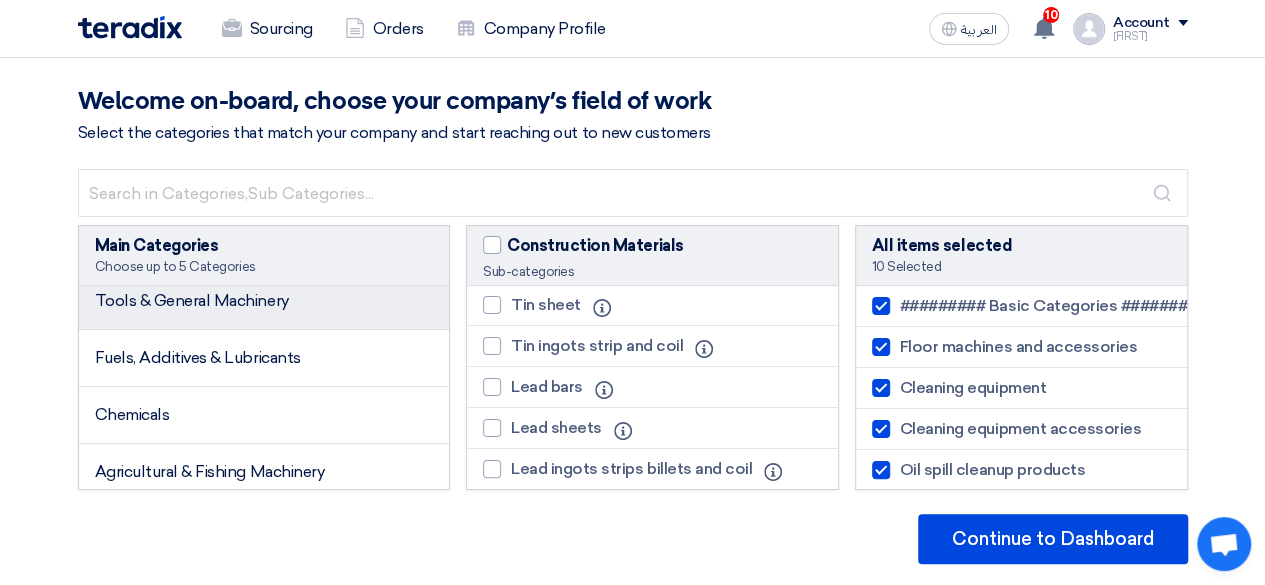 click on "Tools & General Machinery" 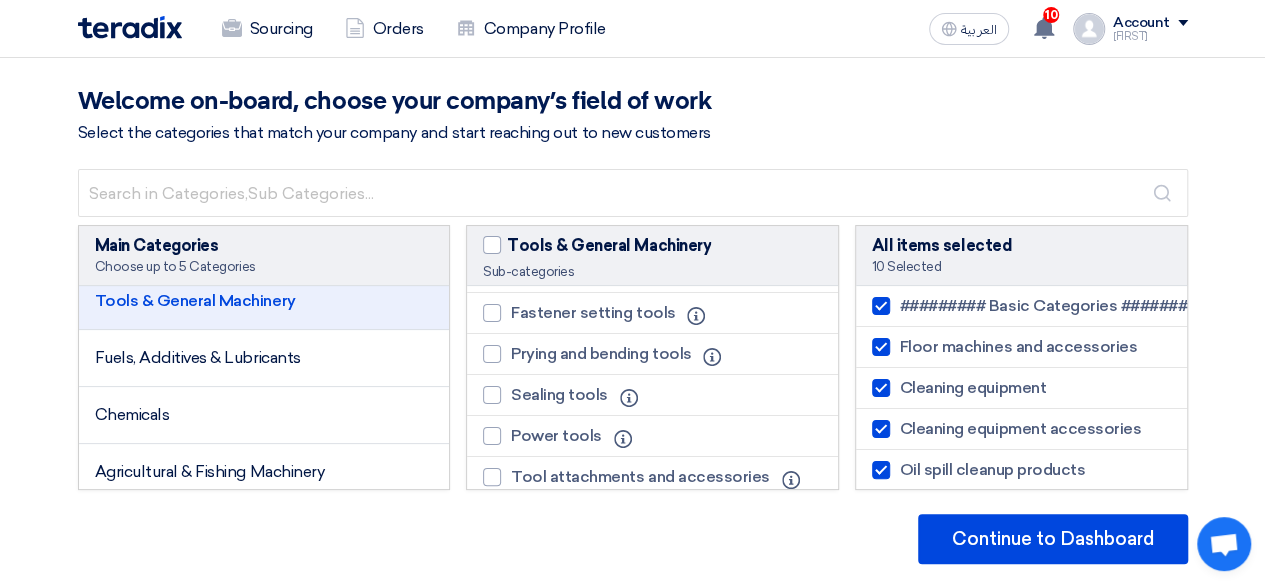 scroll, scrollTop: 0, scrollLeft: 0, axis: both 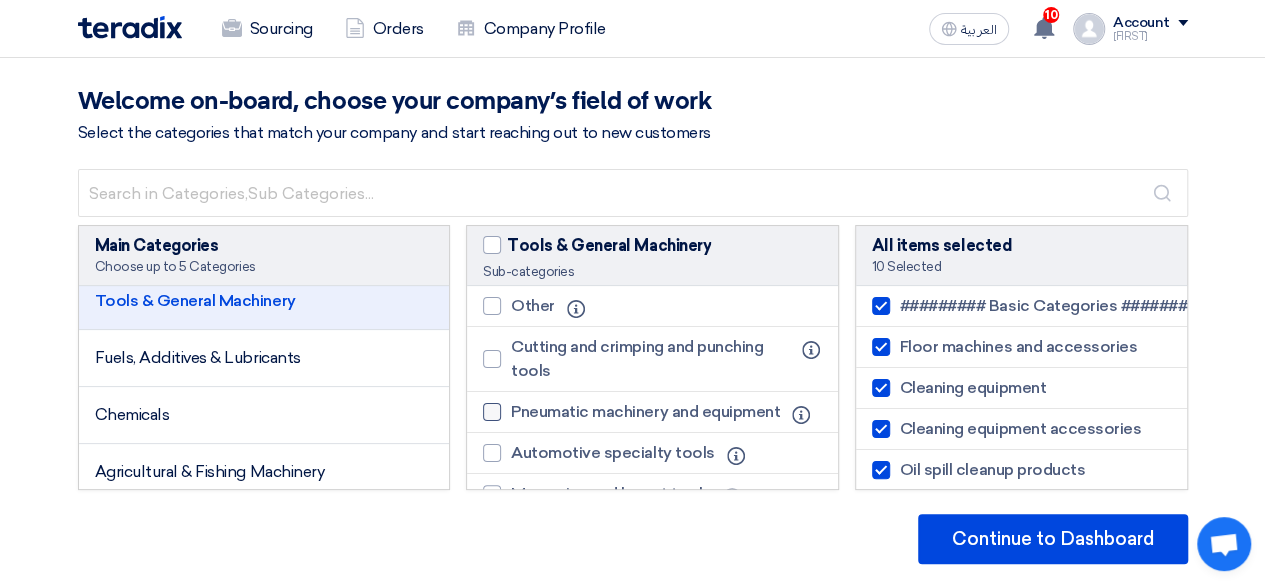 click 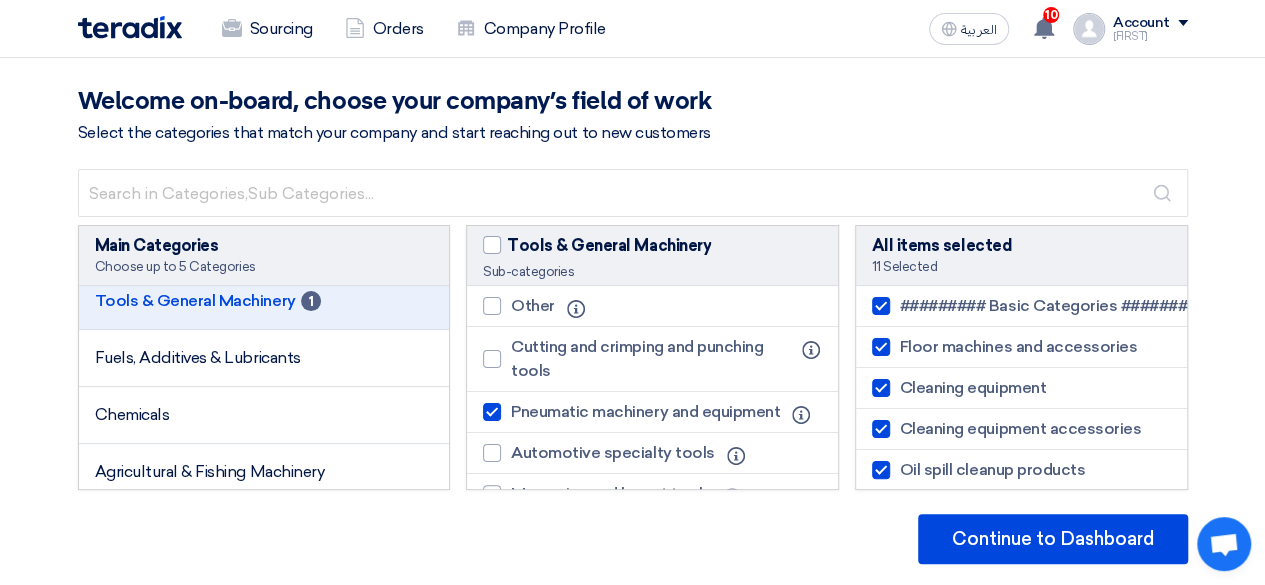 scroll, scrollTop: 100, scrollLeft: 0, axis: vertical 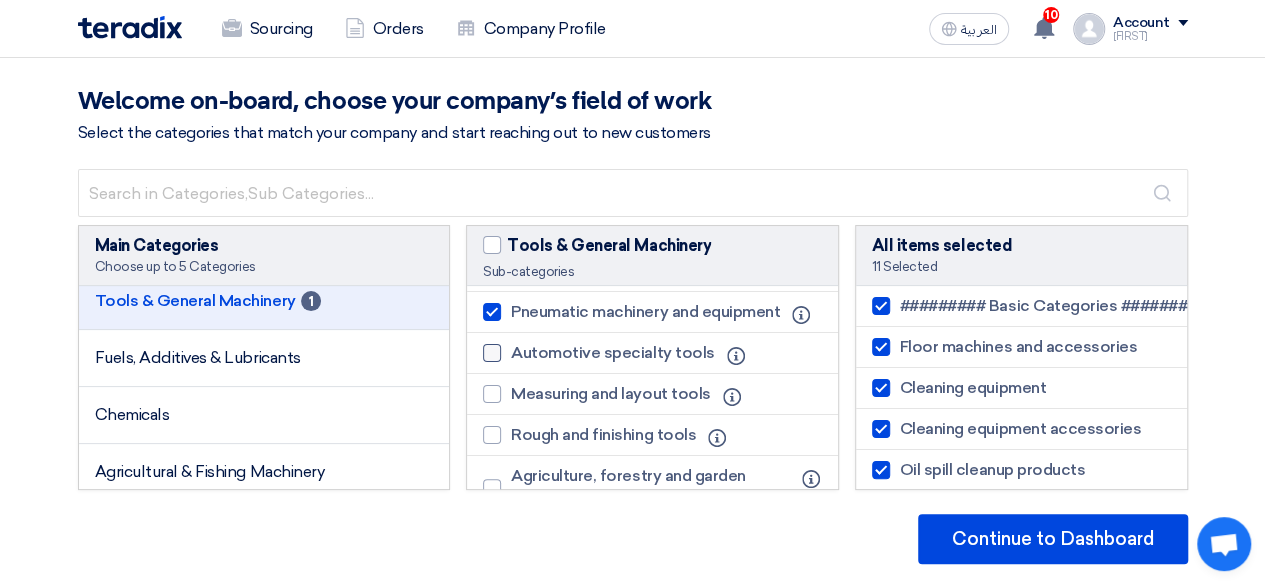 click 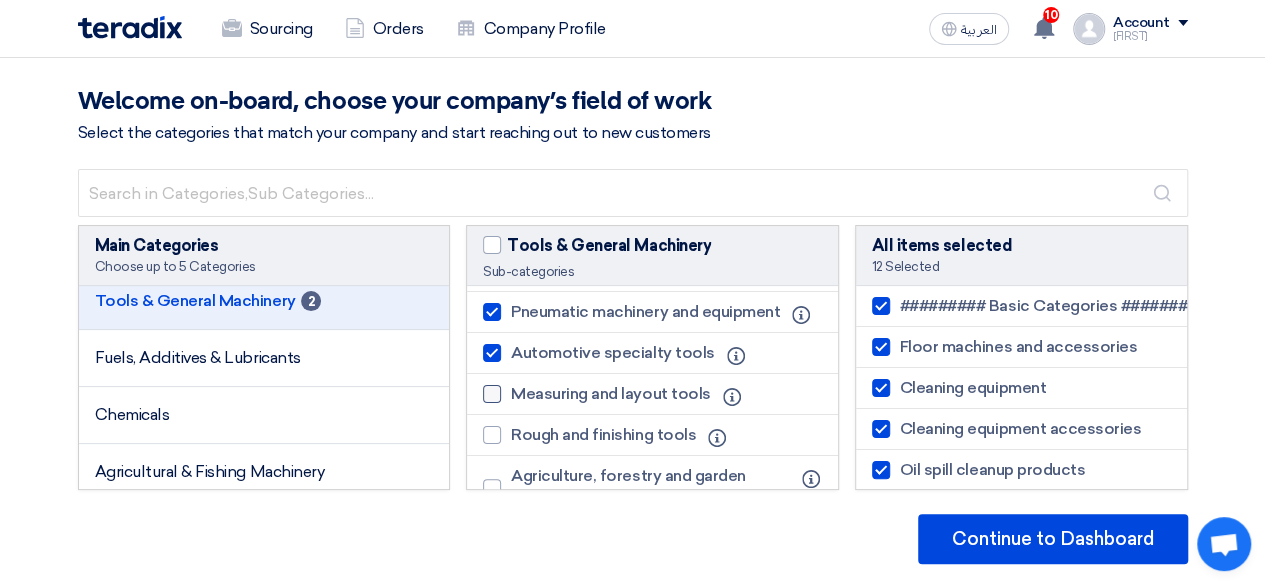click 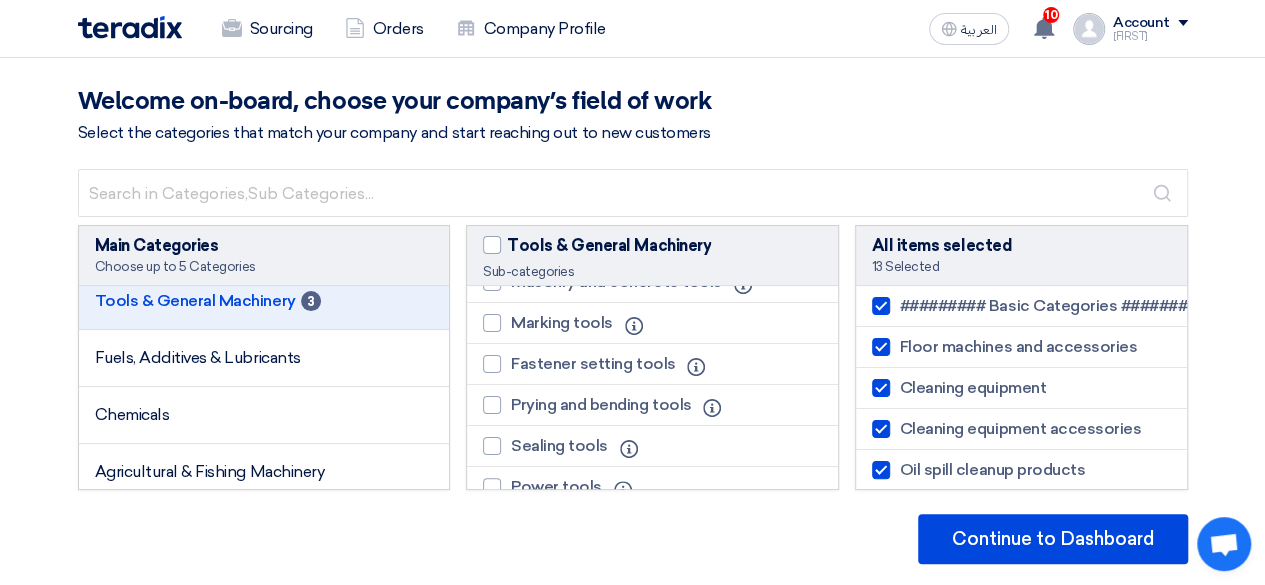 scroll, scrollTop: 500, scrollLeft: 0, axis: vertical 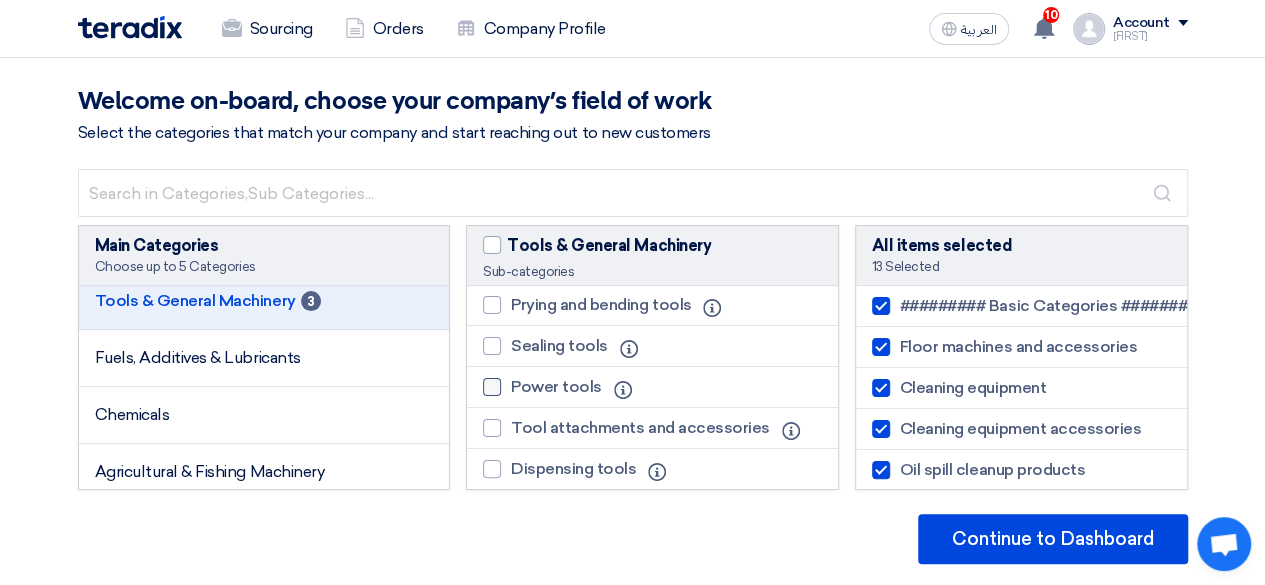 click 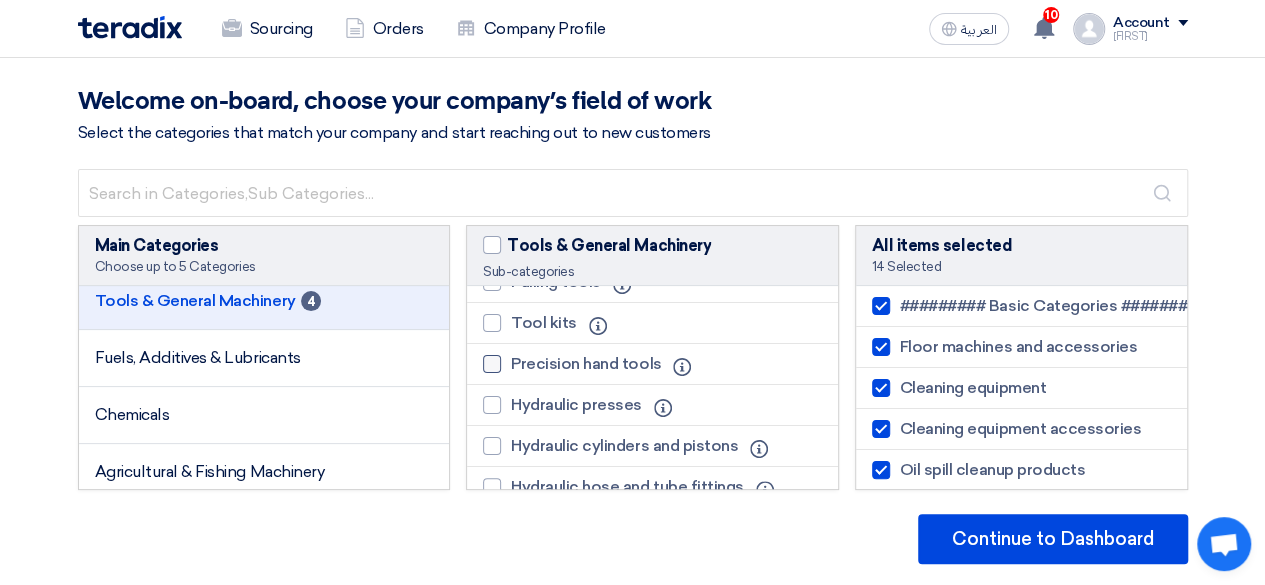 scroll, scrollTop: 800, scrollLeft: 0, axis: vertical 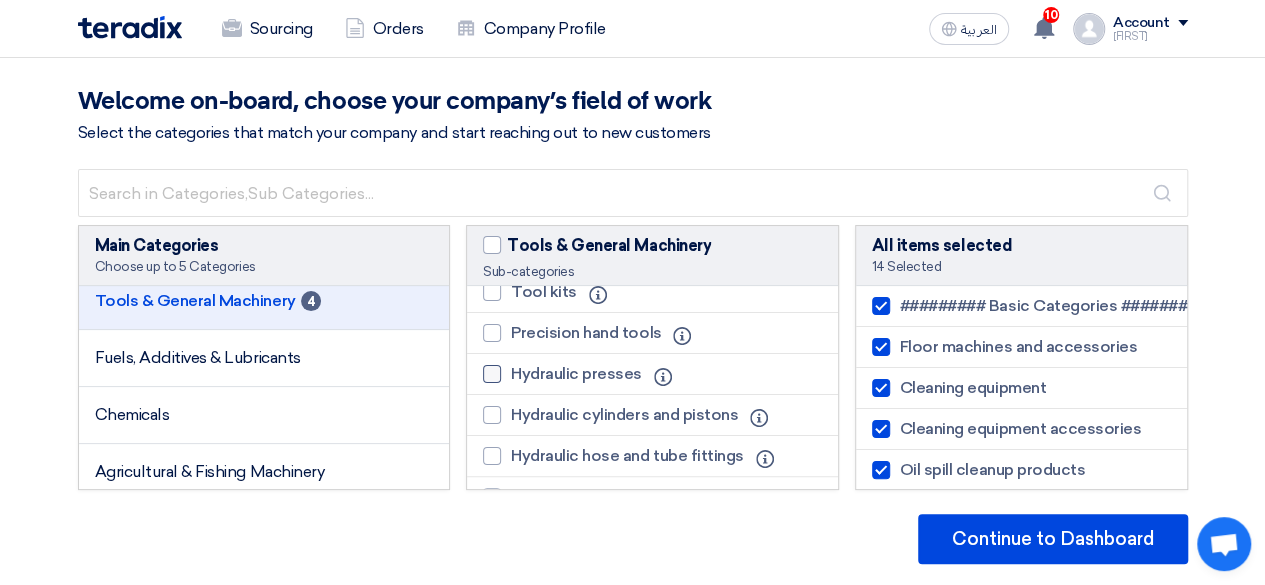click 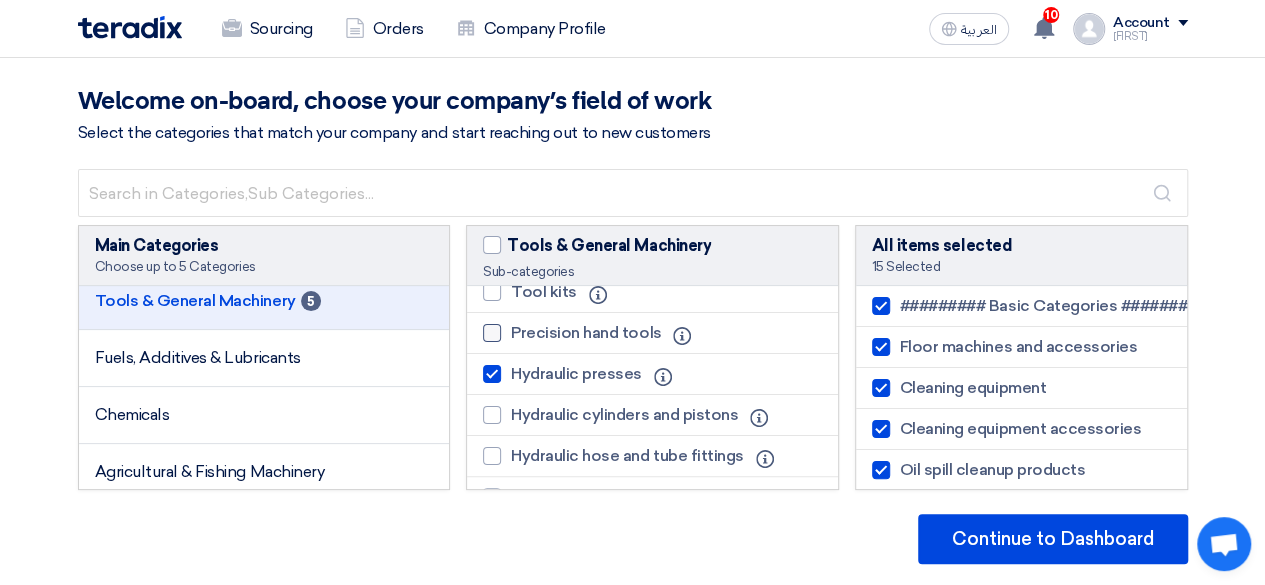 click 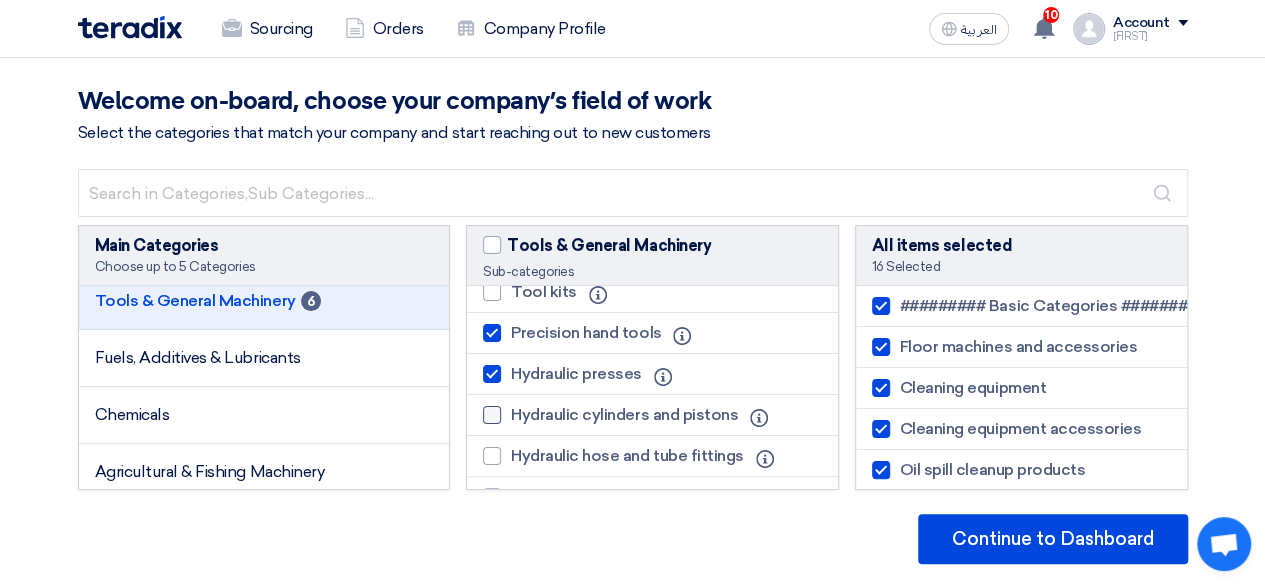 click 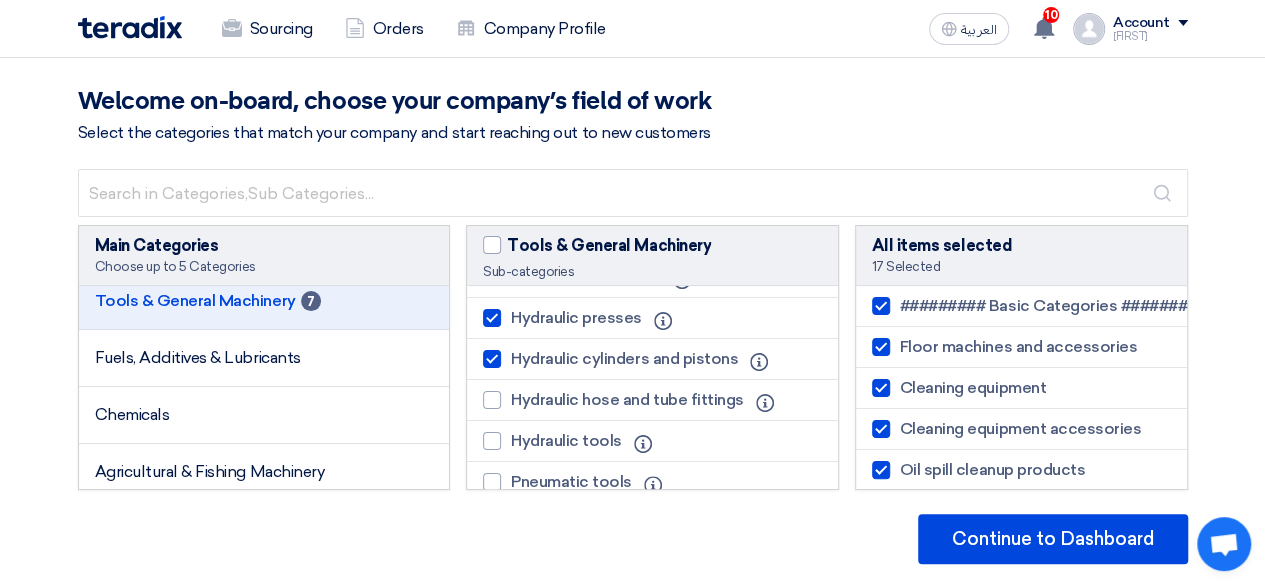 scroll, scrollTop: 900, scrollLeft: 0, axis: vertical 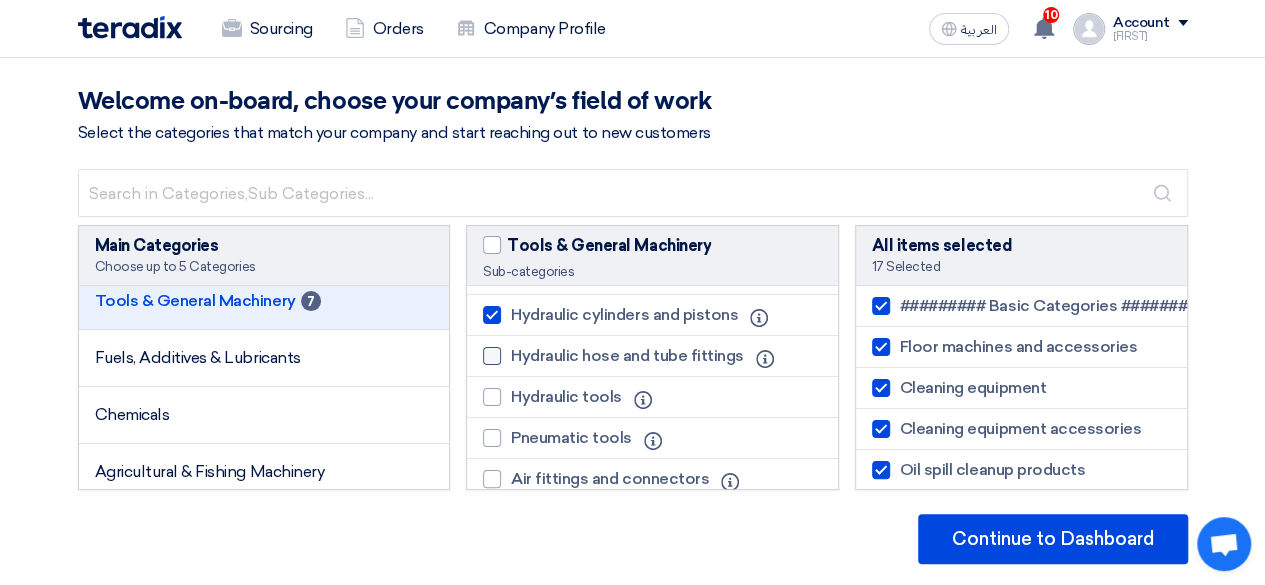 click 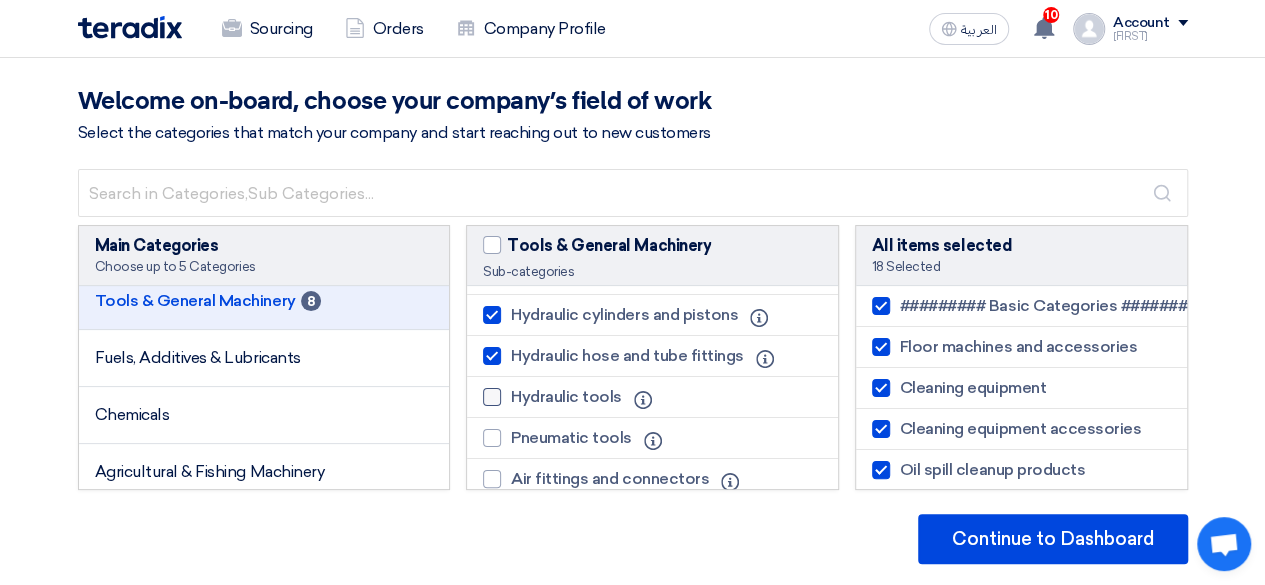 click 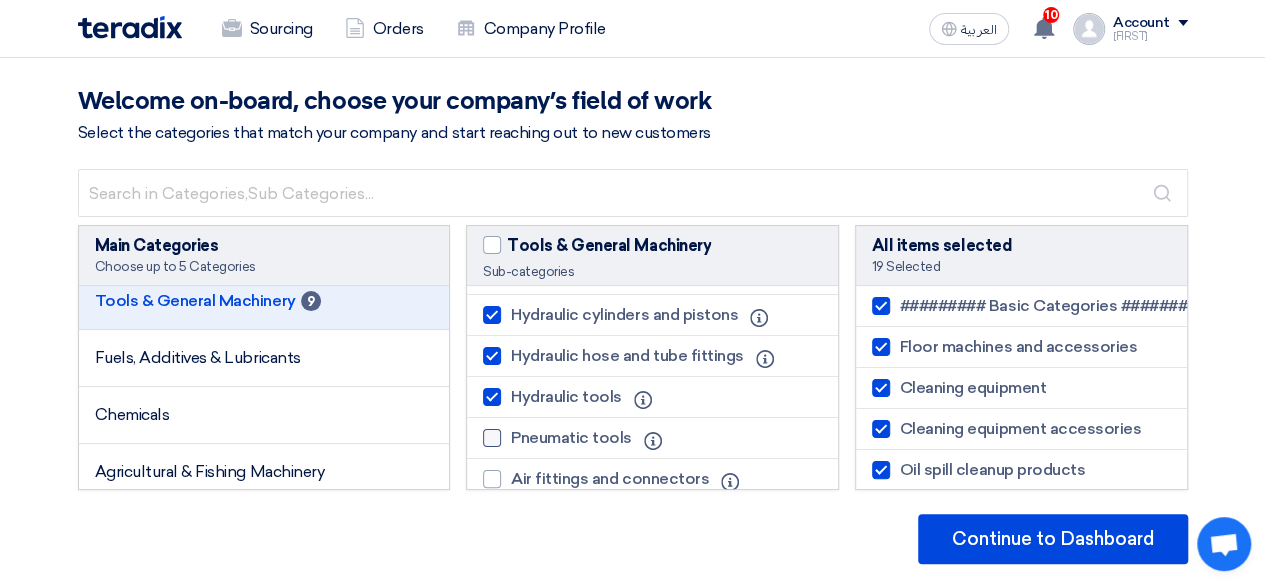 click 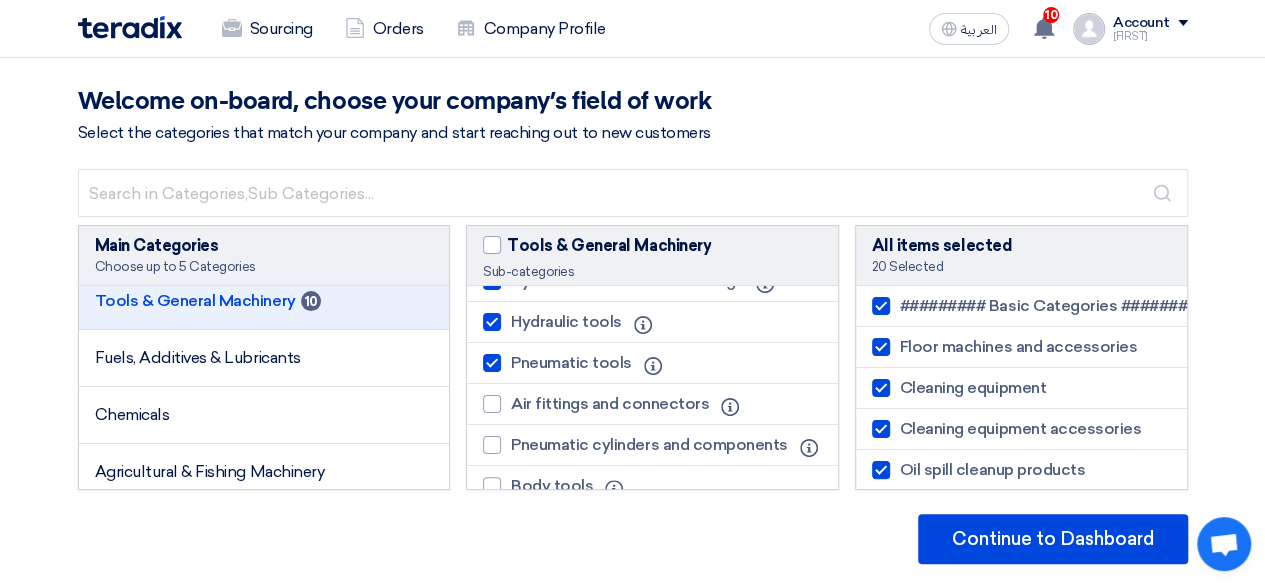 scroll, scrollTop: 1000, scrollLeft: 0, axis: vertical 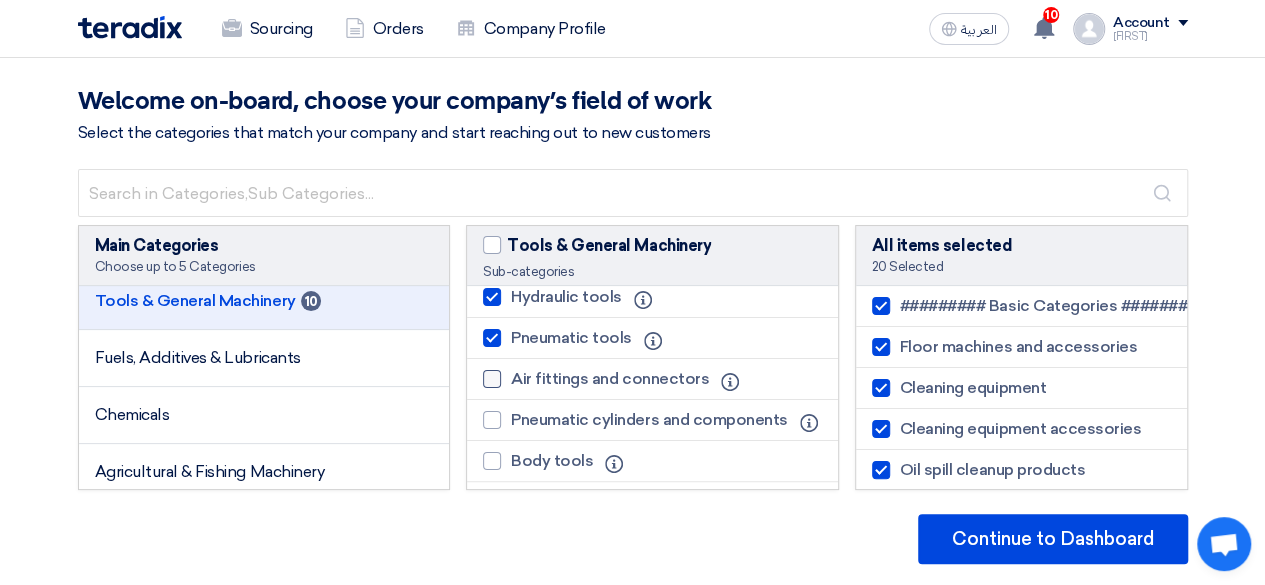 click 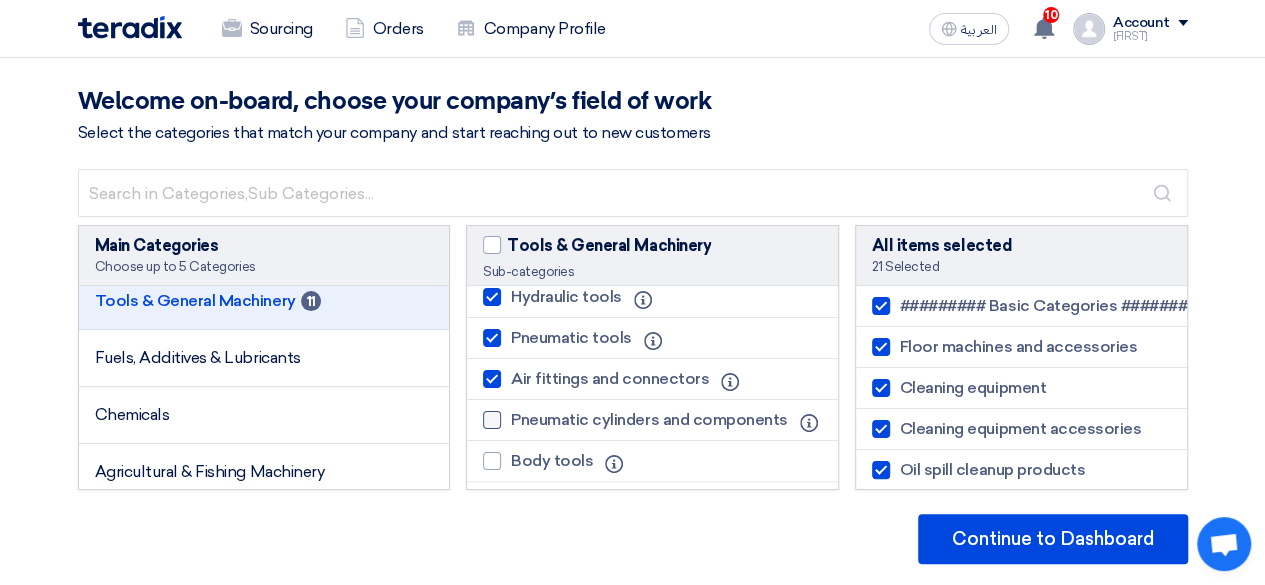 click 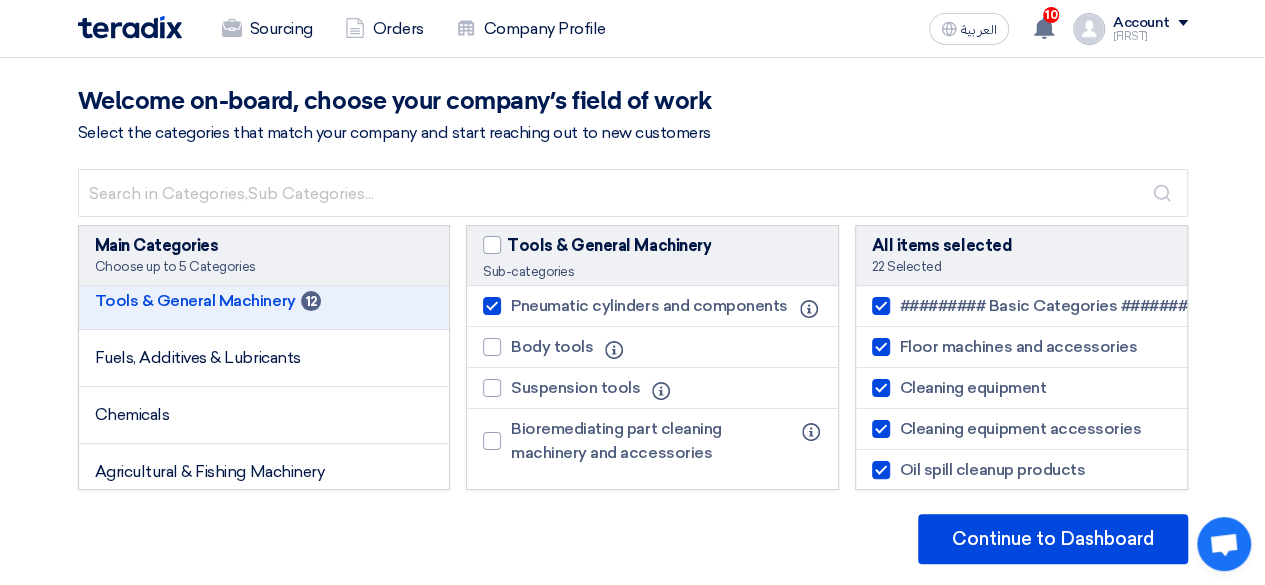 scroll, scrollTop: 1151, scrollLeft: 0, axis: vertical 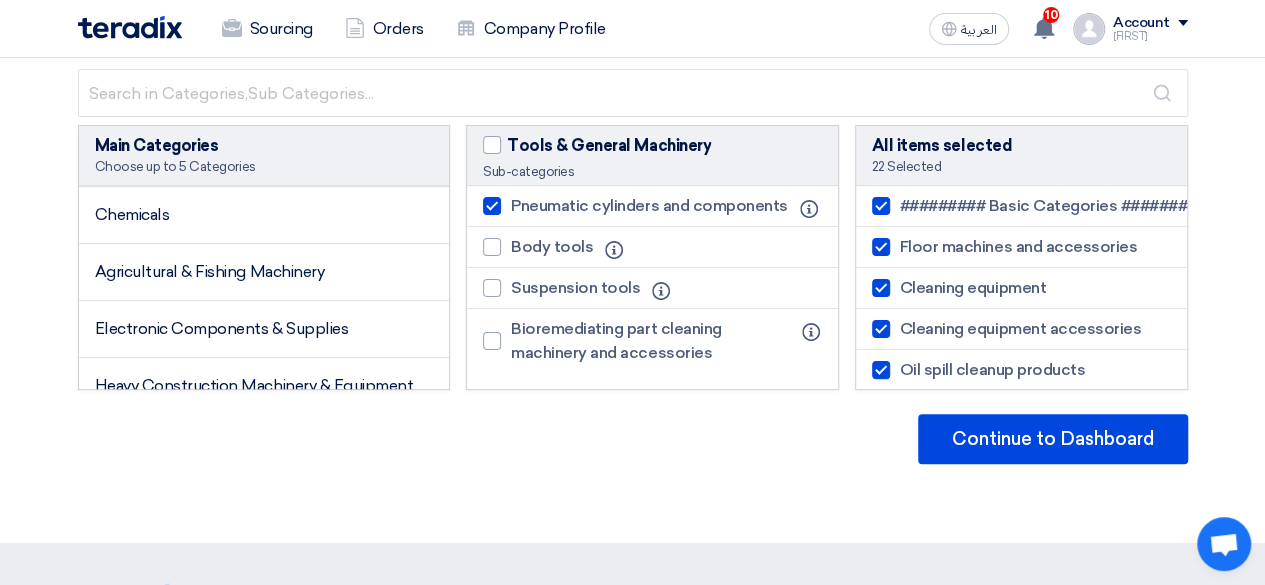 click on "Fuels, Additives & Lubricants" 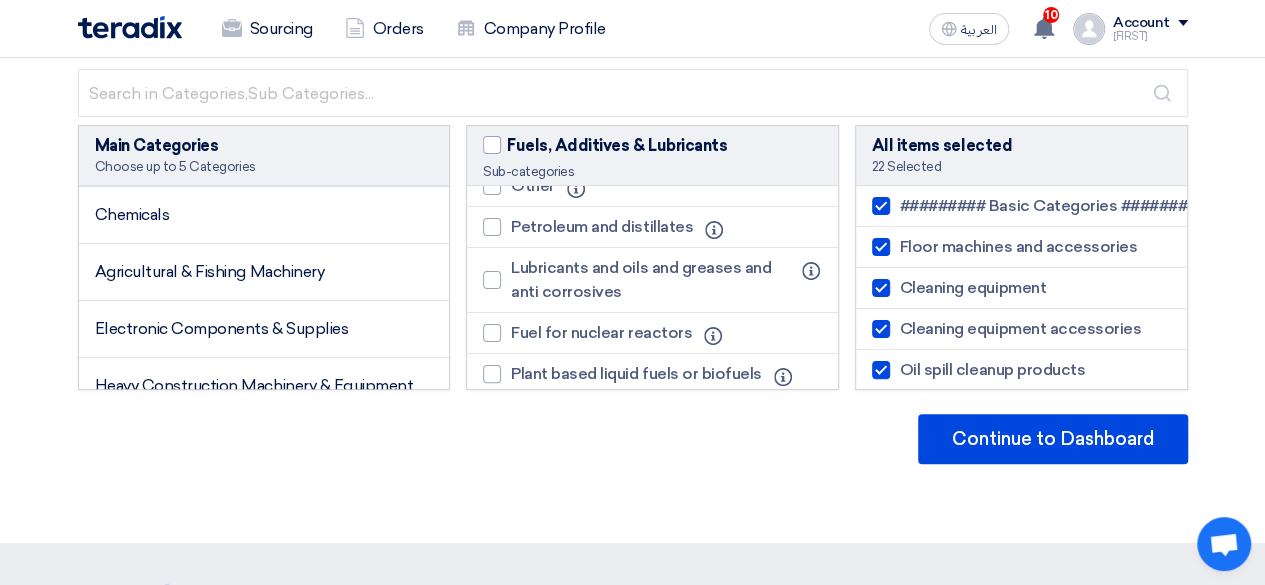 scroll, scrollTop: 0, scrollLeft: 0, axis: both 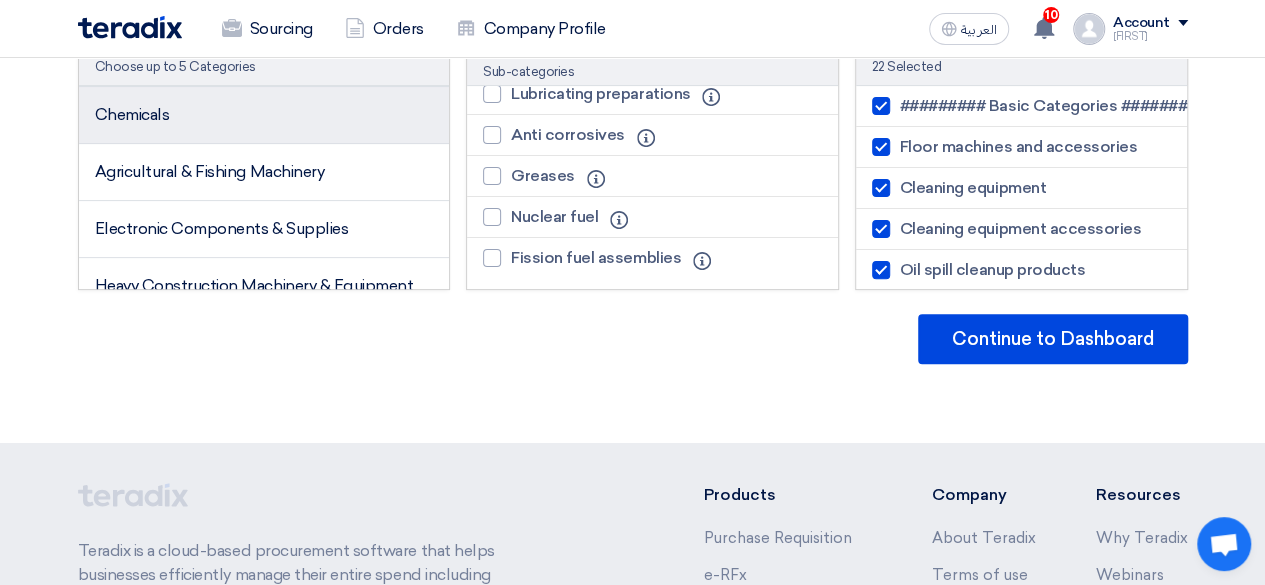 click on "Chemicals" 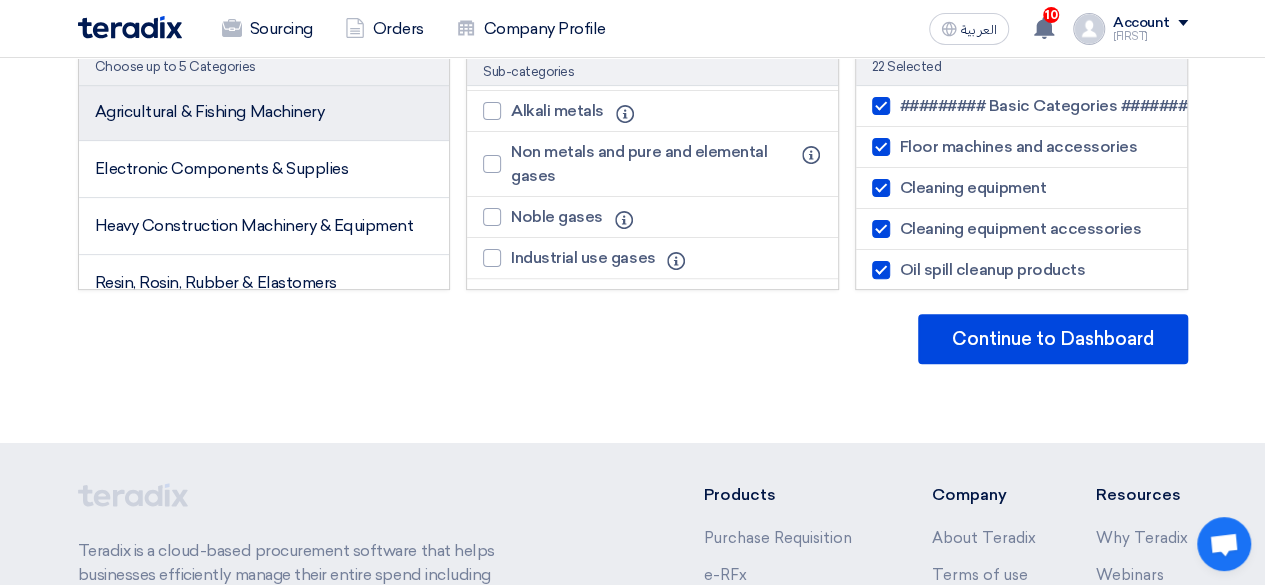 scroll, scrollTop: 1800, scrollLeft: 0, axis: vertical 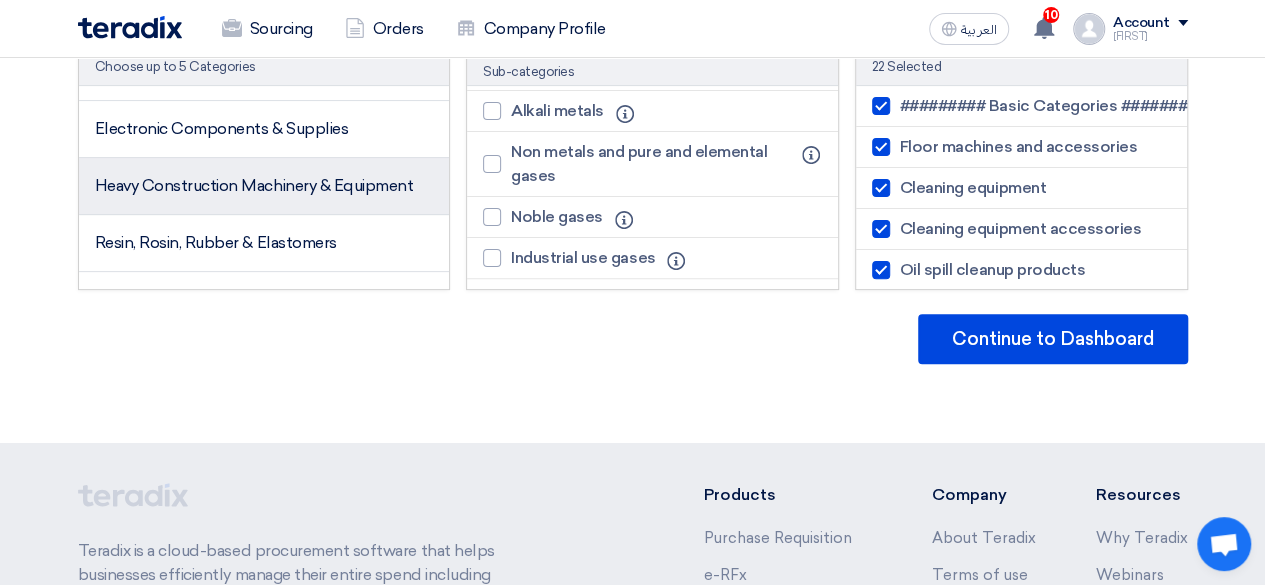 click on "Heavy Construction Machinery & Equipment" 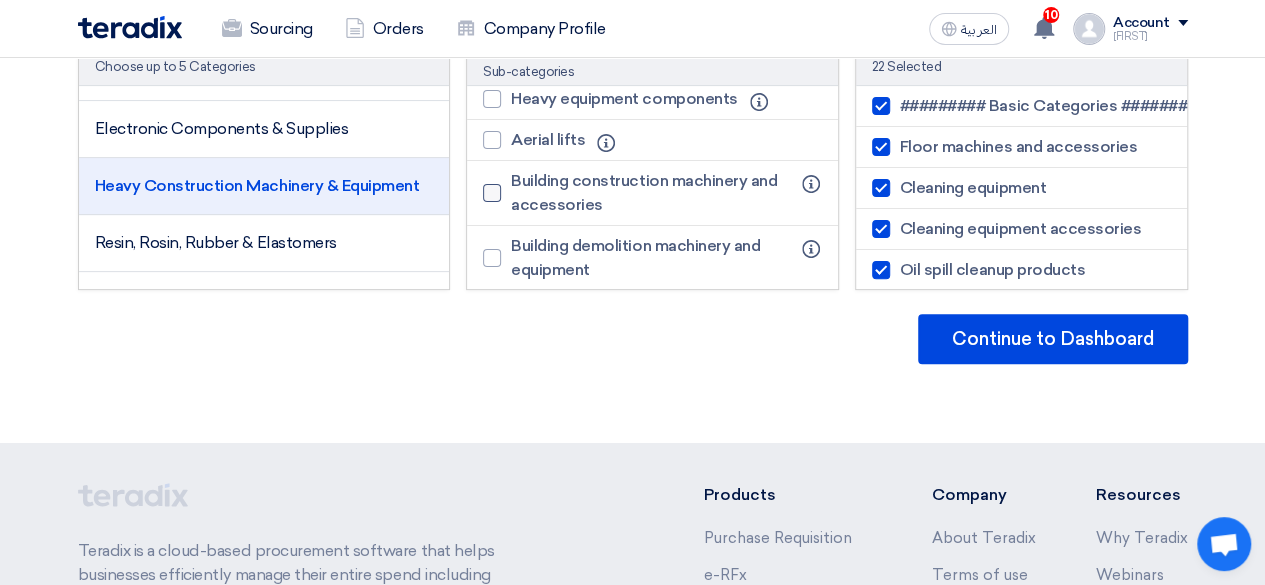 scroll, scrollTop: 144, scrollLeft: 0, axis: vertical 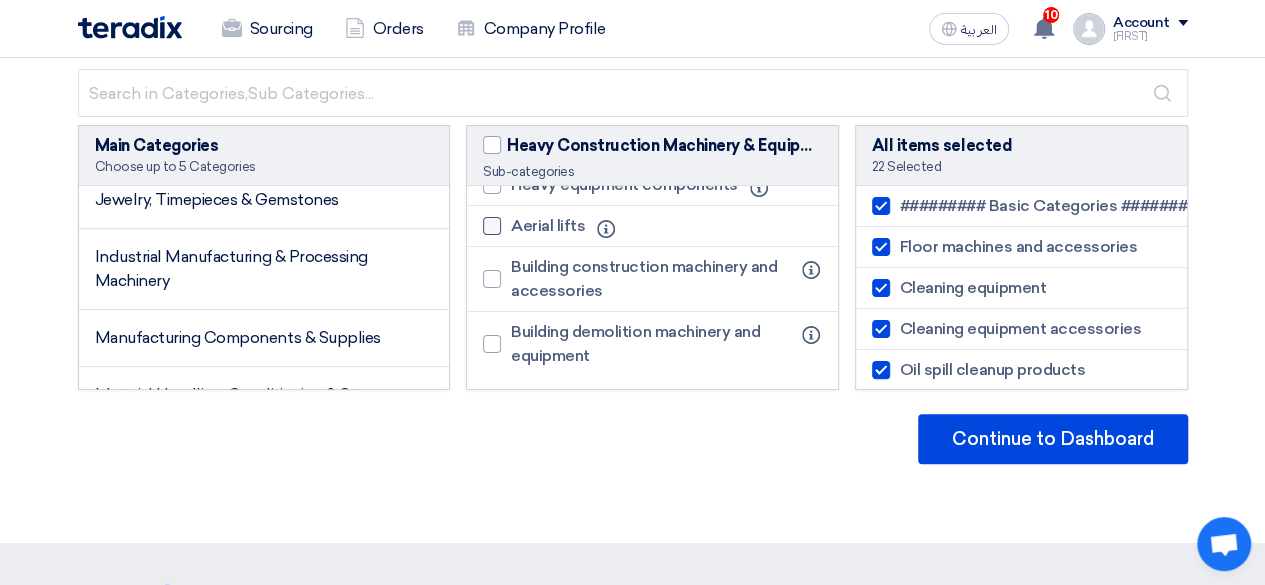 drag, startPoint x: 493, startPoint y: 223, endPoint x: 399, endPoint y: 265, distance: 102.9563 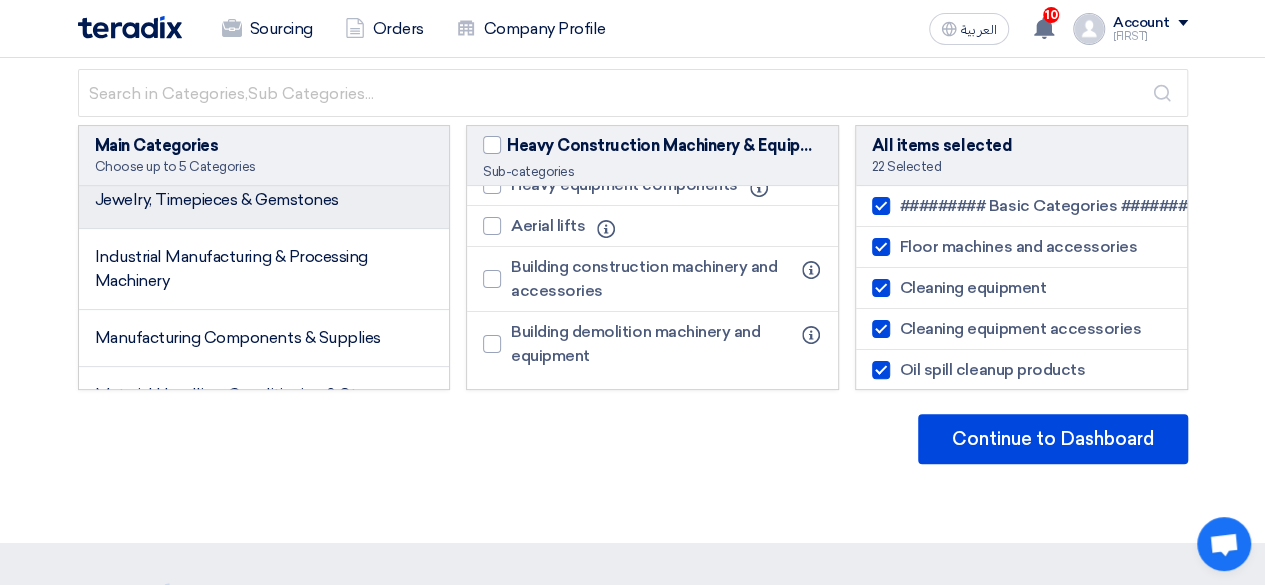 click on "Aerial lifts" 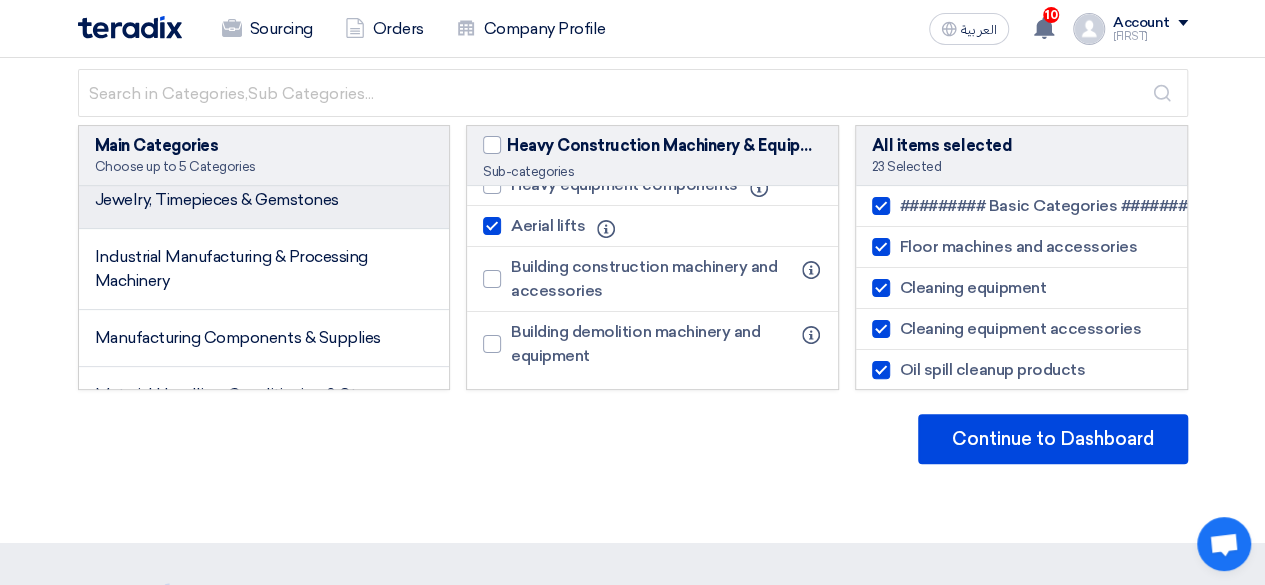 scroll, scrollTop: 2124, scrollLeft: 0, axis: vertical 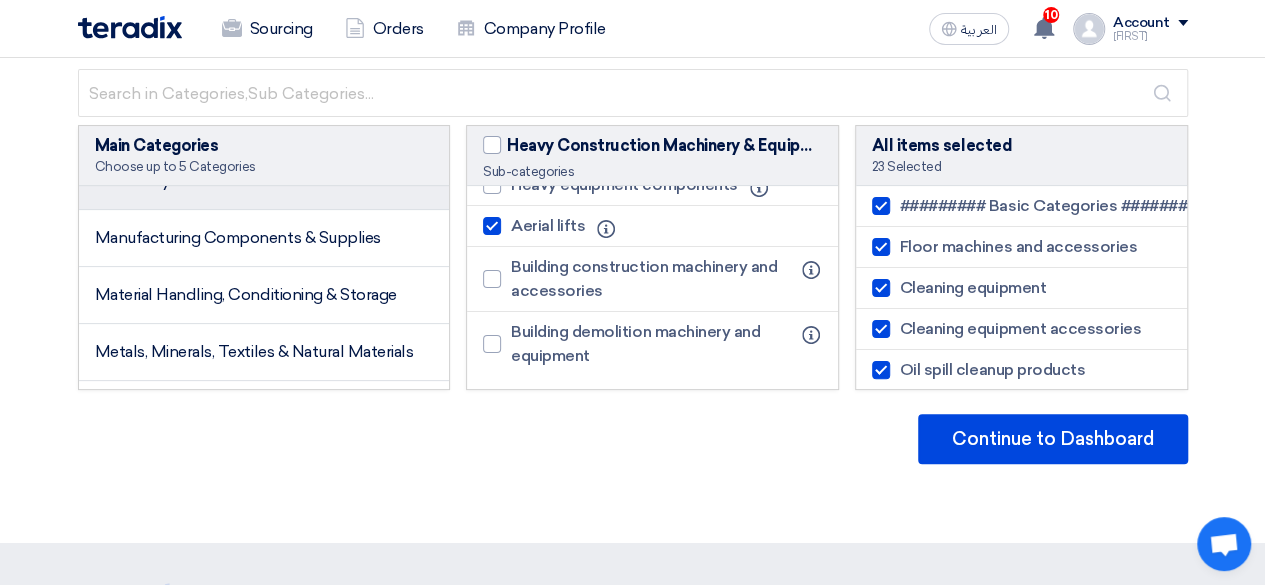 click on "Industrial Manufacturing & Processing Machinery" 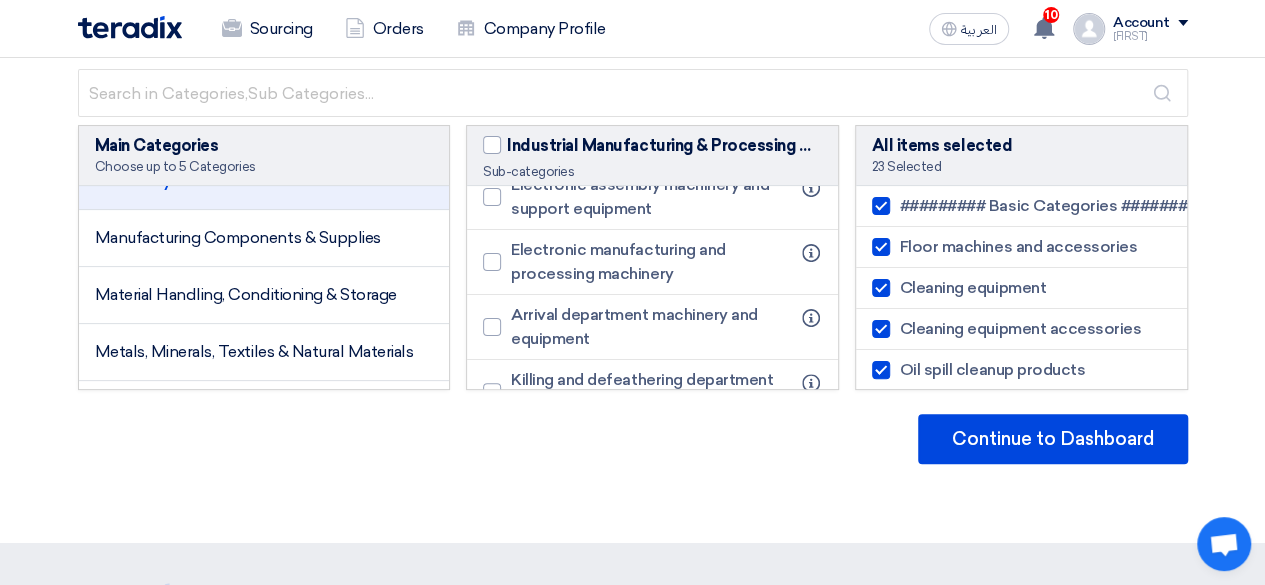 scroll, scrollTop: 2200, scrollLeft: 0, axis: vertical 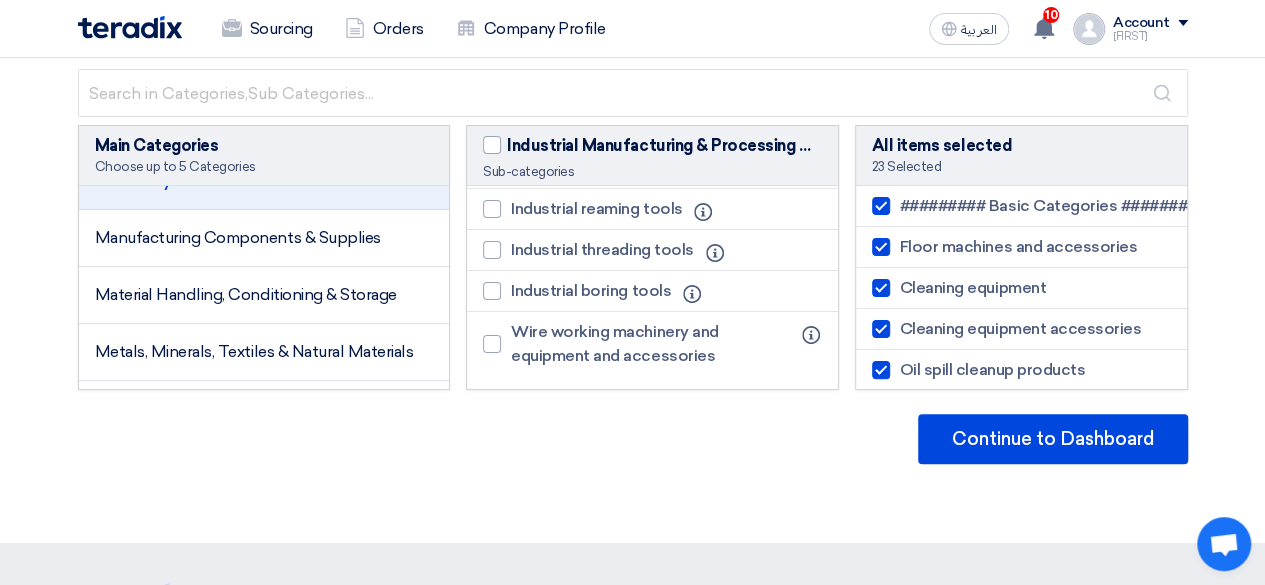 click 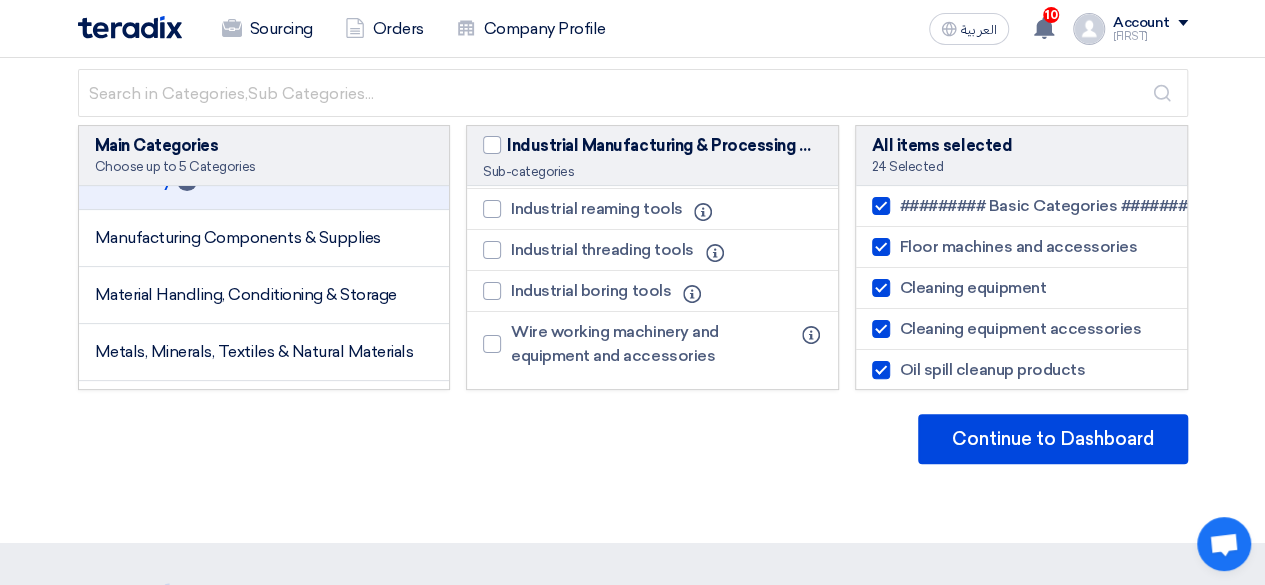 click 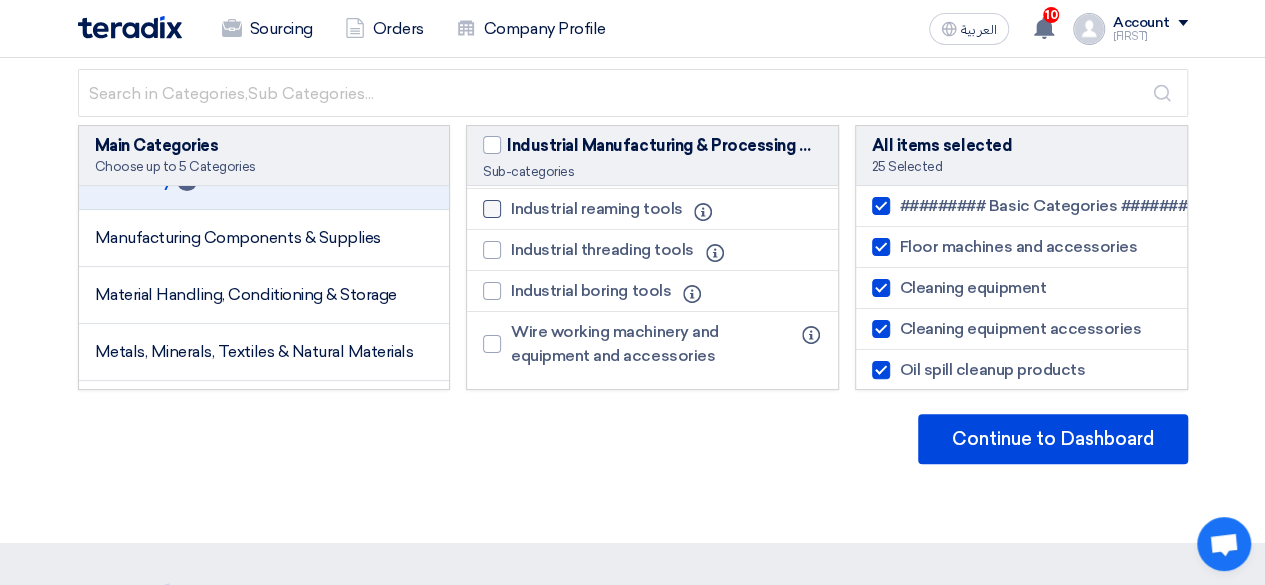 click 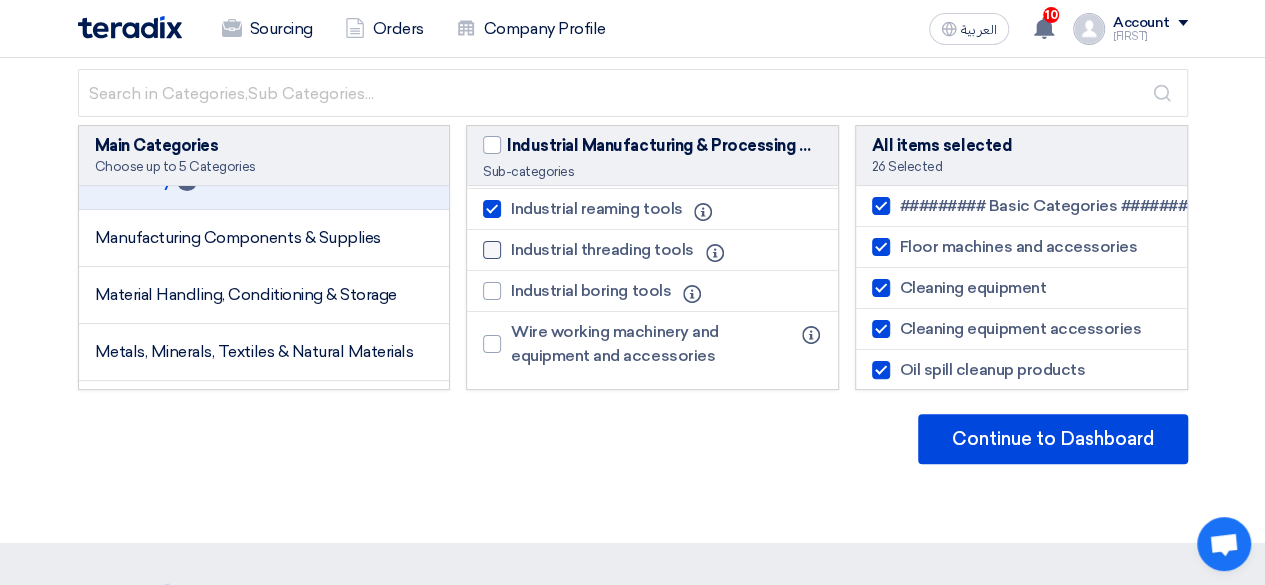 click 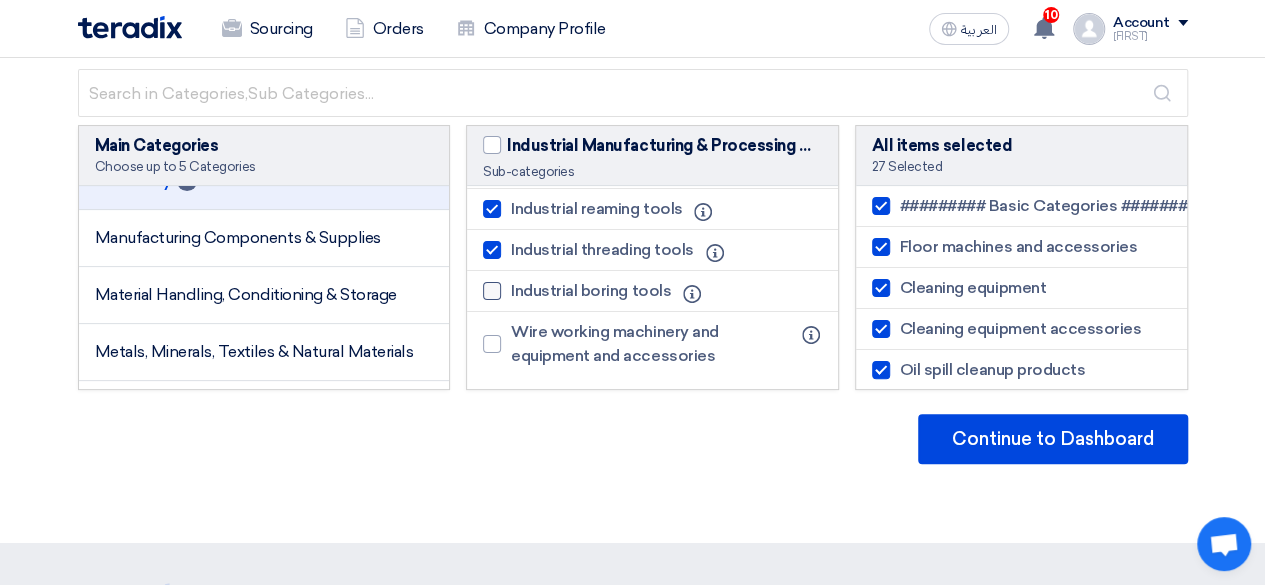 click 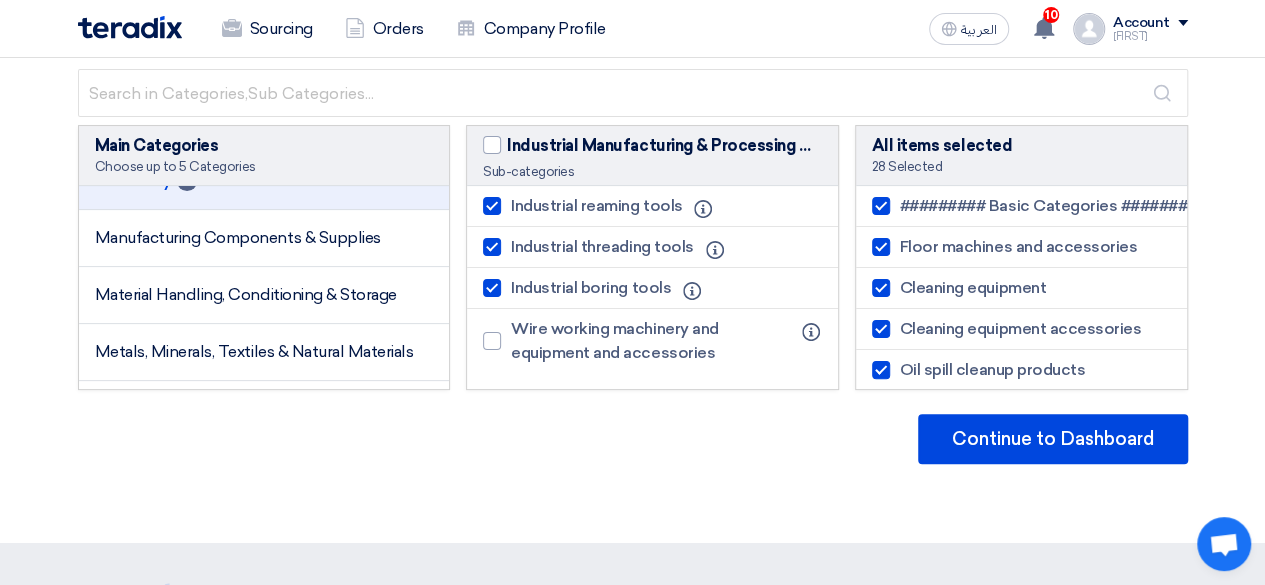 scroll, scrollTop: 4586, scrollLeft: 0, axis: vertical 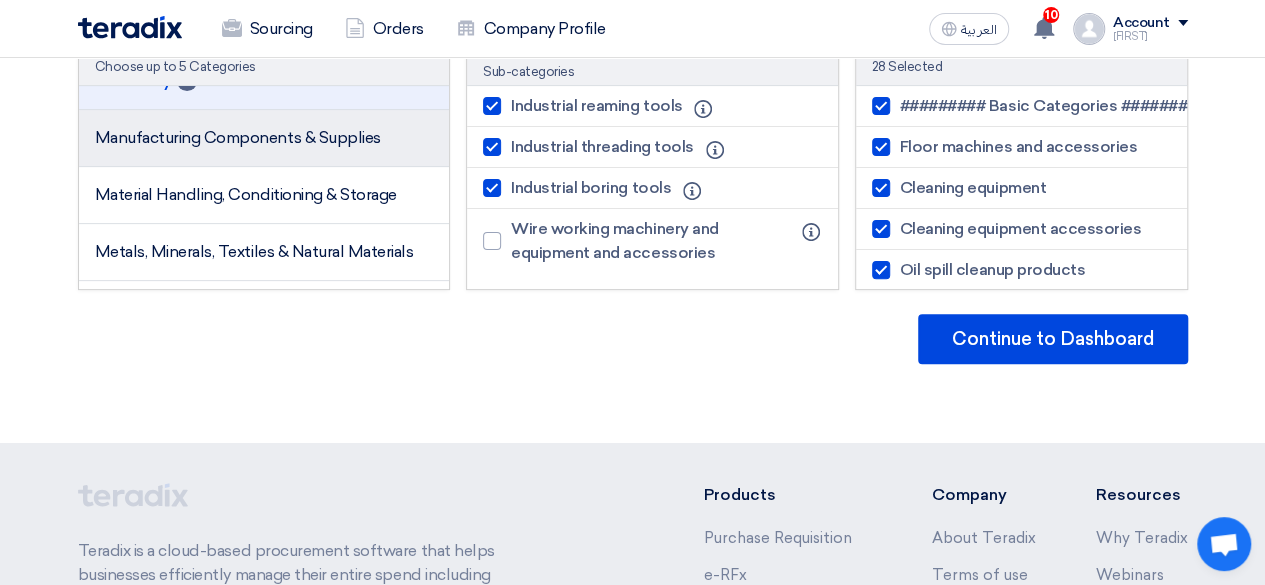 click on "Manufacturing Components & Supplies" 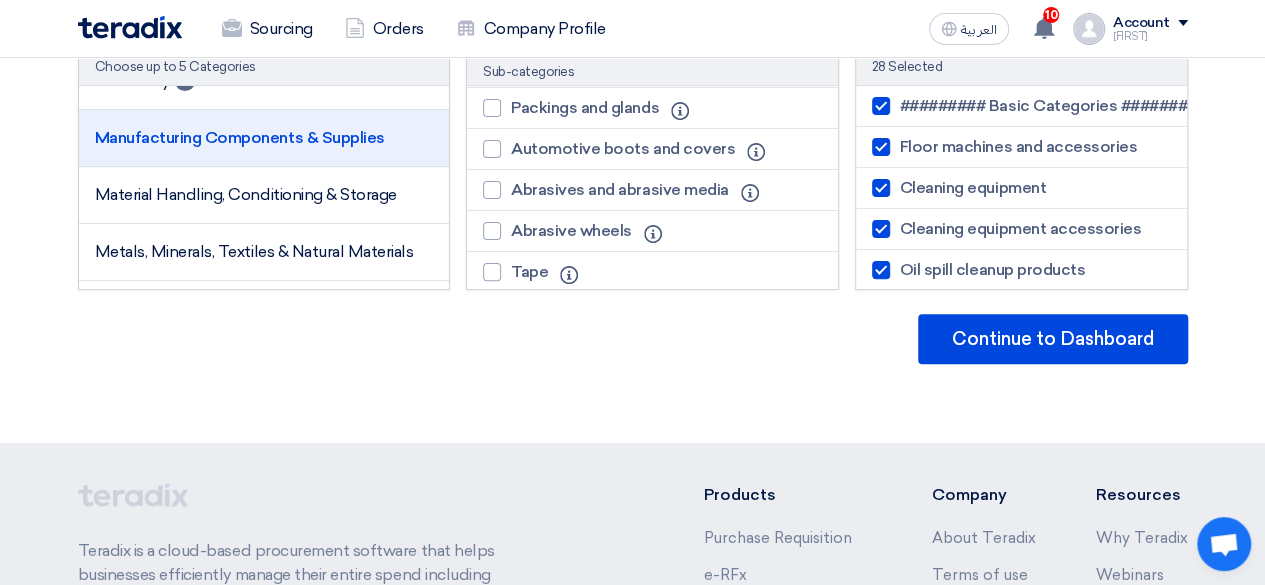scroll, scrollTop: 4600, scrollLeft: 0, axis: vertical 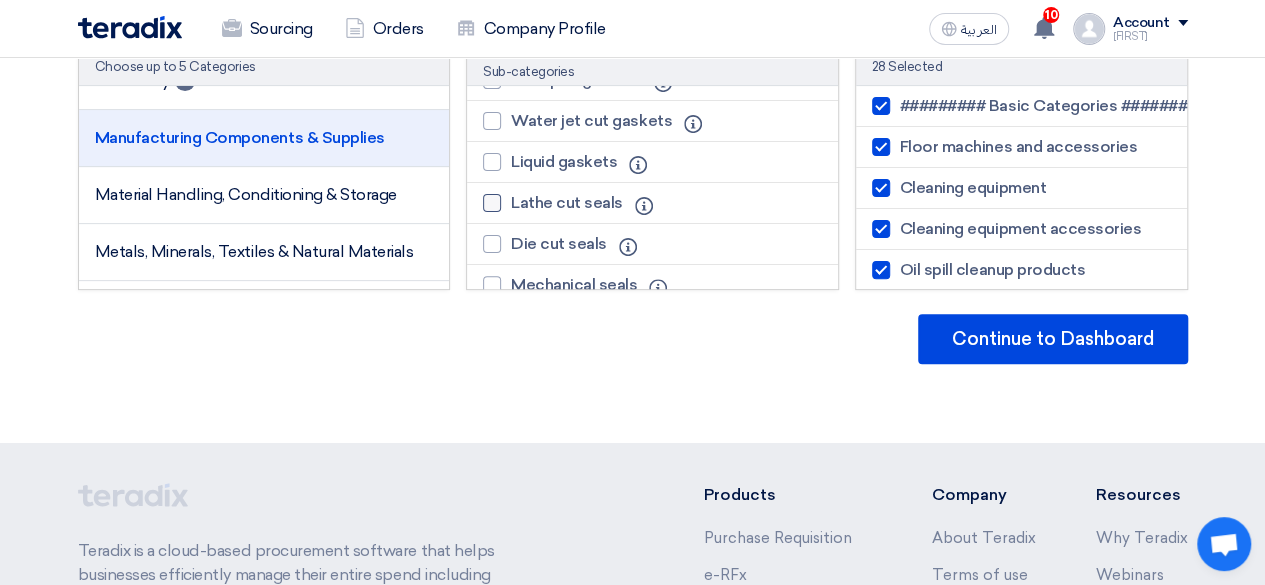 click 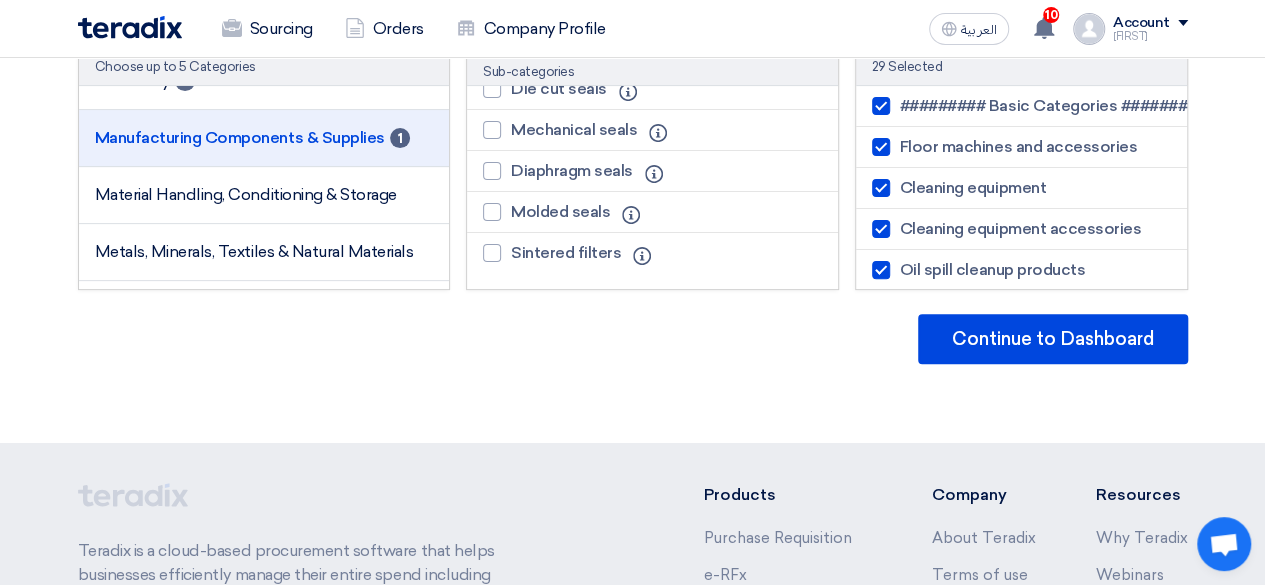scroll, scrollTop: 9418, scrollLeft: 0, axis: vertical 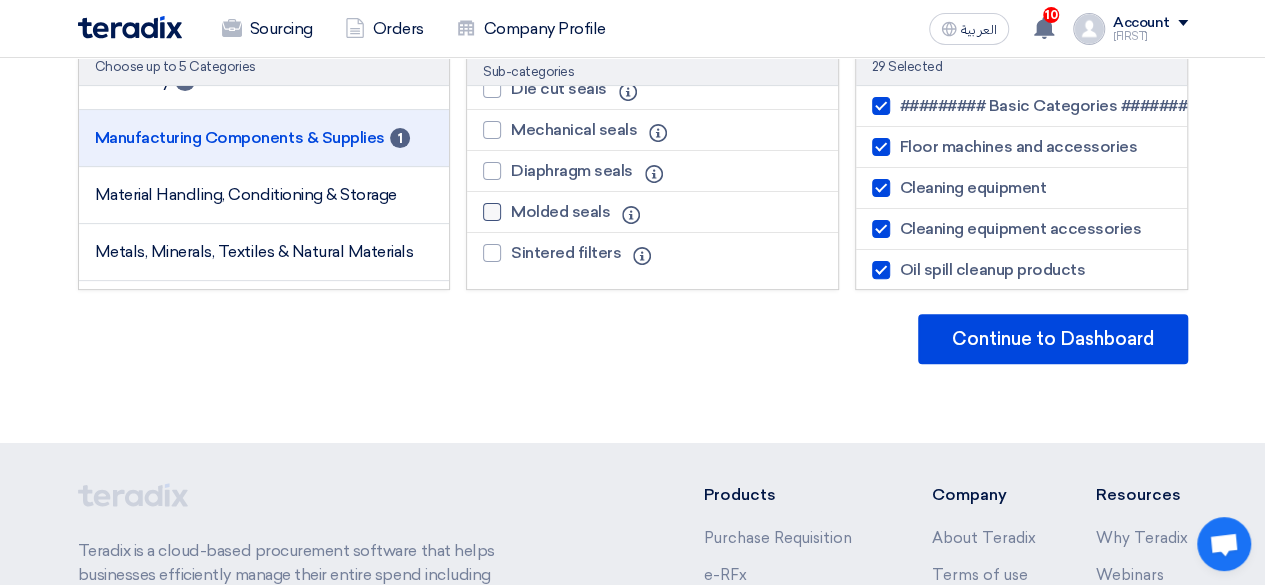 click 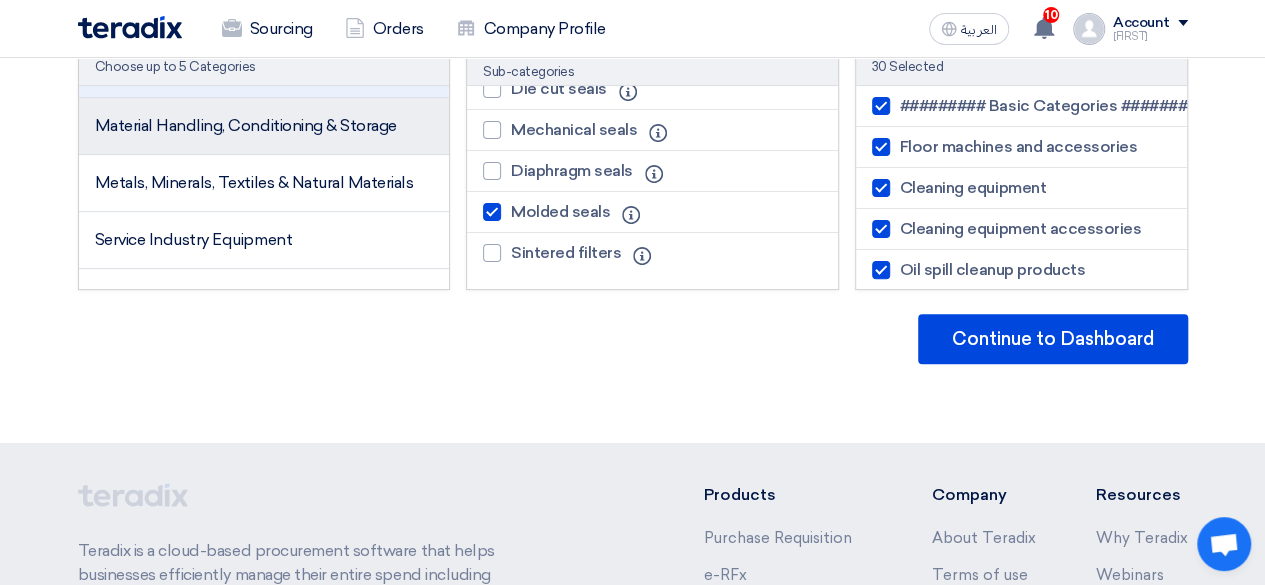 scroll, scrollTop: 2224, scrollLeft: 0, axis: vertical 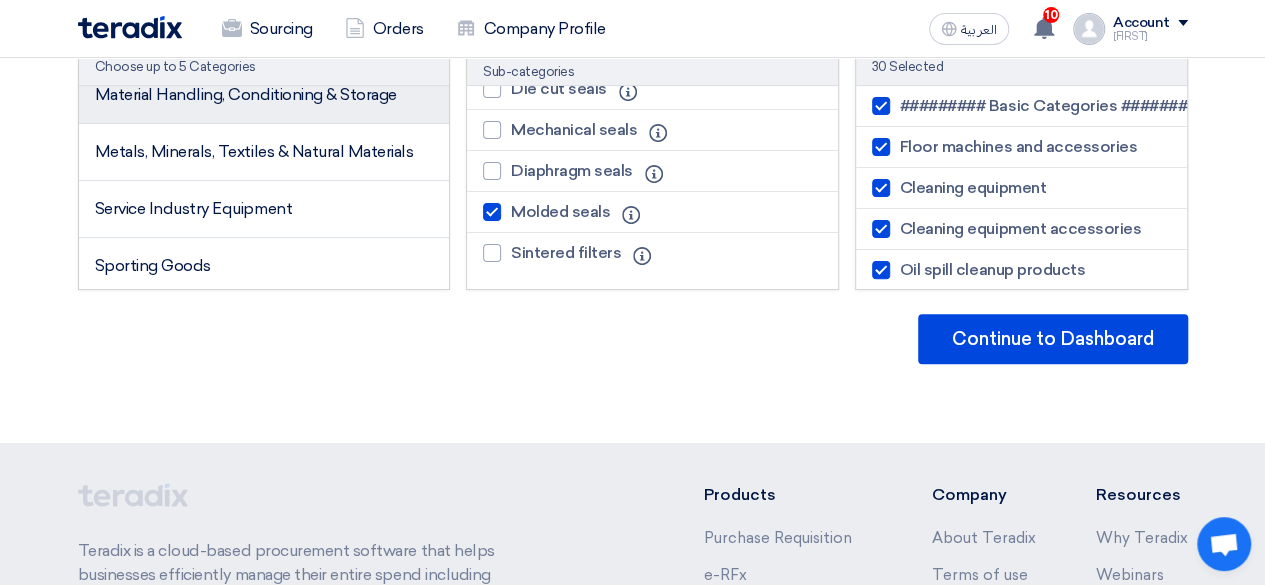 click on "Material Handling, Conditioning & Storage" 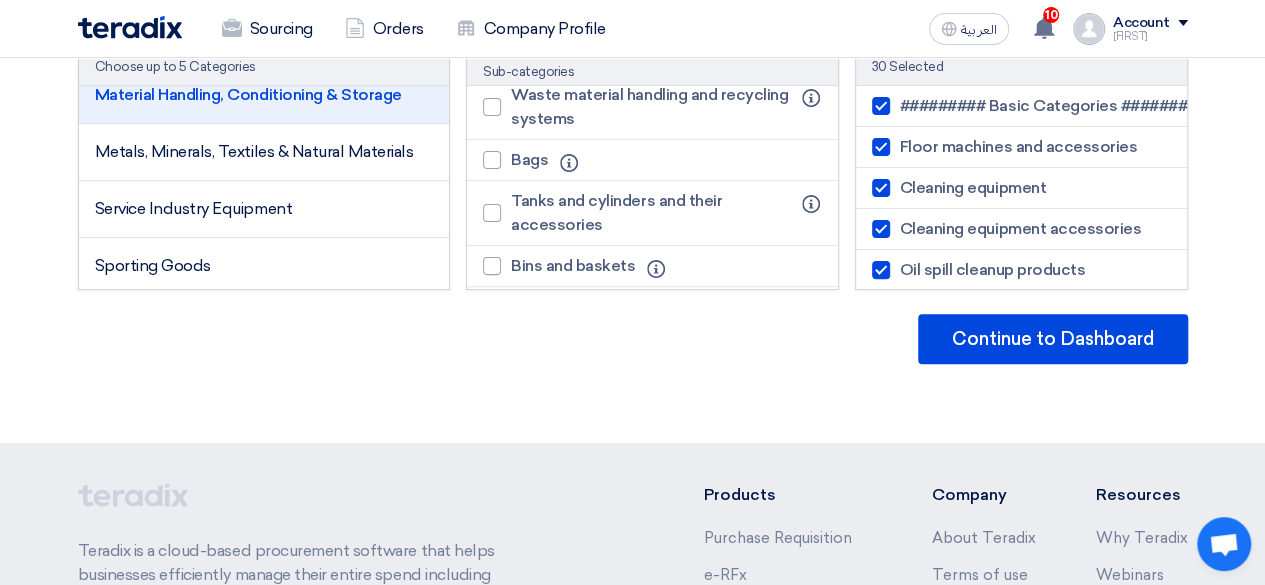 scroll, scrollTop: 0, scrollLeft: 0, axis: both 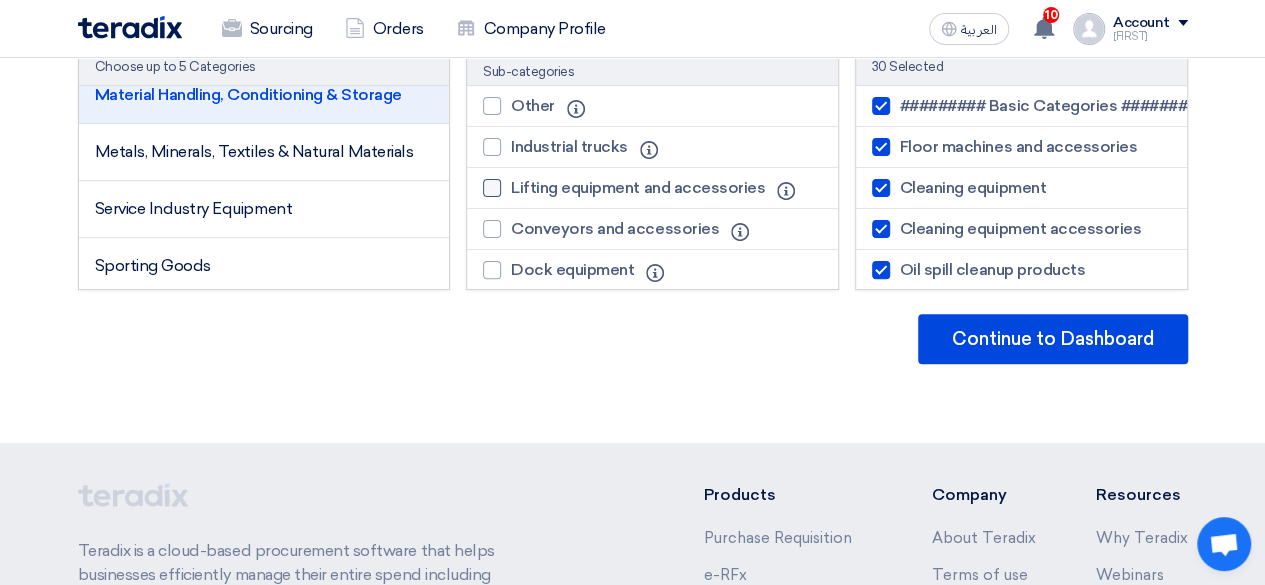 click 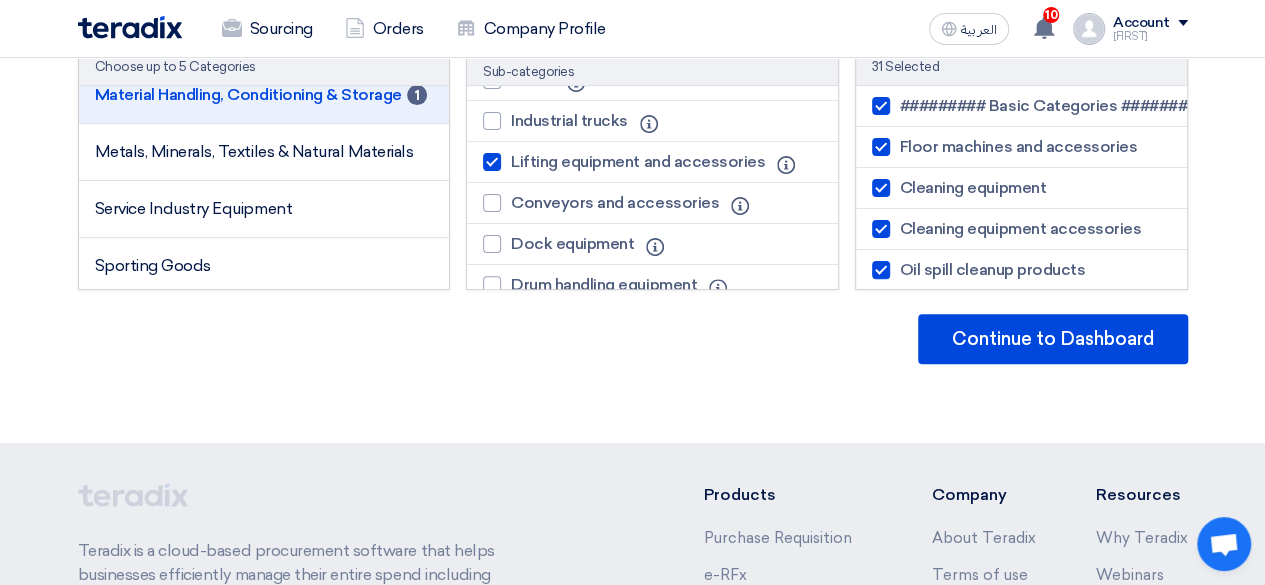 scroll, scrollTop: 0, scrollLeft: 0, axis: both 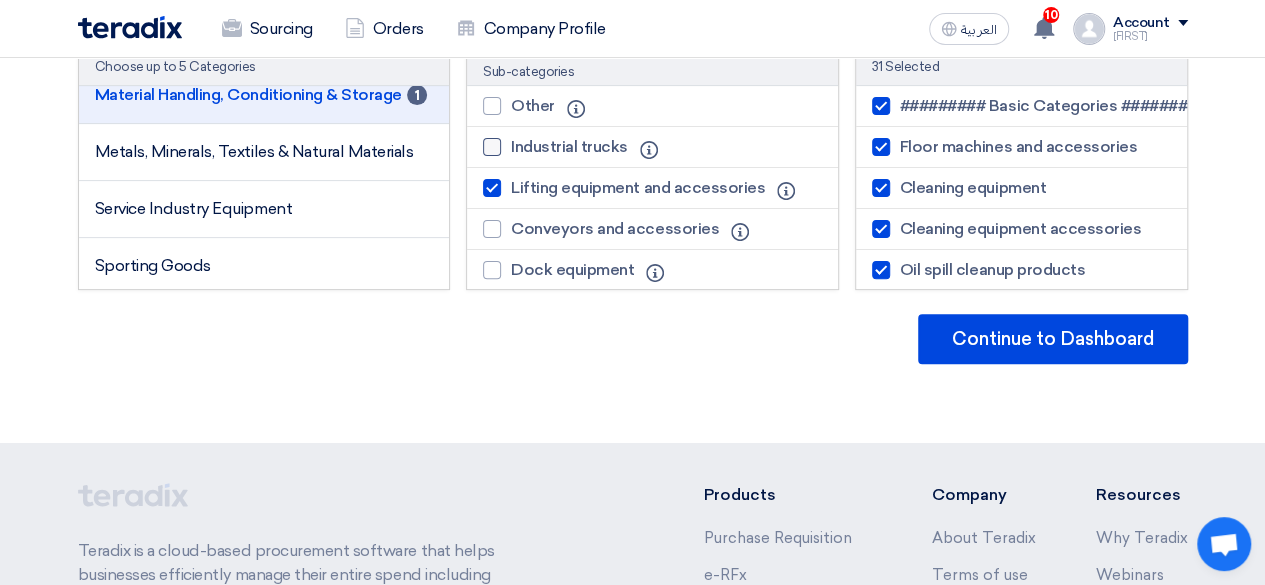 click 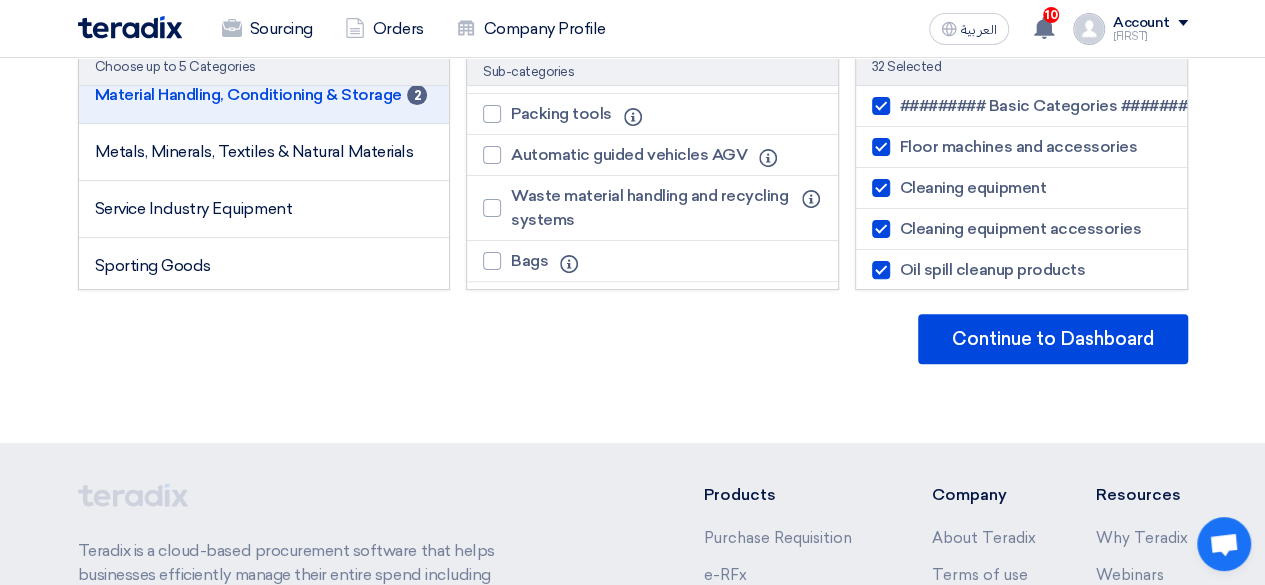 scroll, scrollTop: 360, scrollLeft: 0, axis: vertical 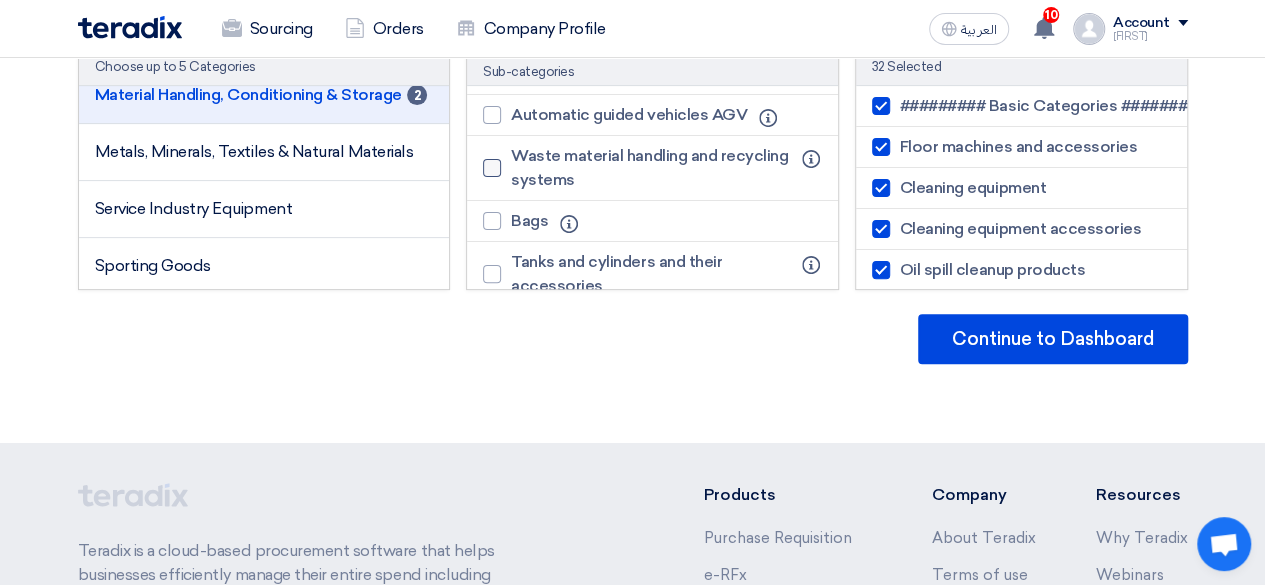 click 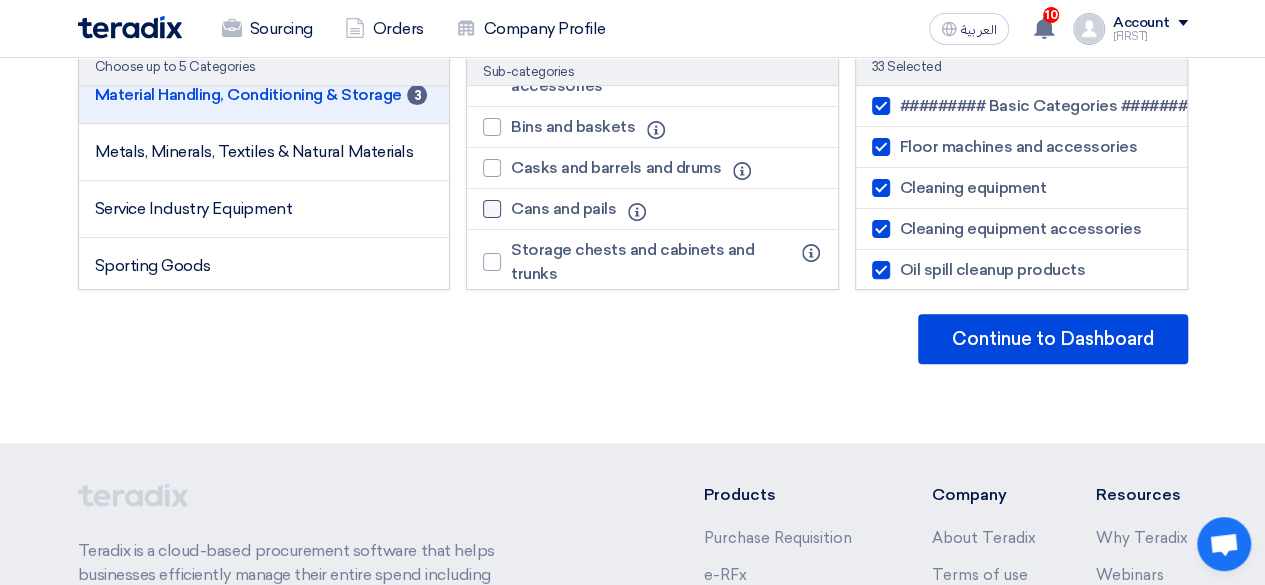 scroll, scrollTop: 460, scrollLeft: 0, axis: vertical 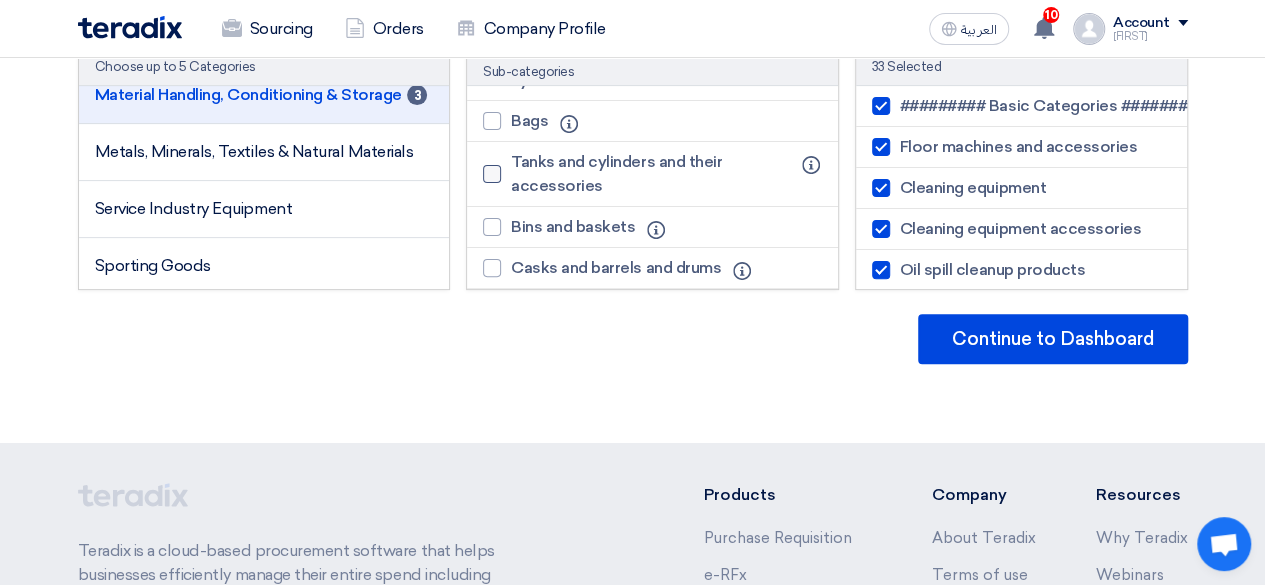 click 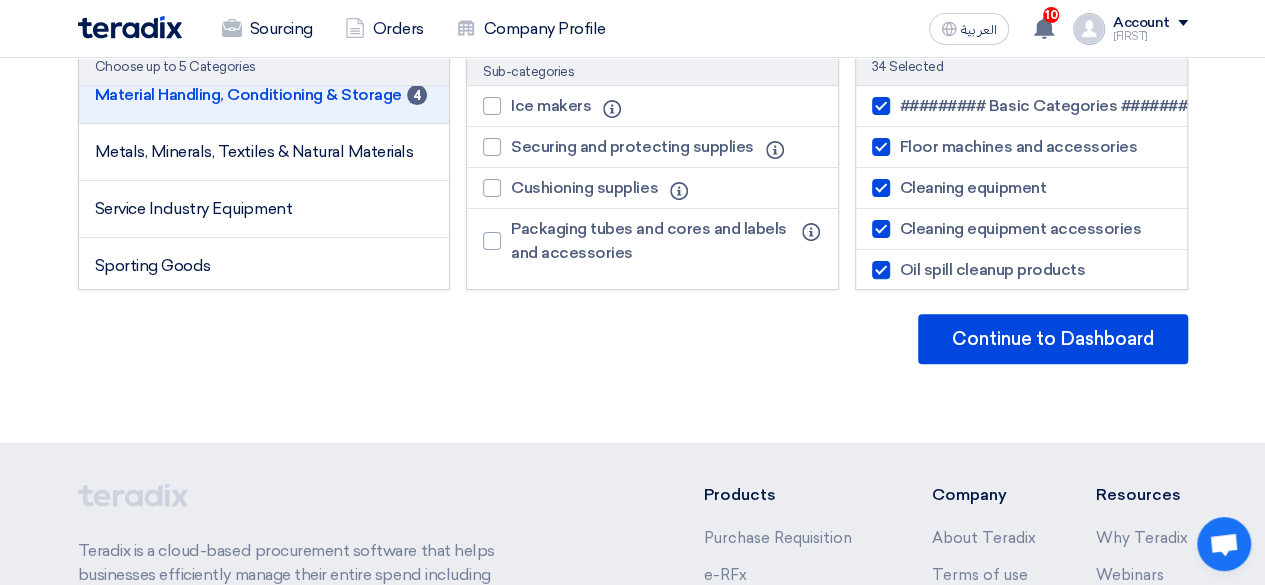 scroll, scrollTop: 1321, scrollLeft: 0, axis: vertical 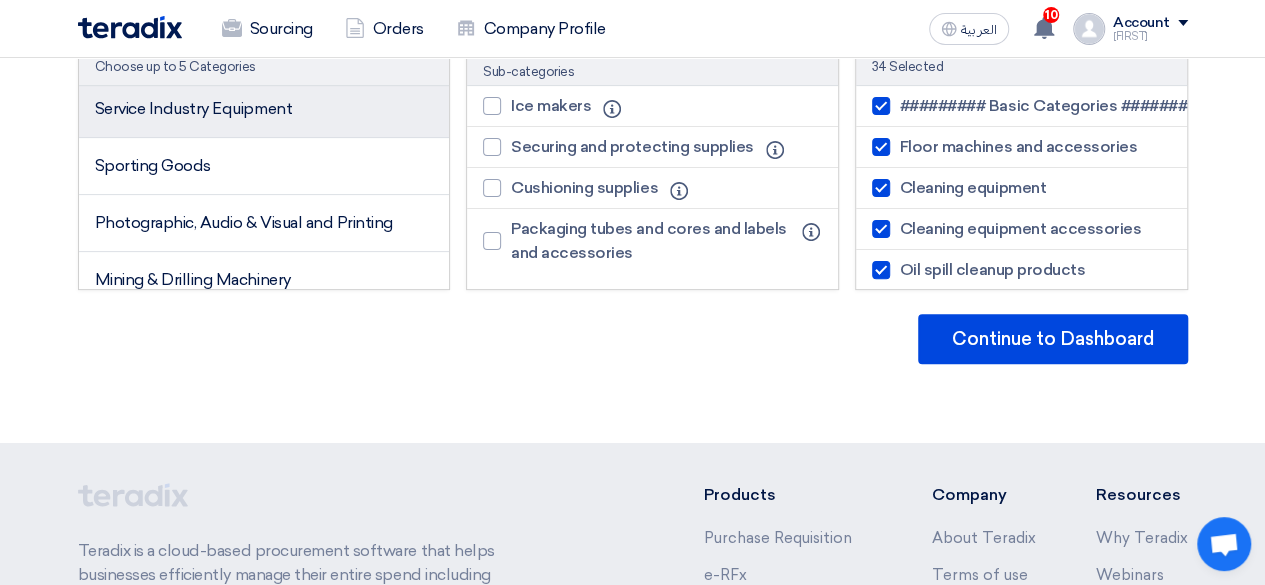 click on "Service Industry Equipment" 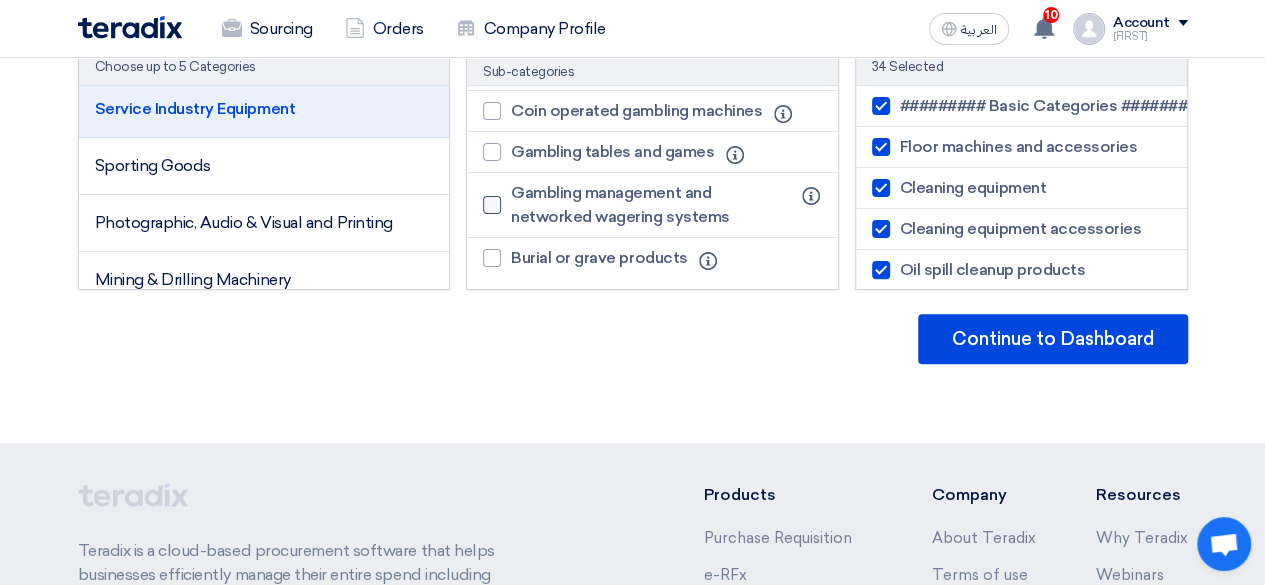 scroll, scrollTop: 622, scrollLeft: 0, axis: vertical 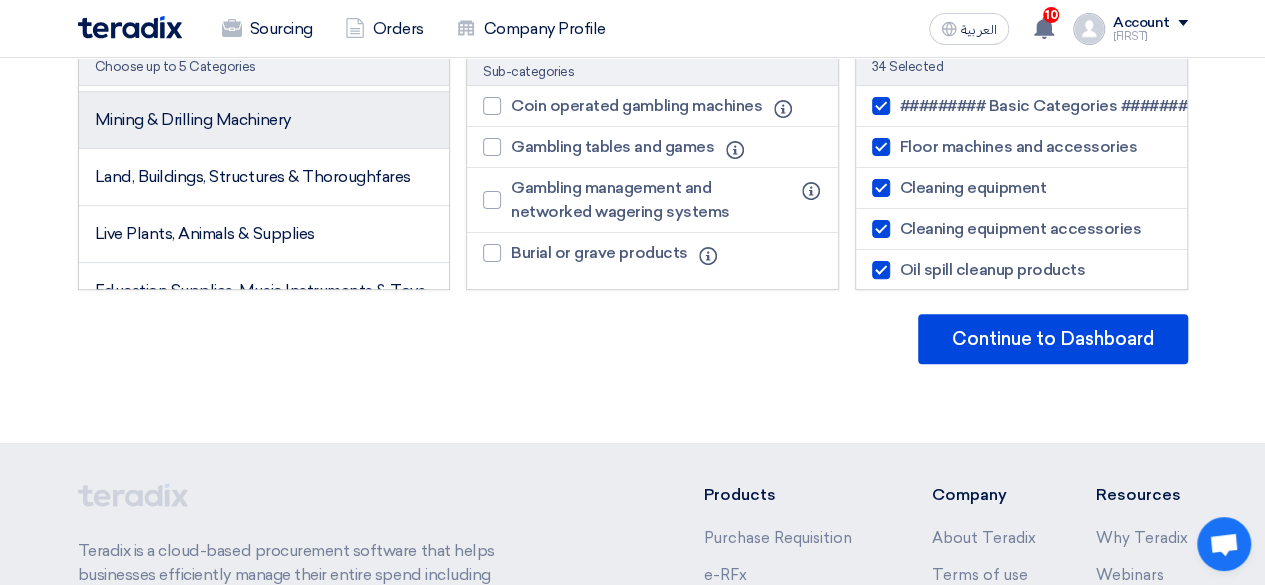 click on "Mining & Drilling Machinery" 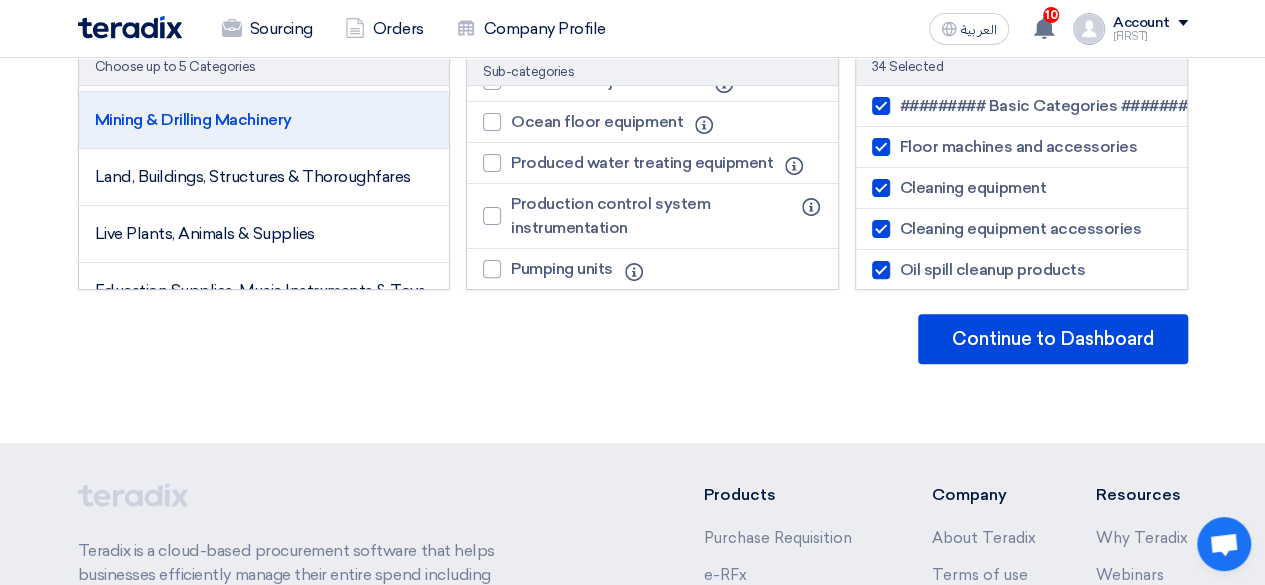 scroll, scrollTop: 2373, scrollLeft: 0, axis: vertical 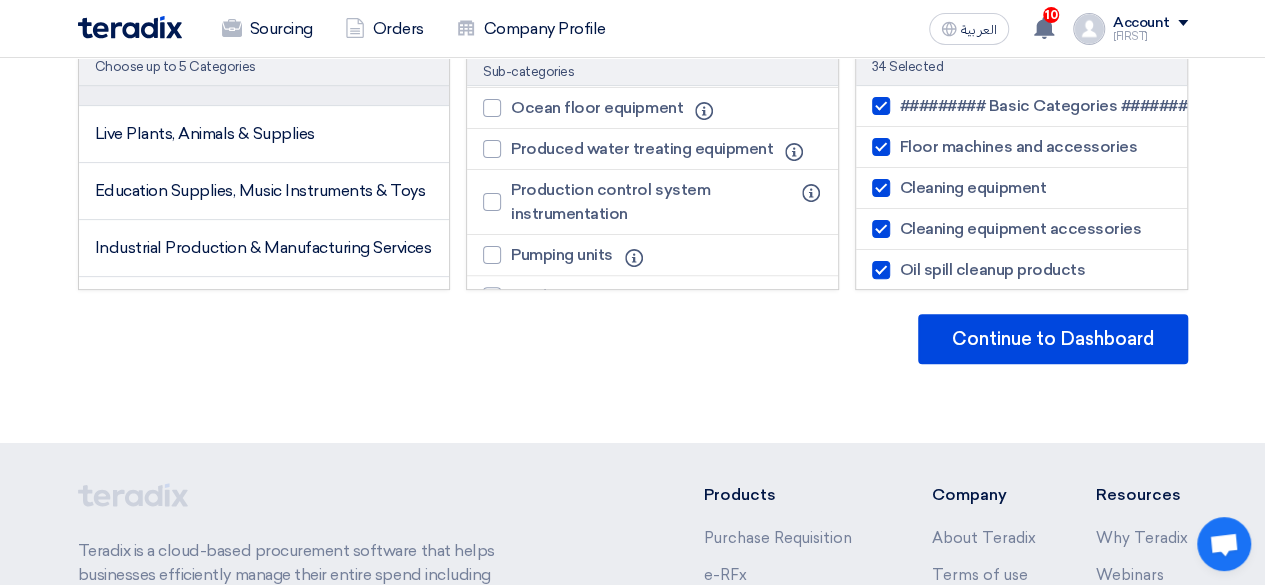 click on "Land, Buildings, Structures & Thoroughfares" 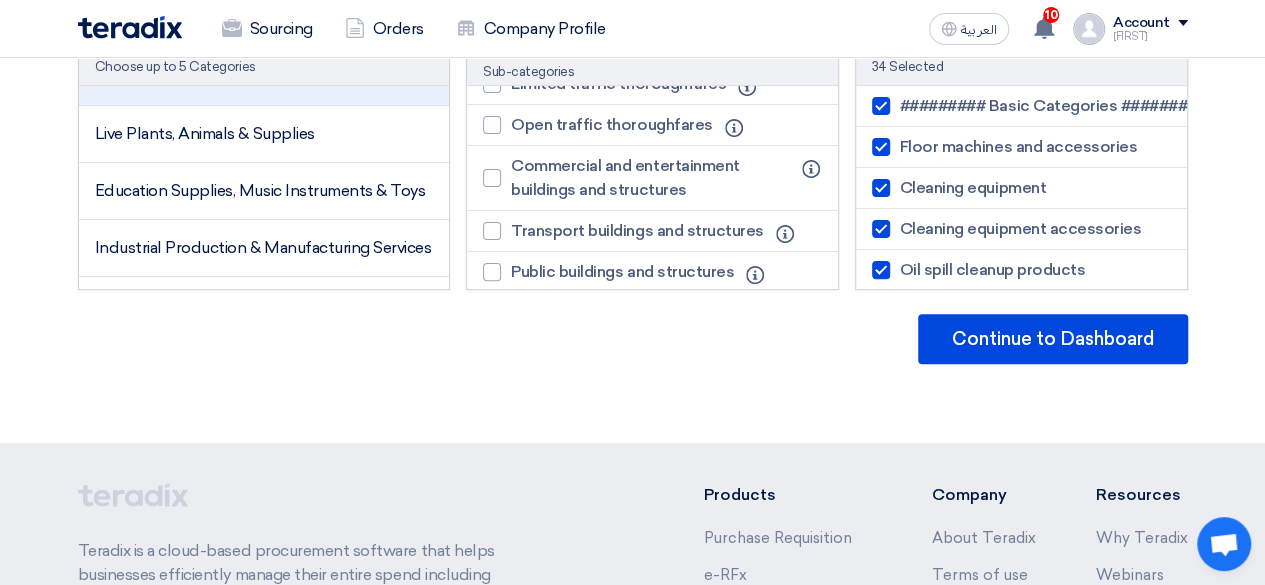 scroll, scrollTop: 300, scrollLeft: 0, axis: vertical 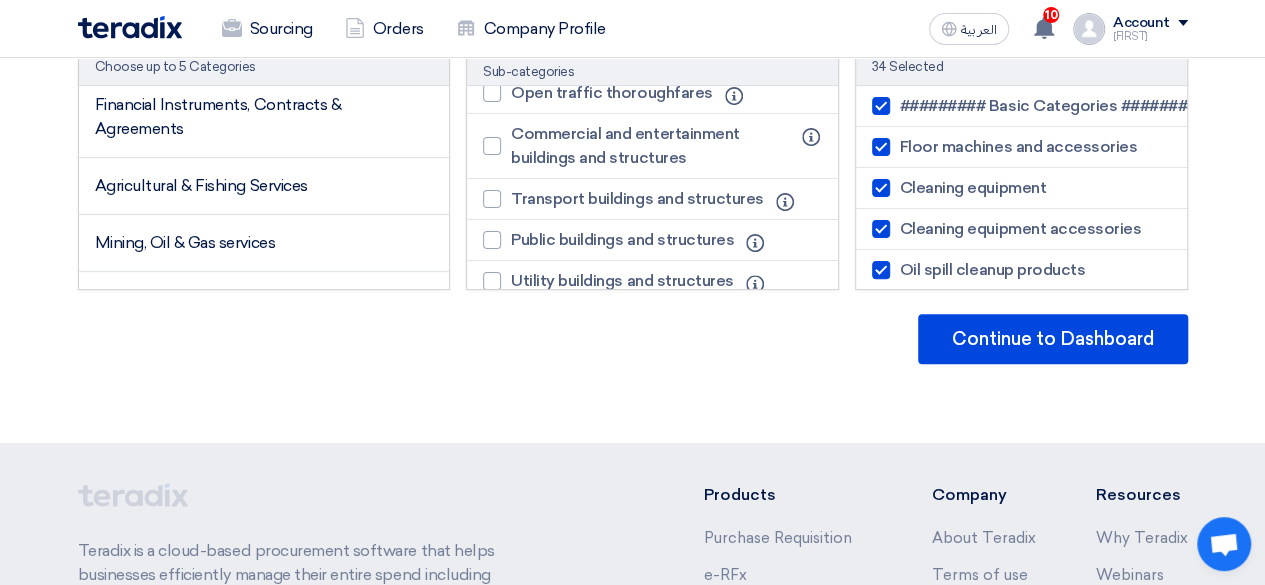 click on "Industrial Production & Manufacturing Services" 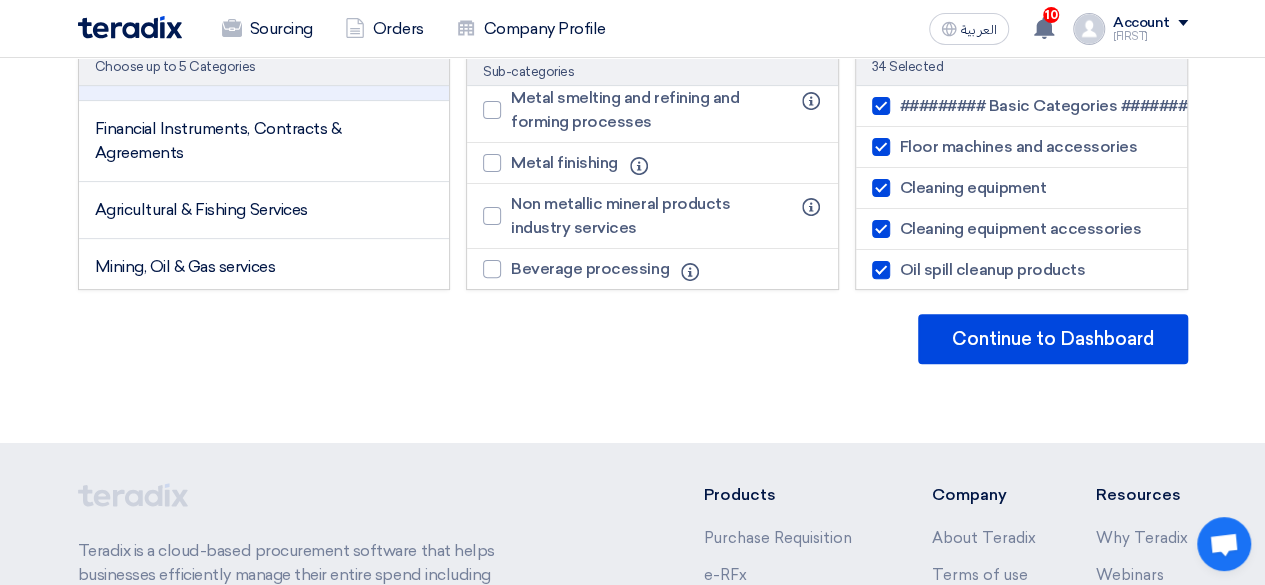 scroll, scrollTop: 380, scrollLeft: 0, axis: vertical 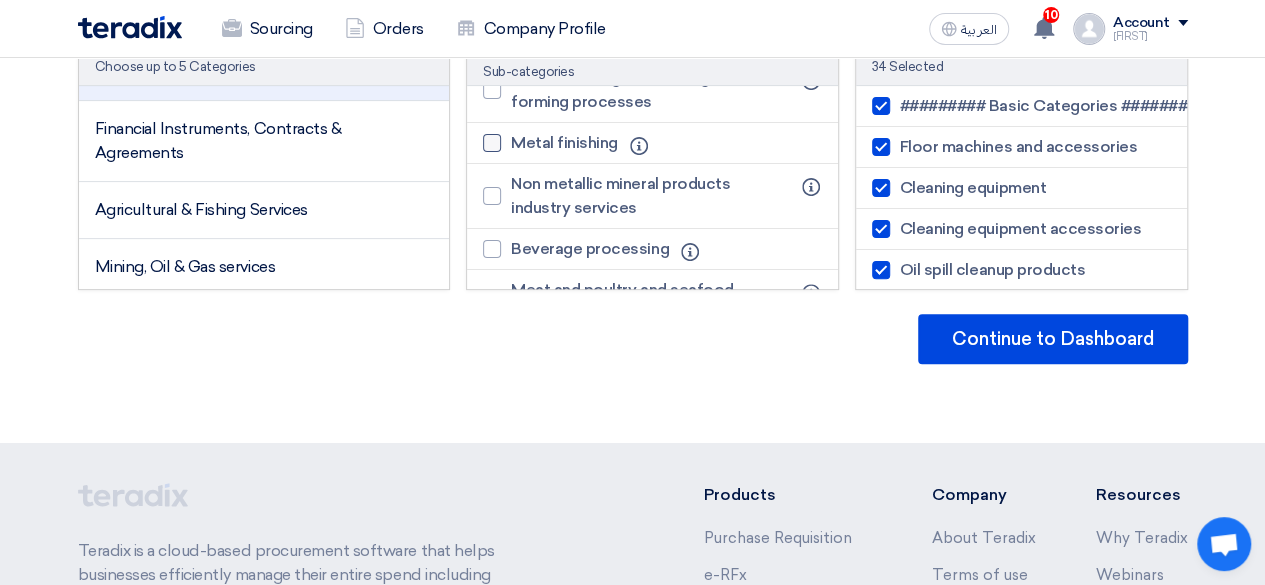 click 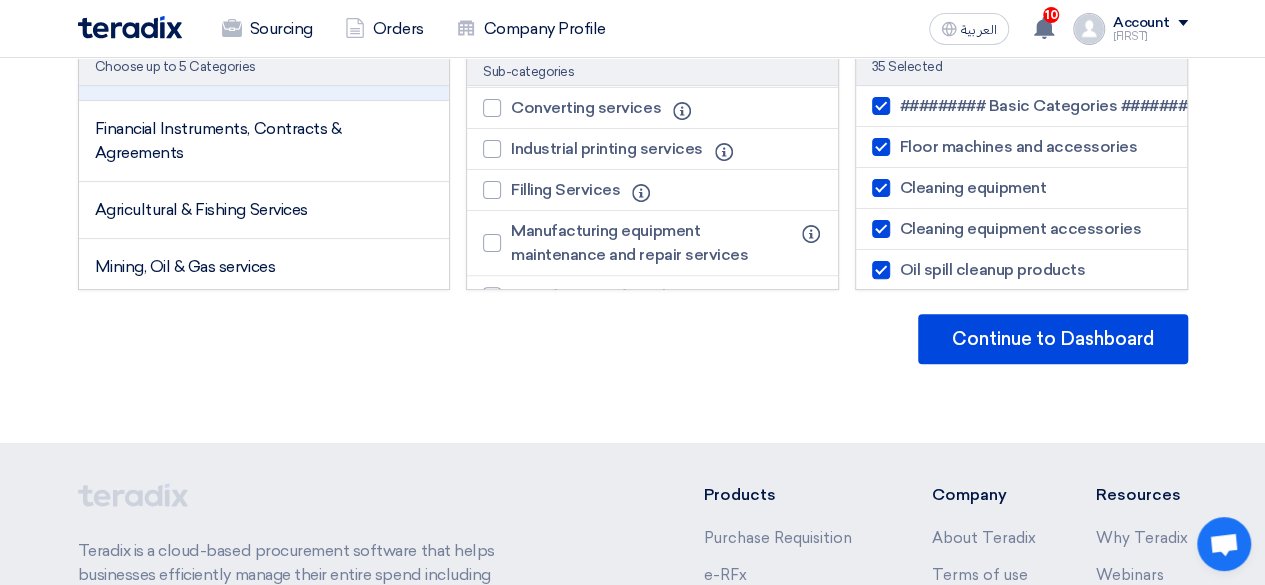 scroll, scrollTop: 1060, scrollLeft: 0, axis: vertical 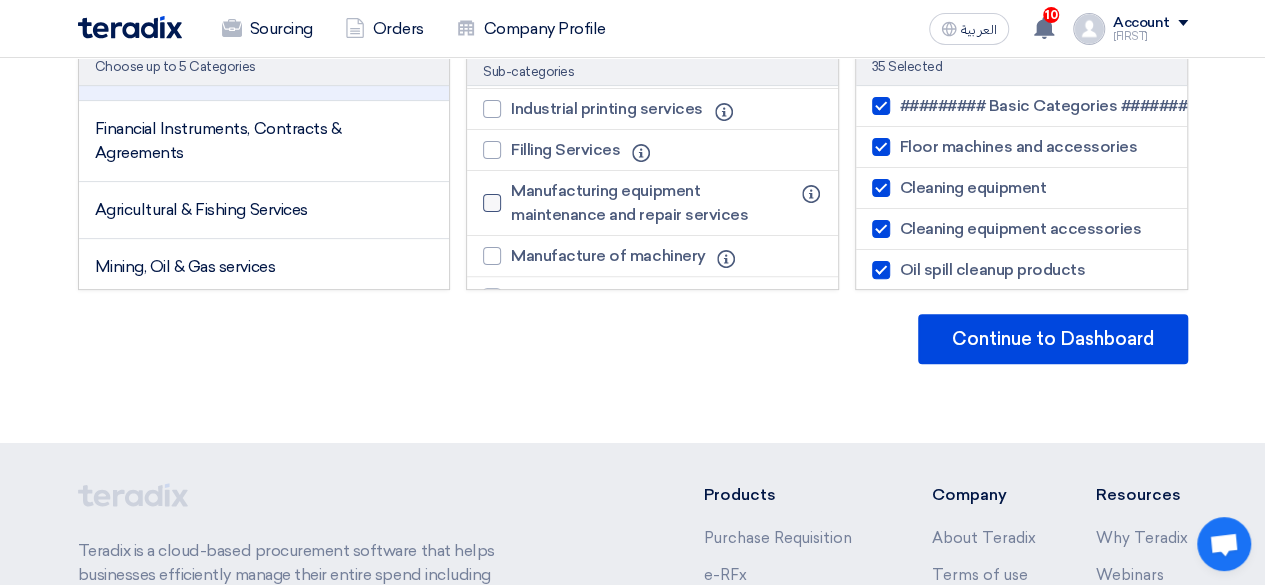 click 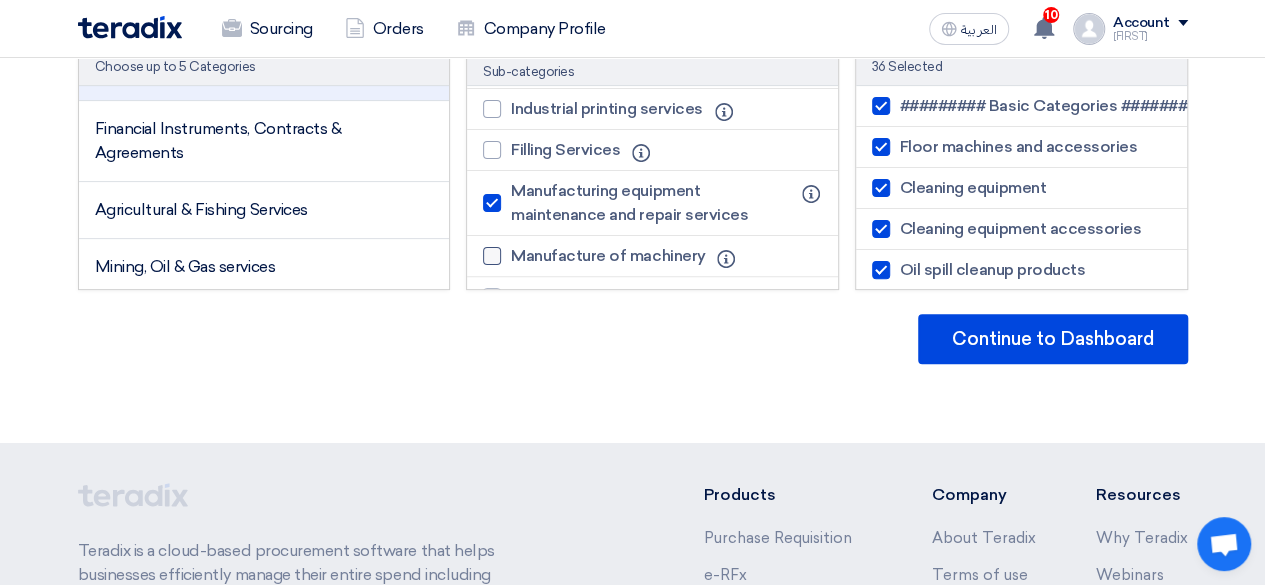 drag, startPoint x: 492, startPoint y: 269, endPoint x: 541, endPoint y: 277, distance: 49.648766 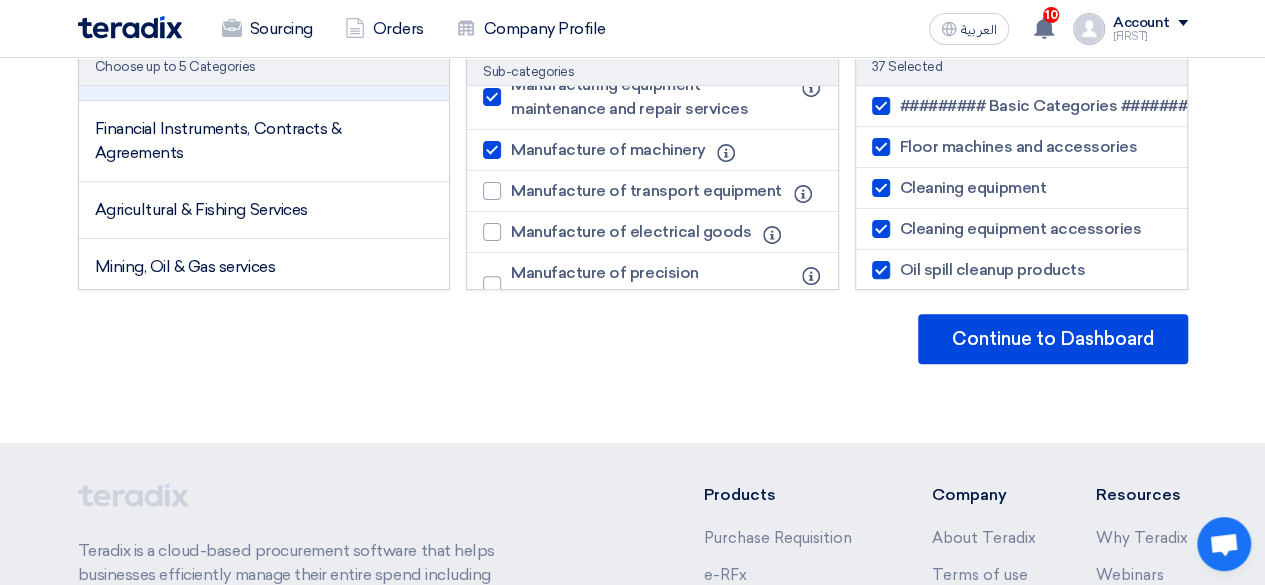 scroll, scrollTop: 1180, scrollLeft: 0, axis: vertical 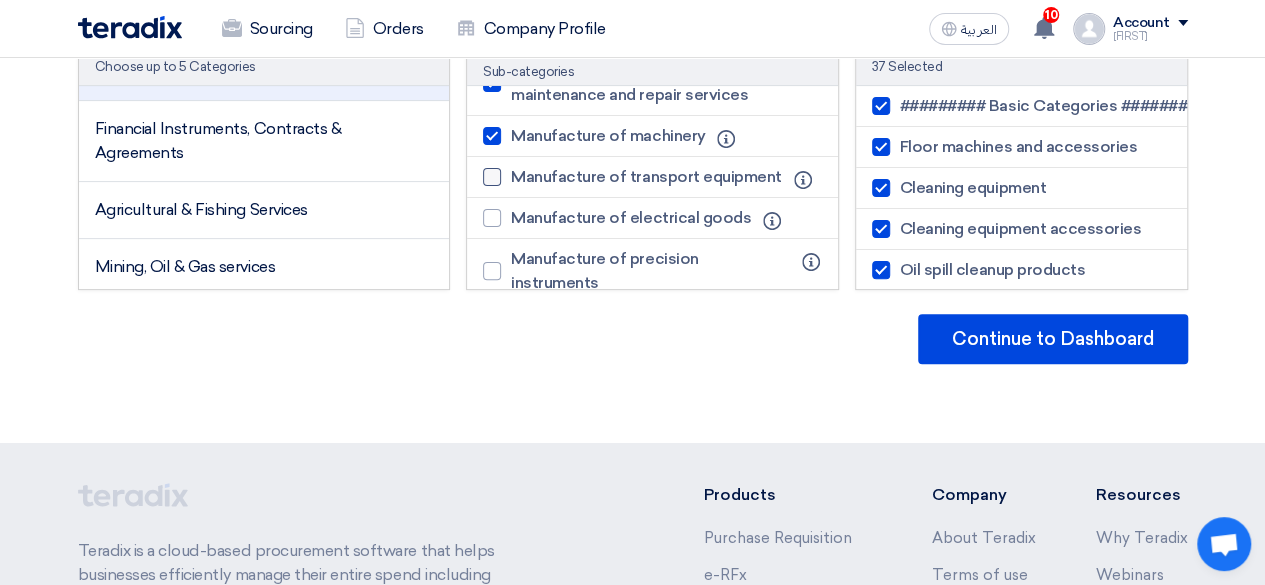 click 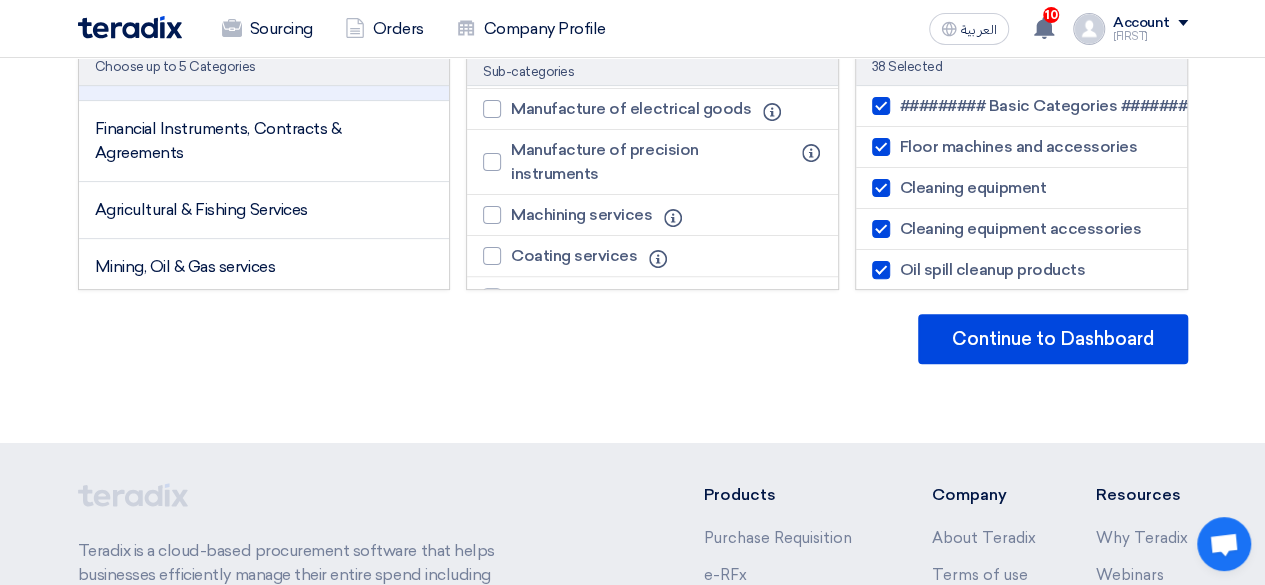 scroll, scrollTop: 1300, scrollLeft: 0, axis: vertical 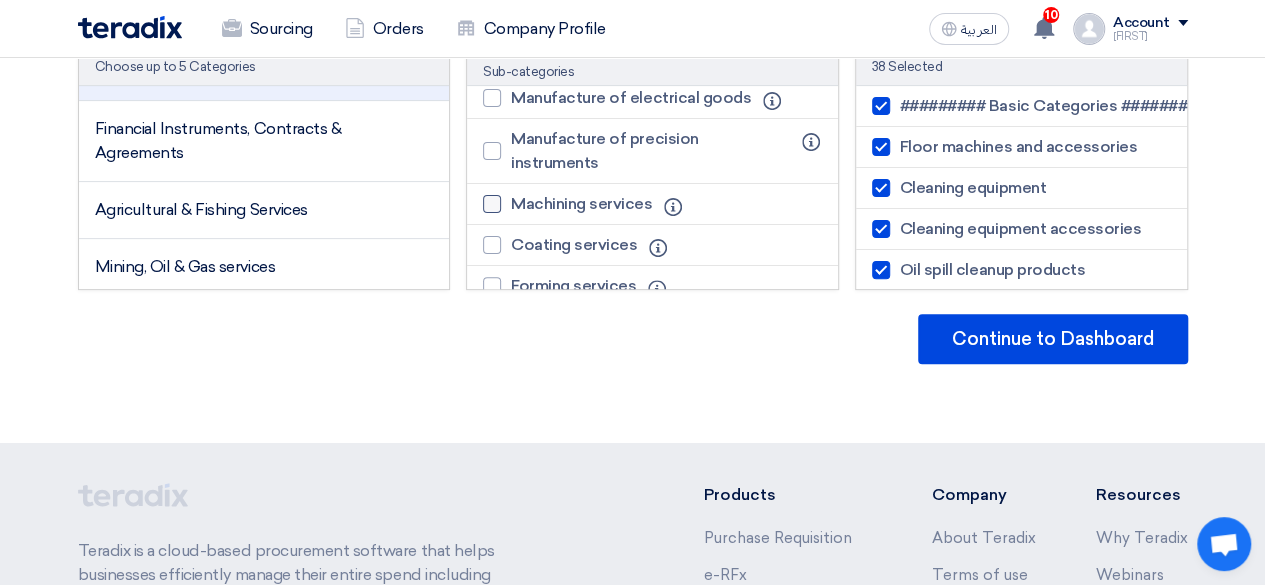 drag, startPoint x: 495, startPoint y: 239, endPoint x: 560, endPoint y: 259, distance: 68.007355 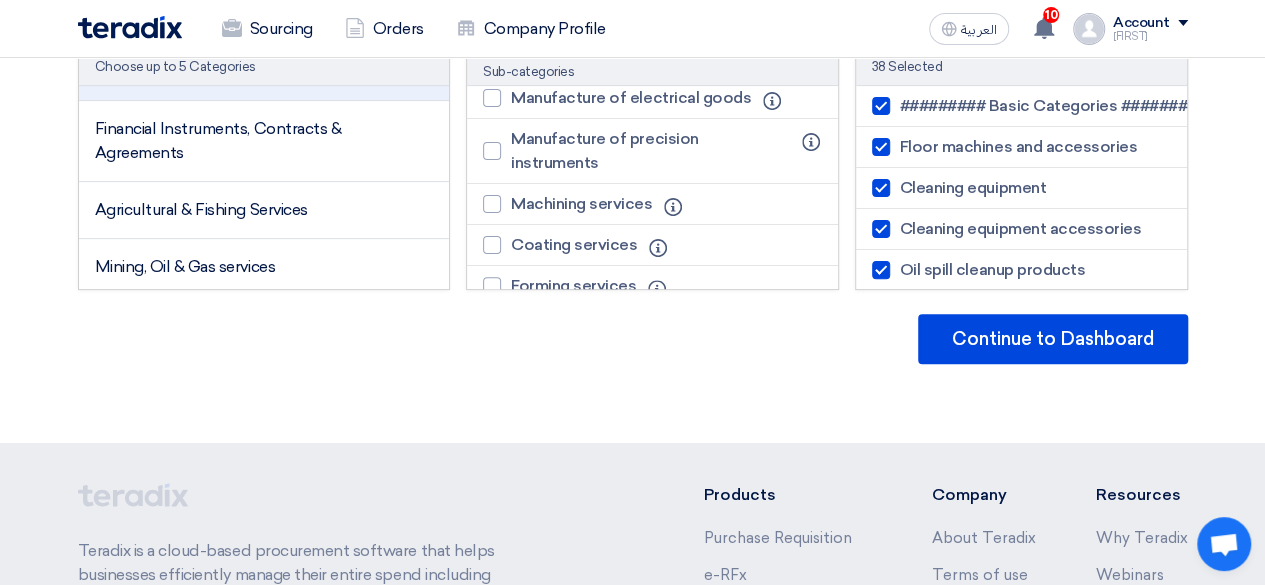 click on "Machining services" 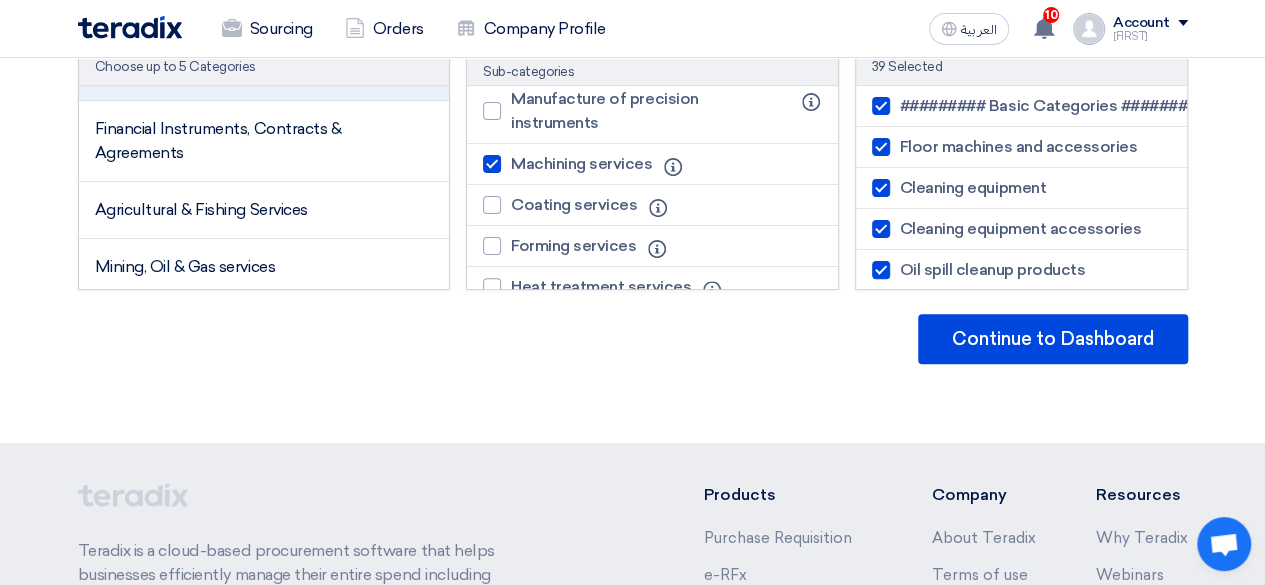 scroll, scrollTop: 1380, scrollLeft: 0, axis: vertical 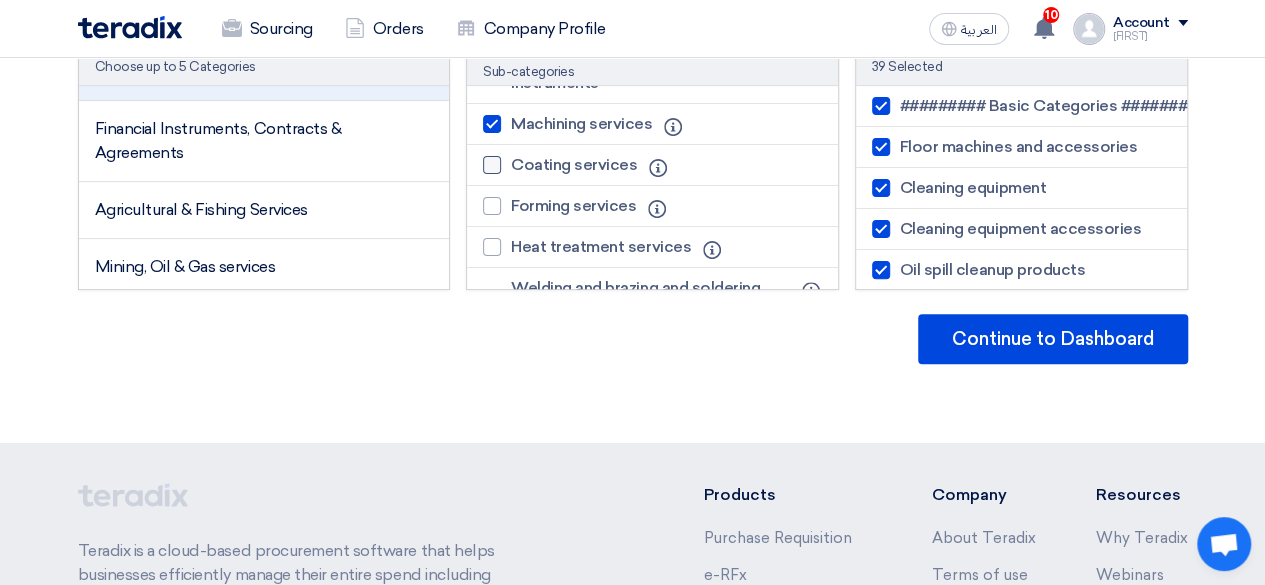 click 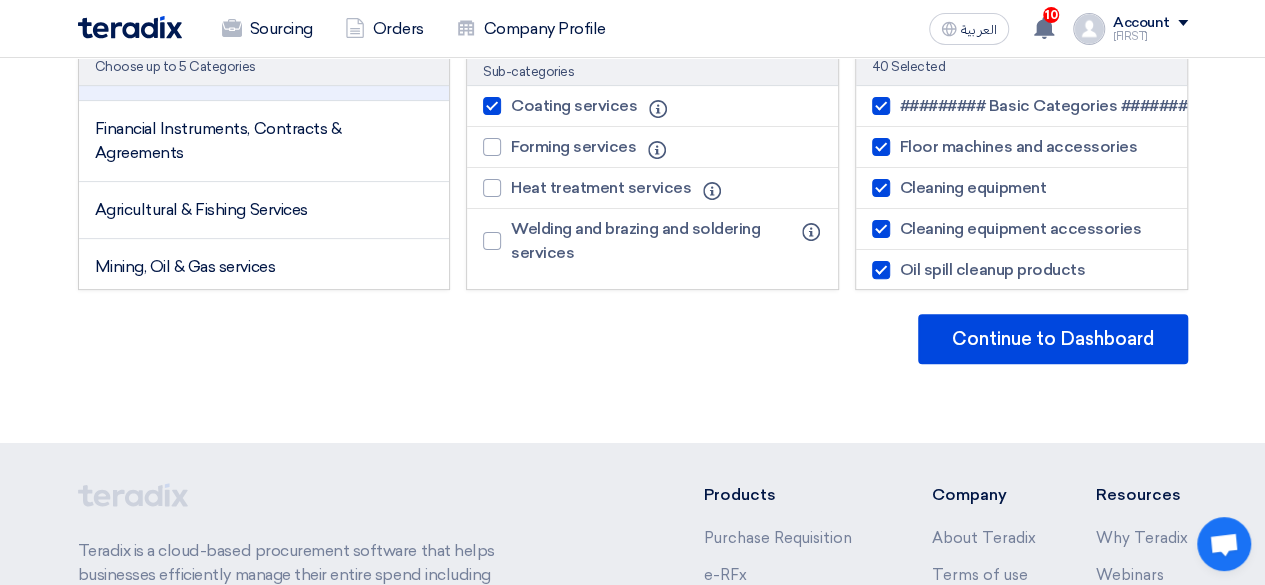 scroll, scrollTop: 1474, scrollLeft: 0, axis: vertical 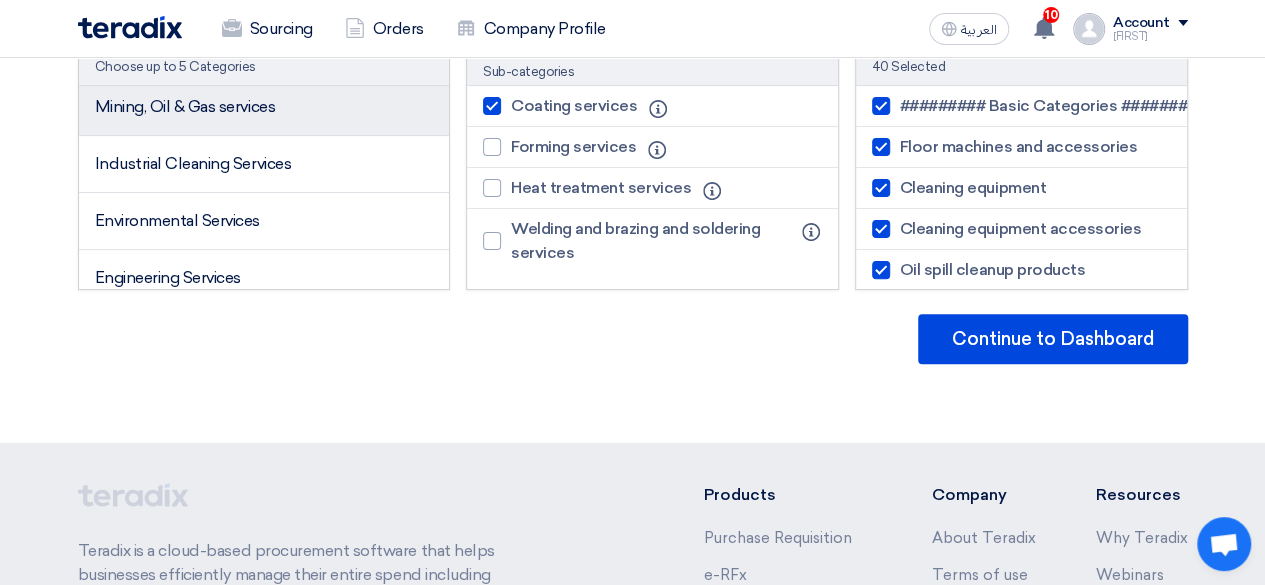 click on "Mining, Oil & Gas services" 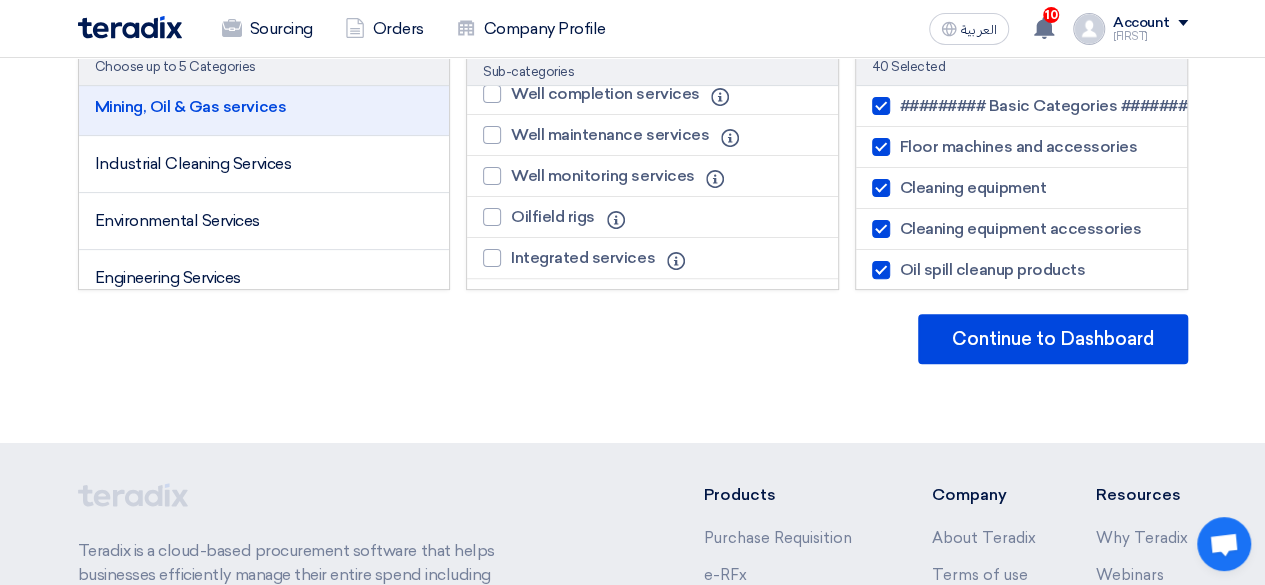 scroll, scrollTop: 1060, scrollLeft: 0, axis: vertical 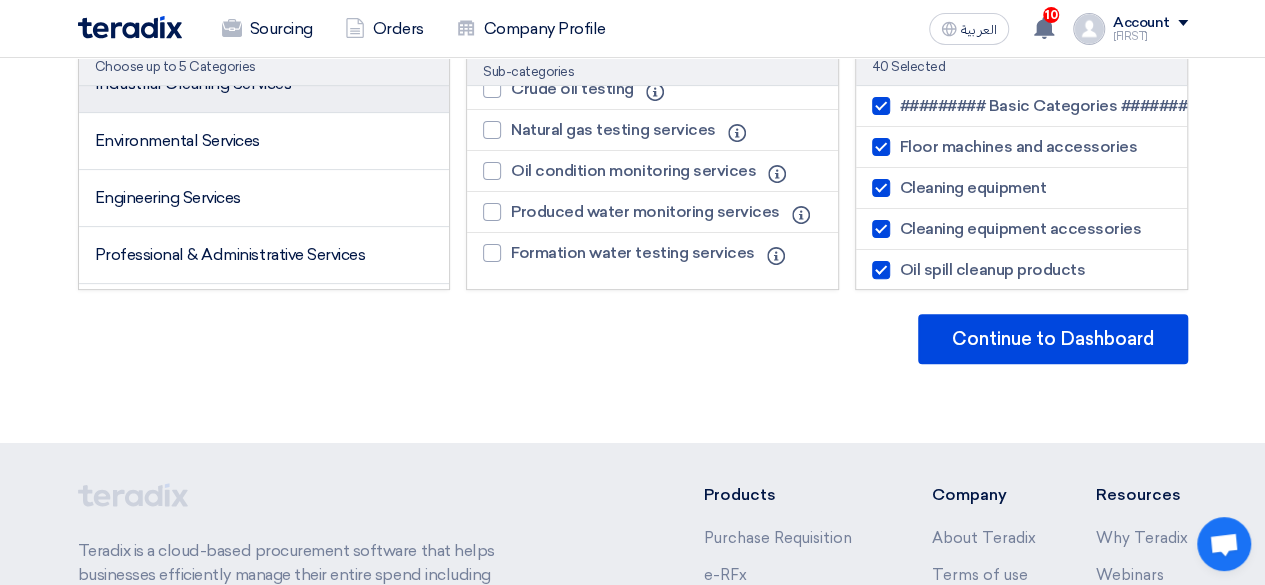 click on "Industrial Cleaning Services" 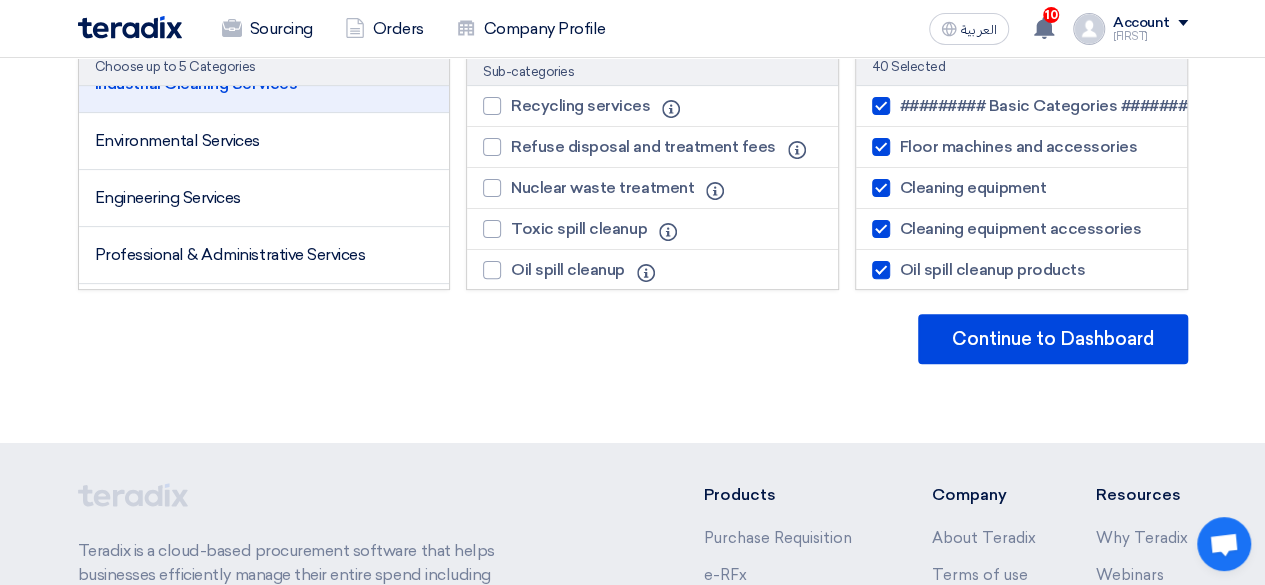 scroll, scrollTop: 656, scrollLeft: 0, axis: vertical 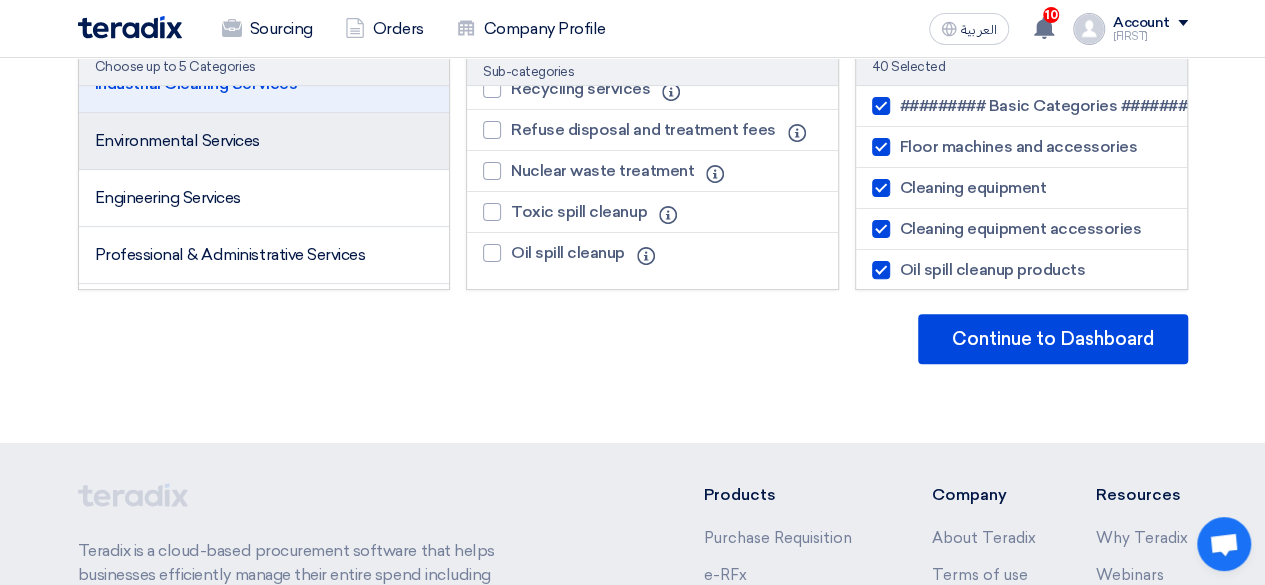click on "Environmental Services" 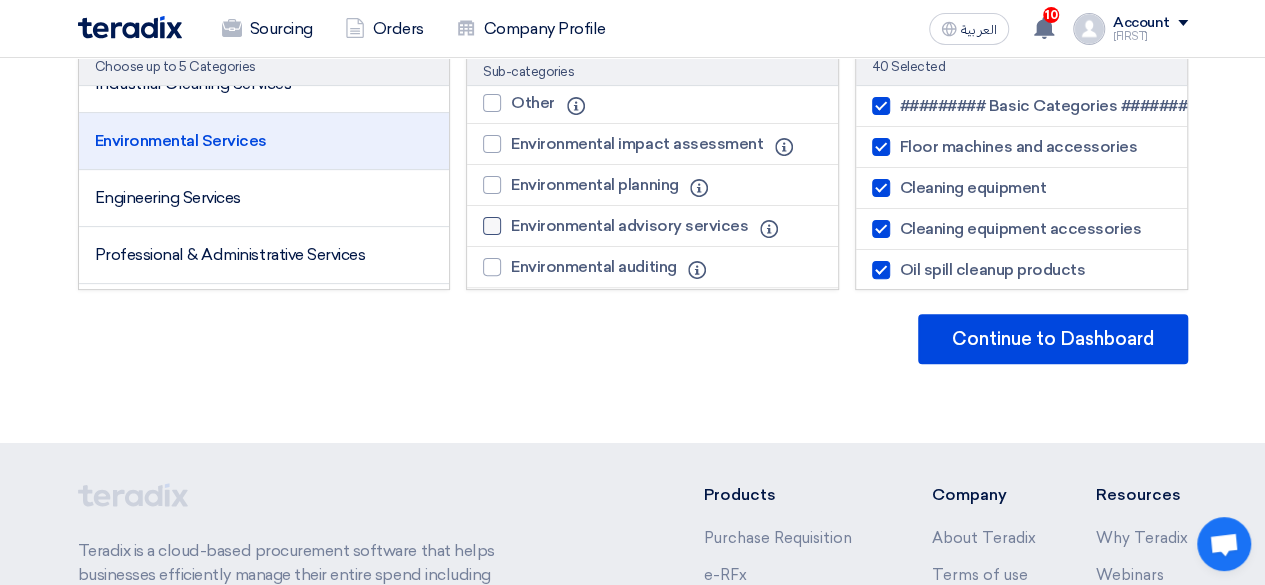 scroll, scrollTop: 0, scrollLeft: 0, axis: both 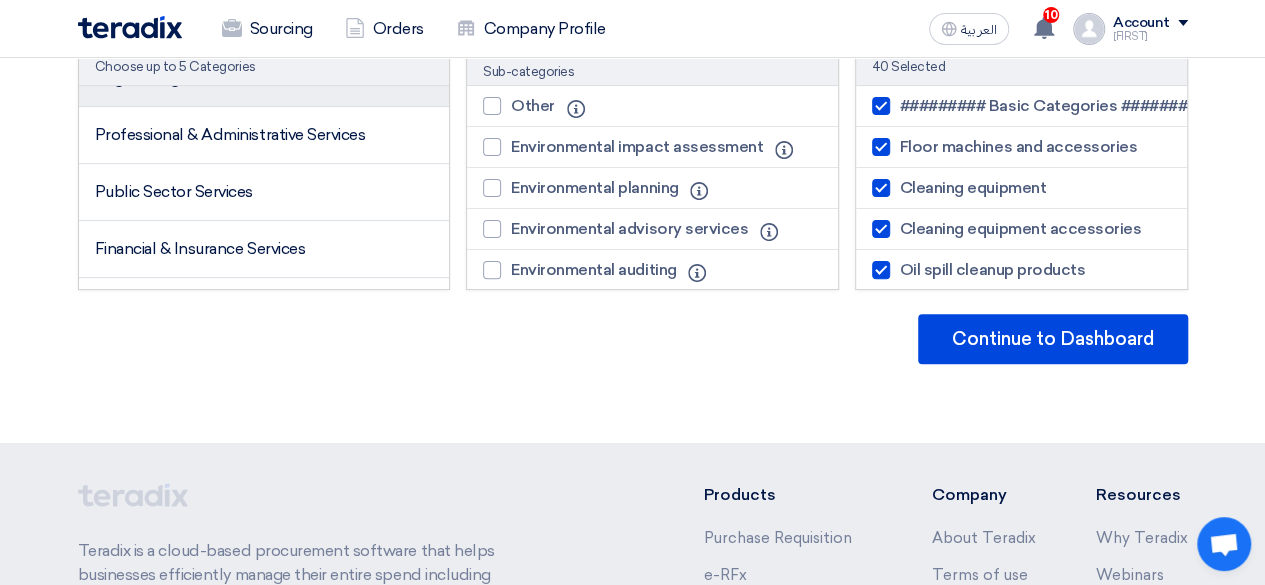 click on "Engineering Services" 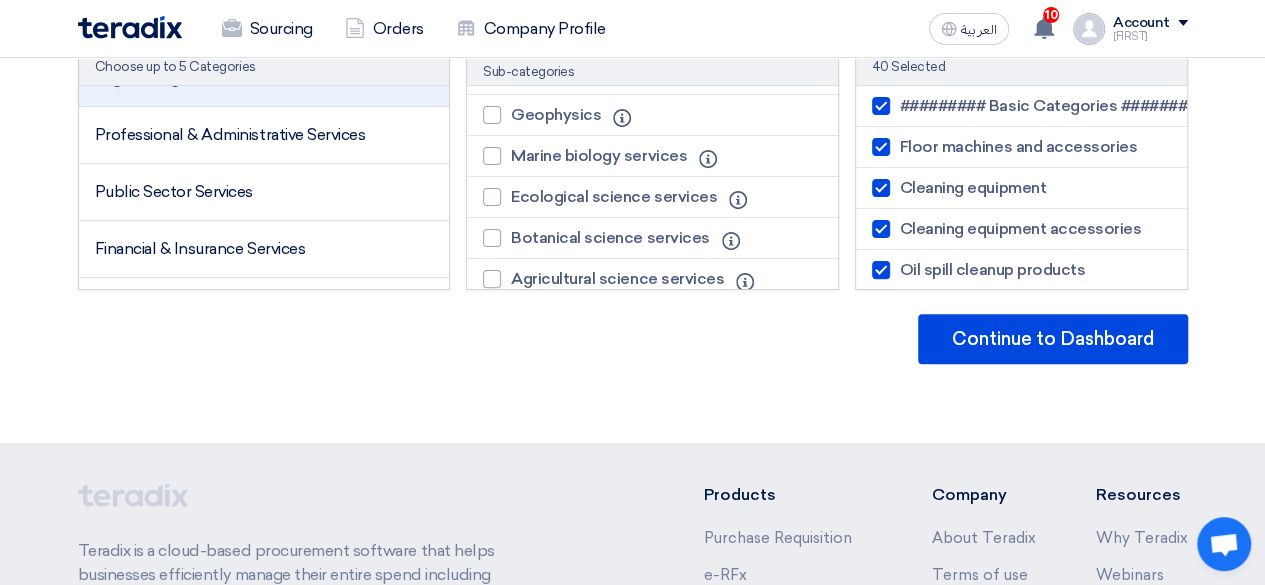 scroll, scrollTop: 1378, scrollLeft: 0, axis: vertical 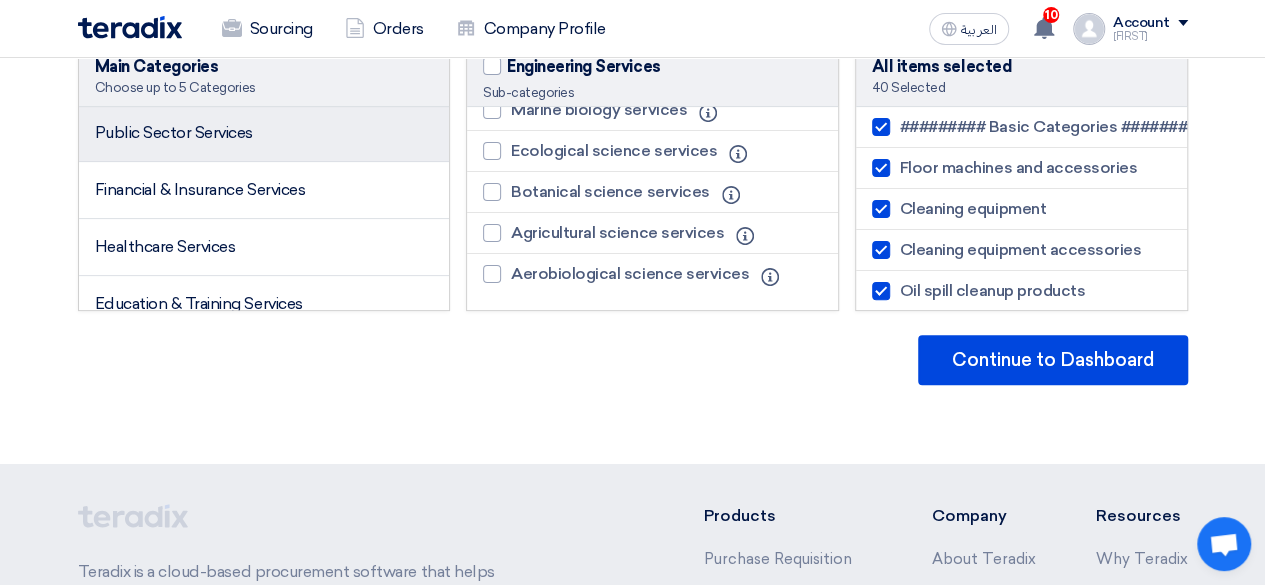 click on "Public Sector Services" 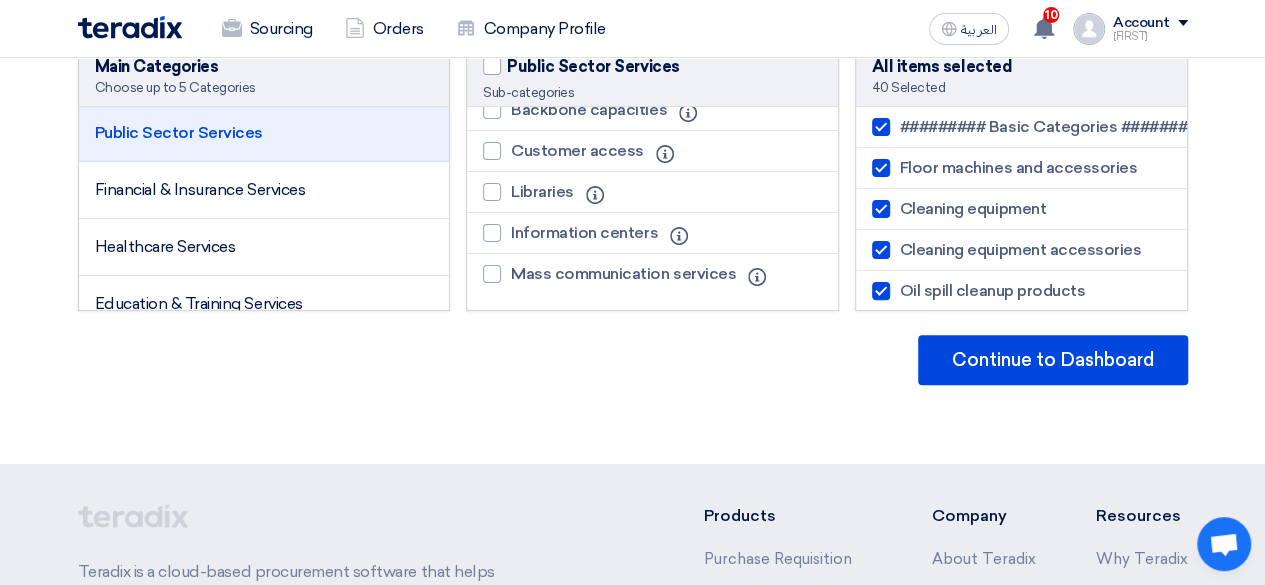 scroll, scrollTop: 639, scrollLeft: 0, axis: vertical 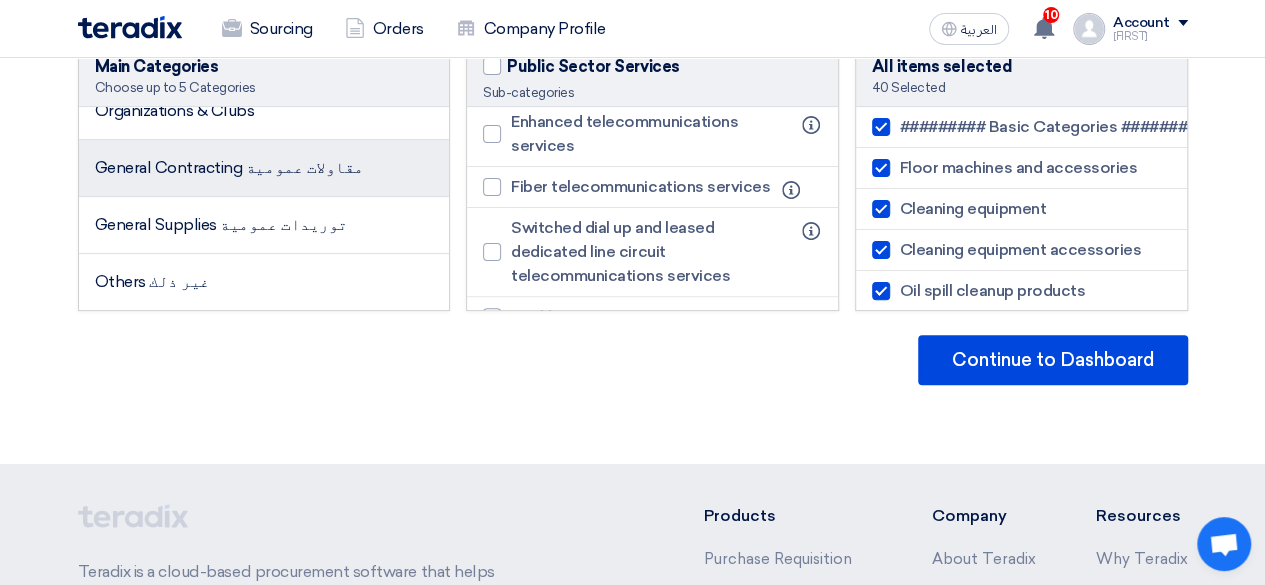 click on "General Contracting مقاولات عمومية" 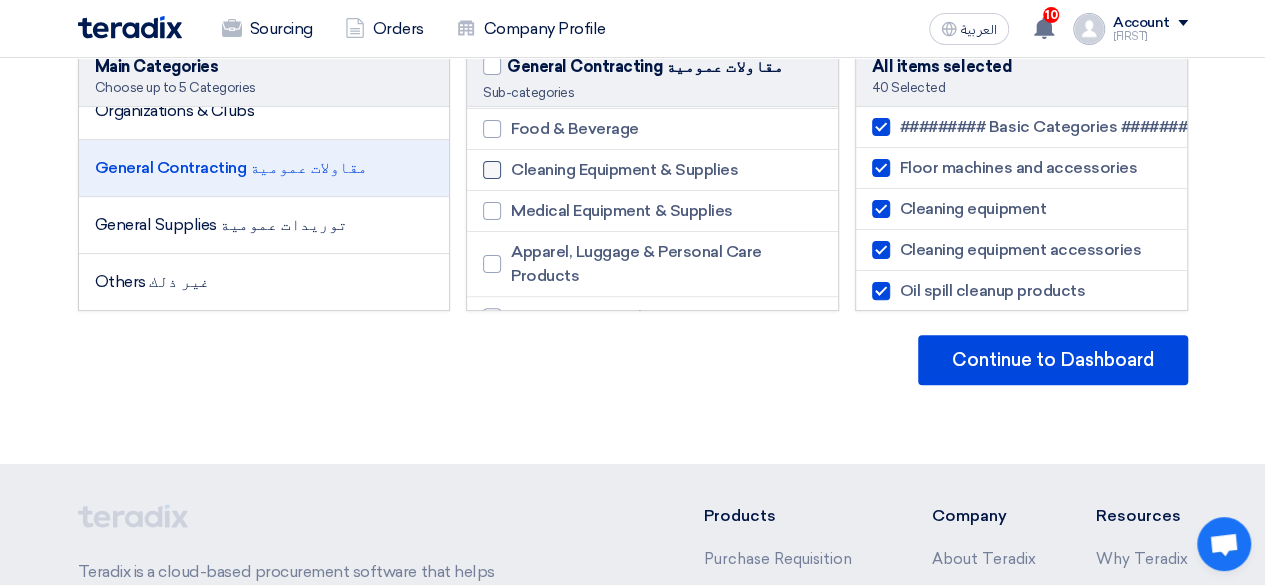 click 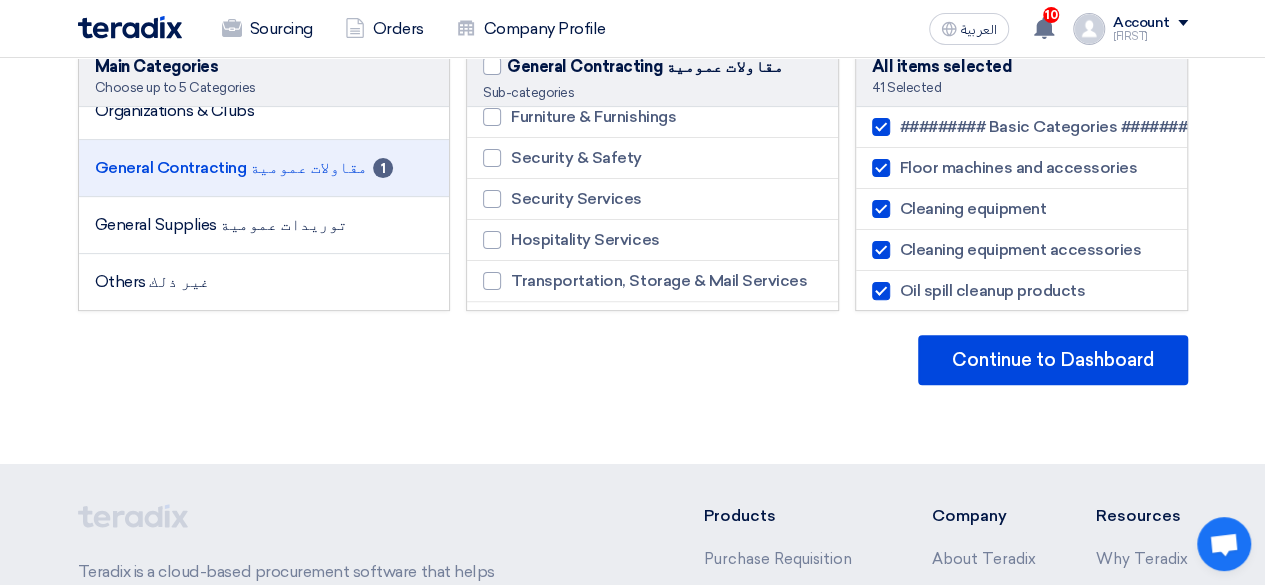 scroll, scrollTop: 739, scrollLeft: 0, axis: vertical 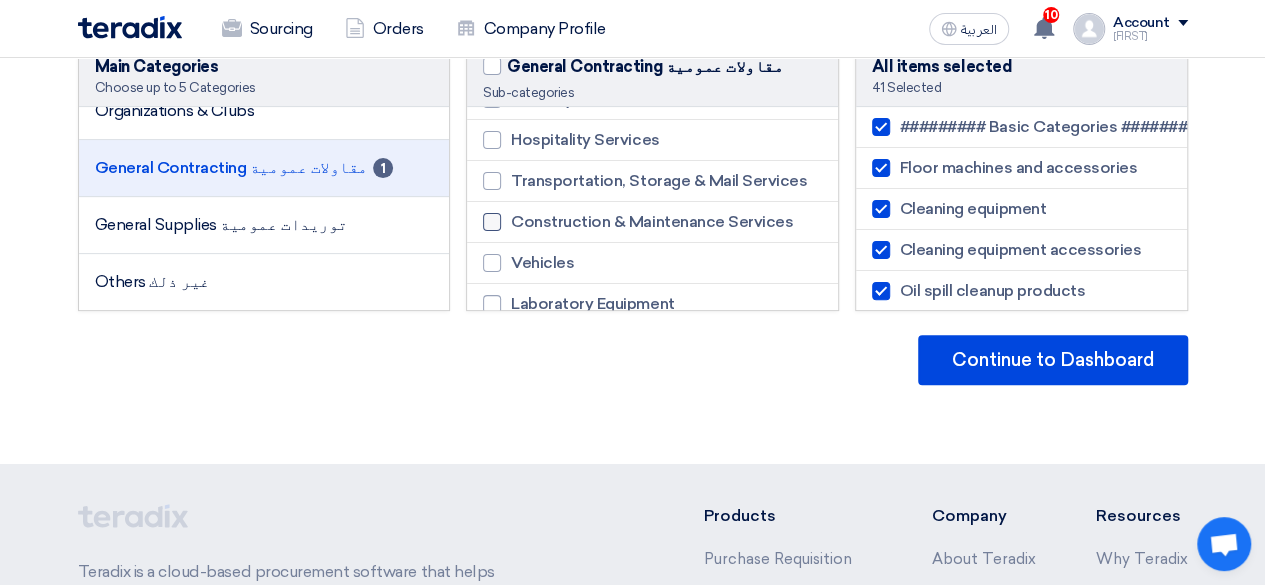 click 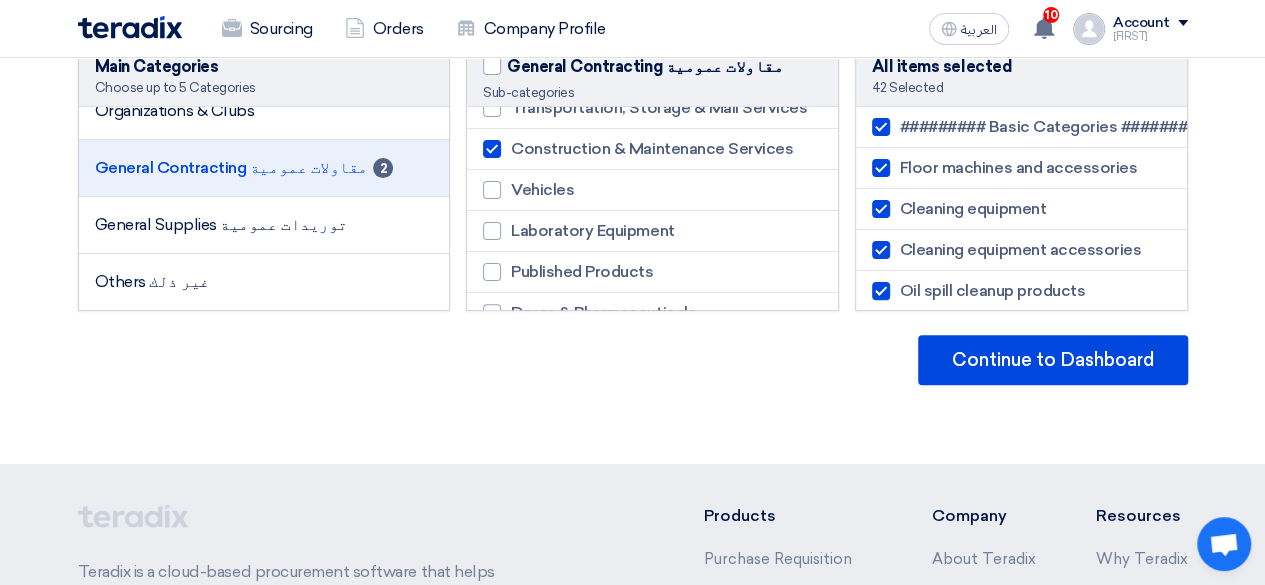 scroll, scrollTop: 839, scrollLeft: 0, axis: vertical 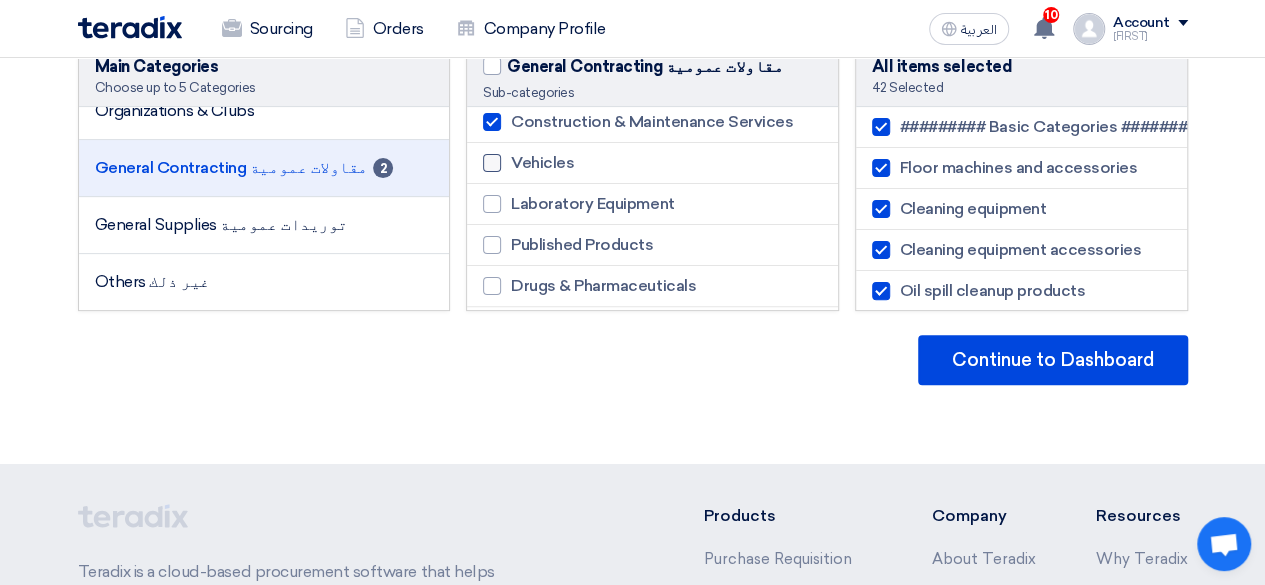 click 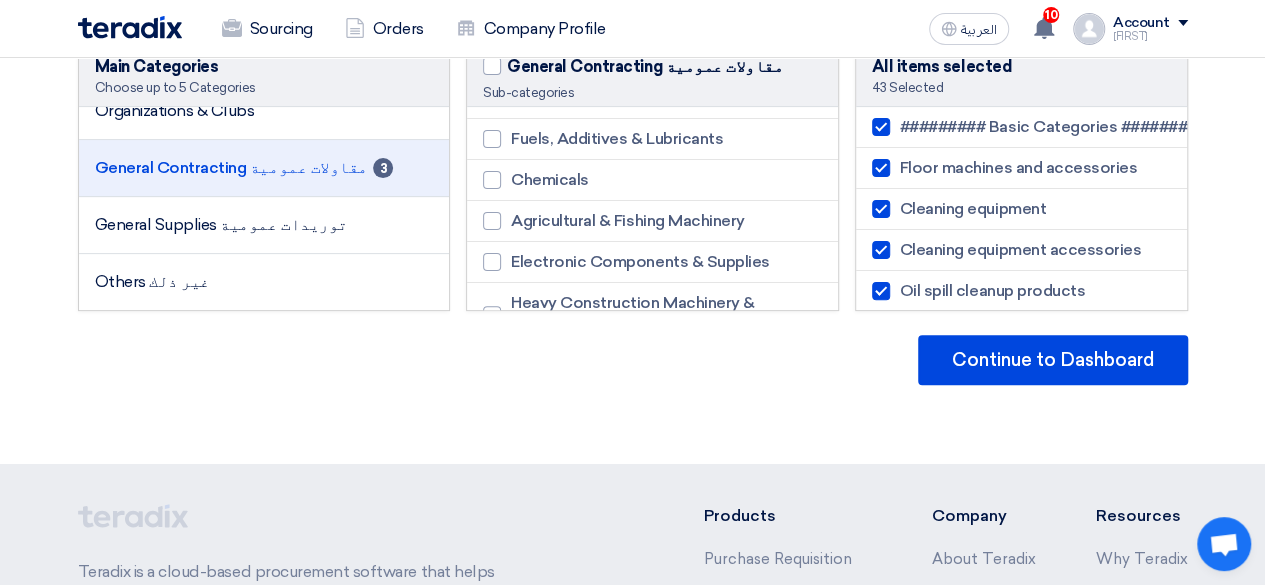 scroll, scrollTop: 1139, scrollLeft: 0, axis: vertical 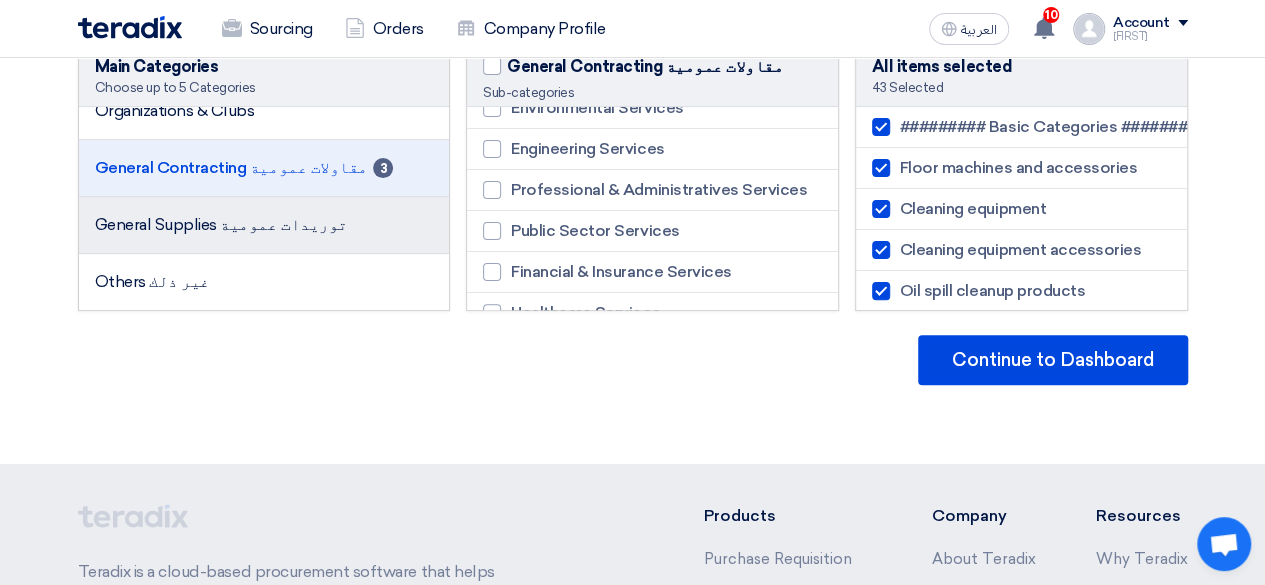 click on "General Supplies توريدات عمومية" 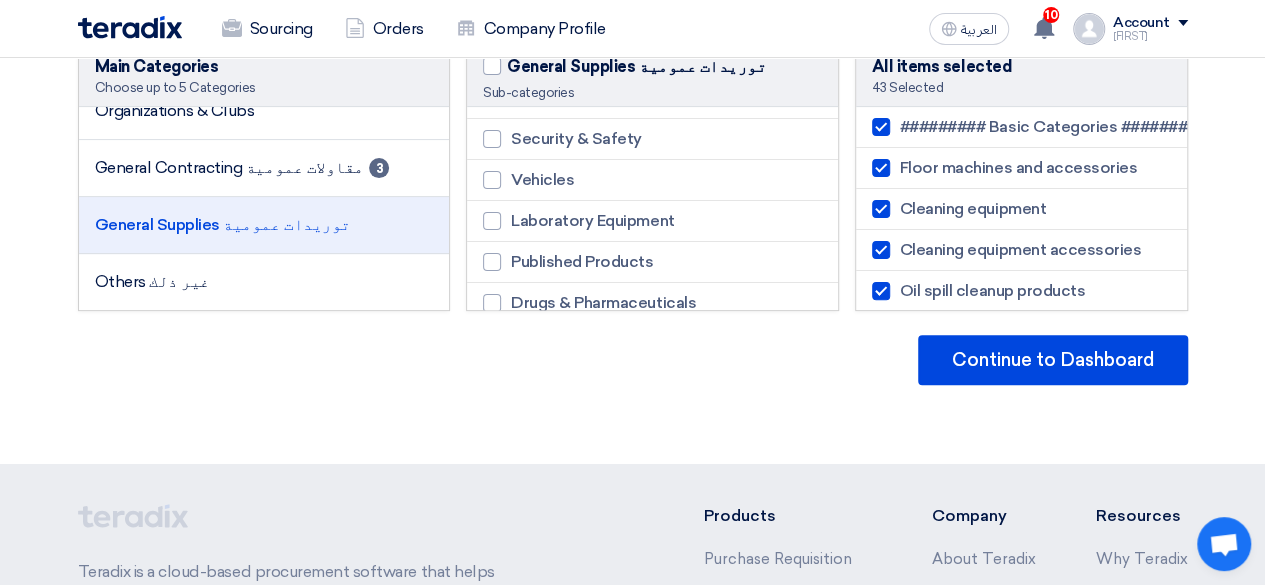 scroll, scrollTop: 540, scrollLeft: 0, axis: vertical 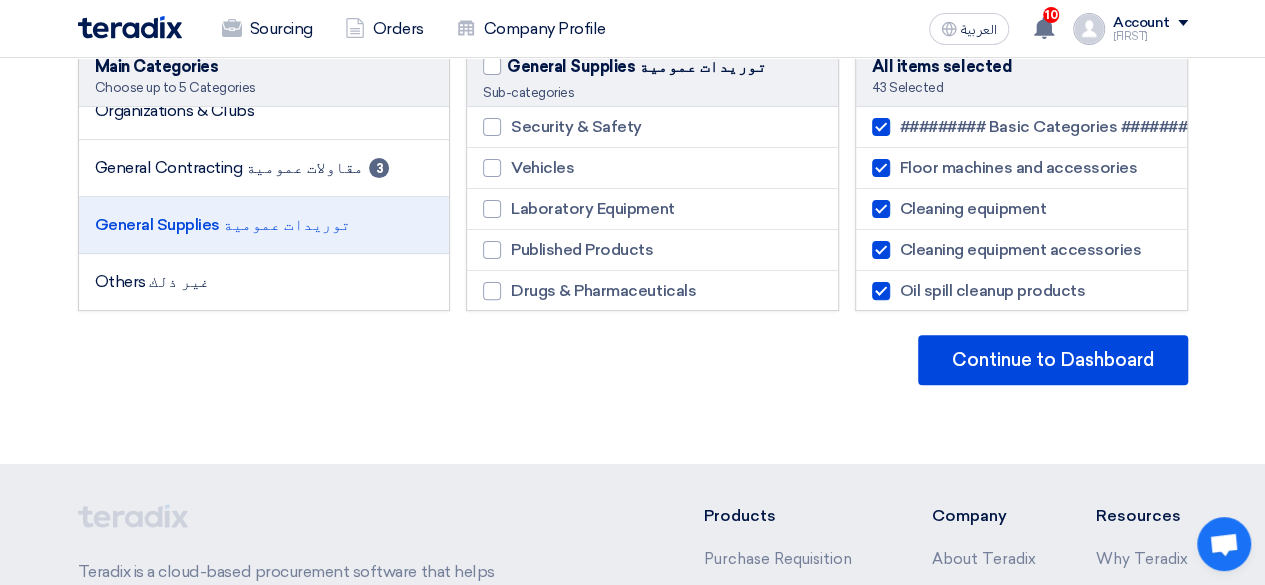 drag, startPoint x: 494, startPoint y: 163, endPoint x: 517, endPoint y: 175, distance: 25.942244 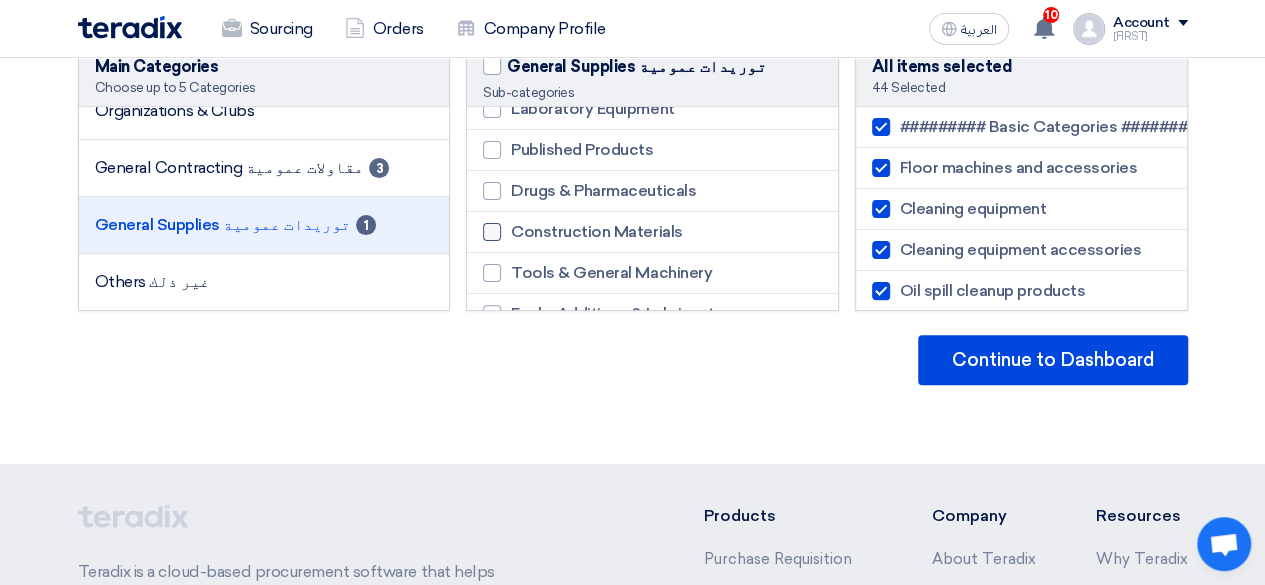 scroll, scrollTop: 540, scrollLeft: 0, axis: vertical 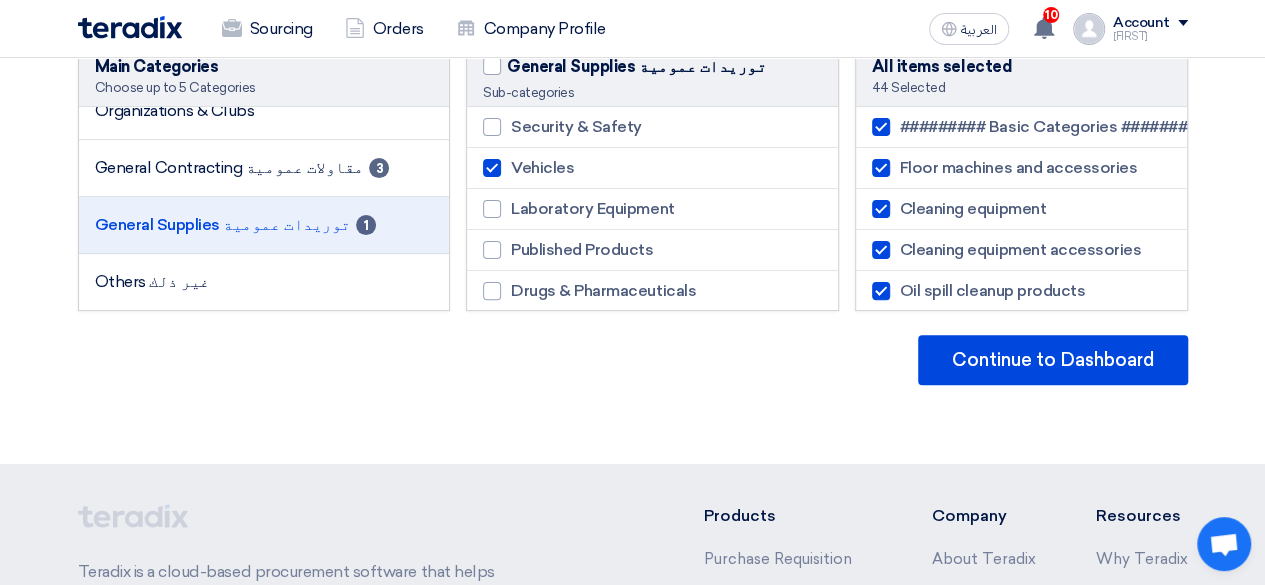 click 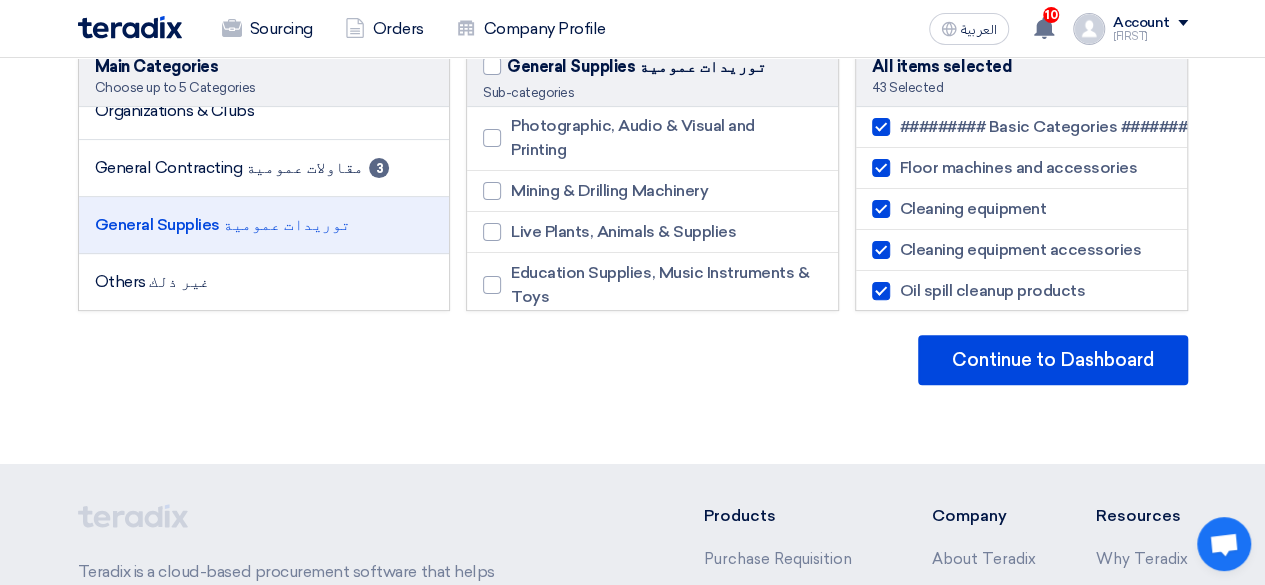 scroll, scrollTop: 1491, scrollLeft: 0, axis: vertical 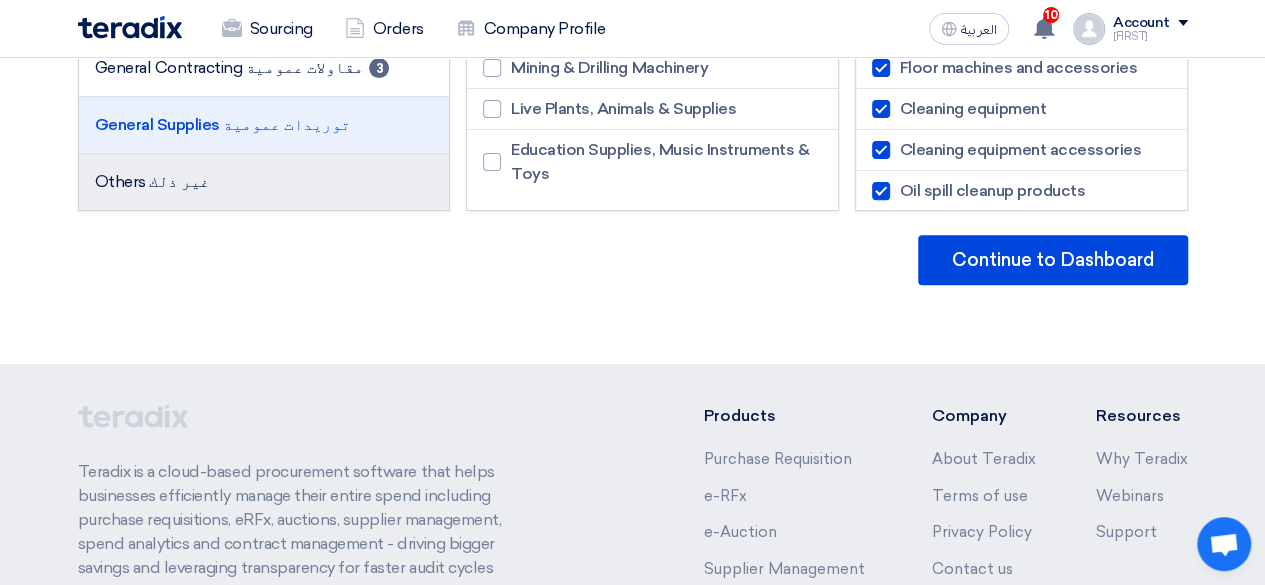 click on "Others غير ذلك" 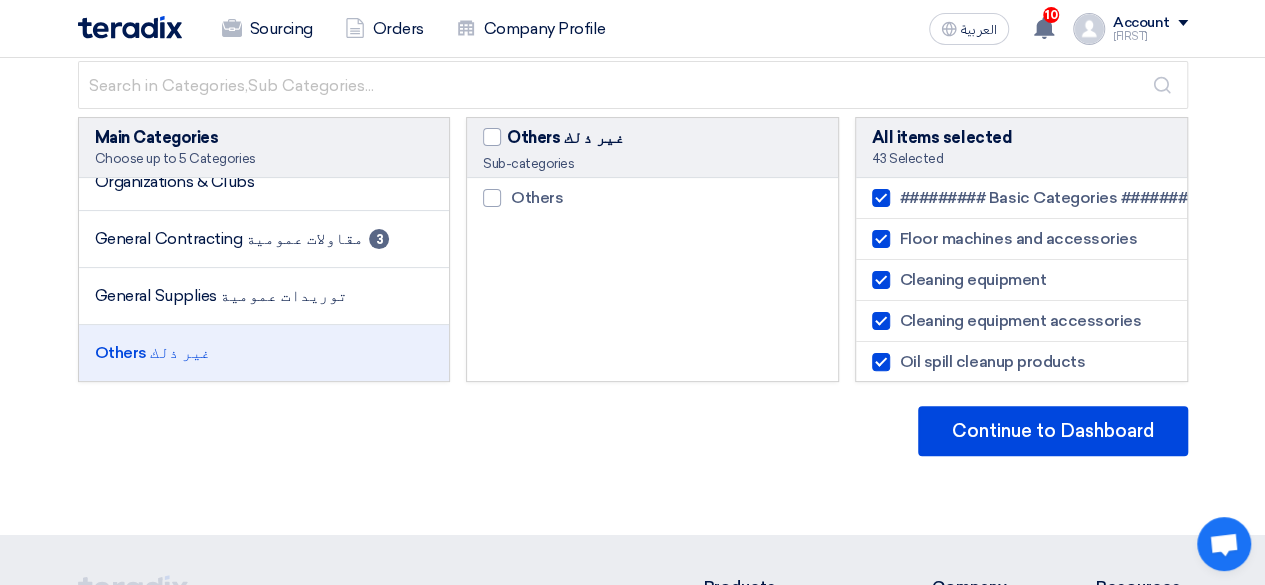 scroll, scrollTop: 79, scrollLeft: 0, axis: vertical 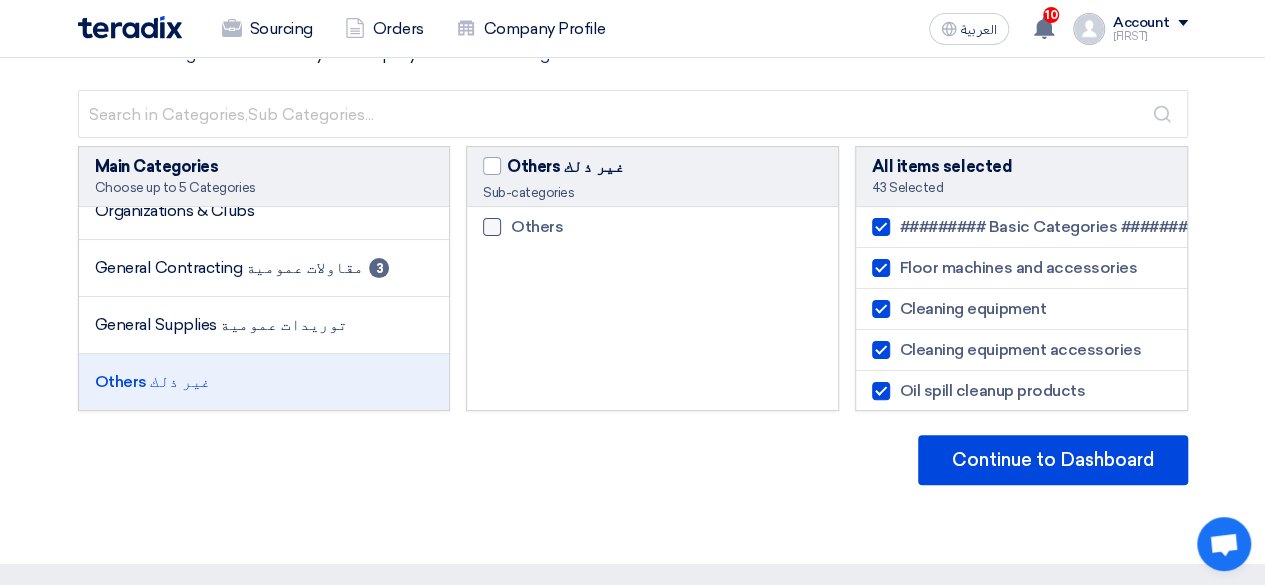 click 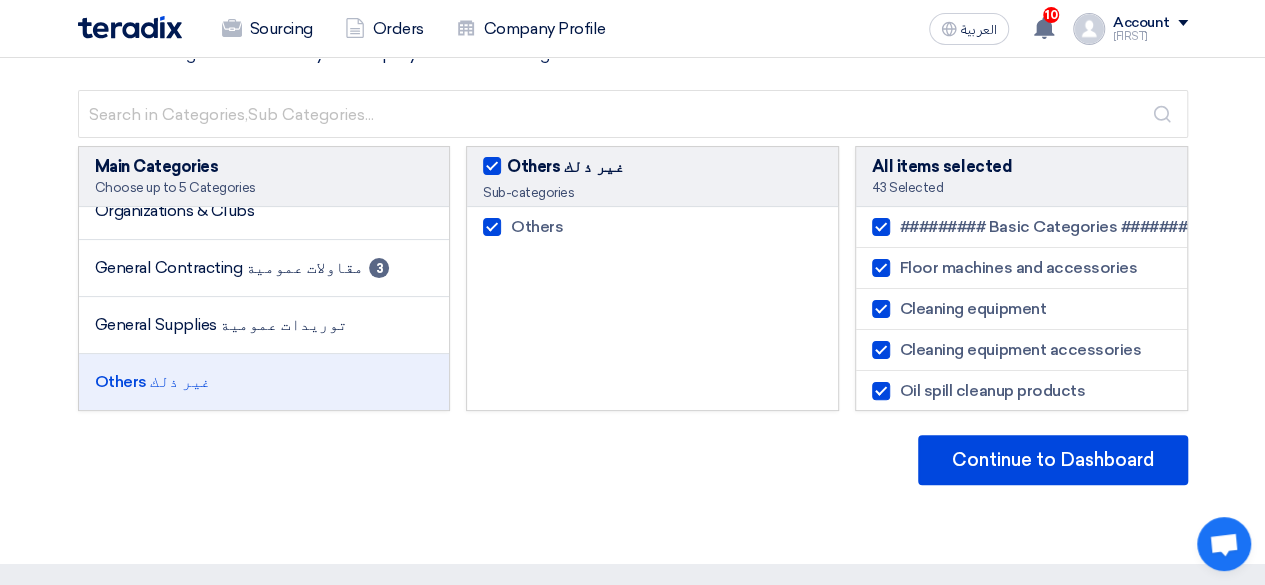 checkbox on "true" 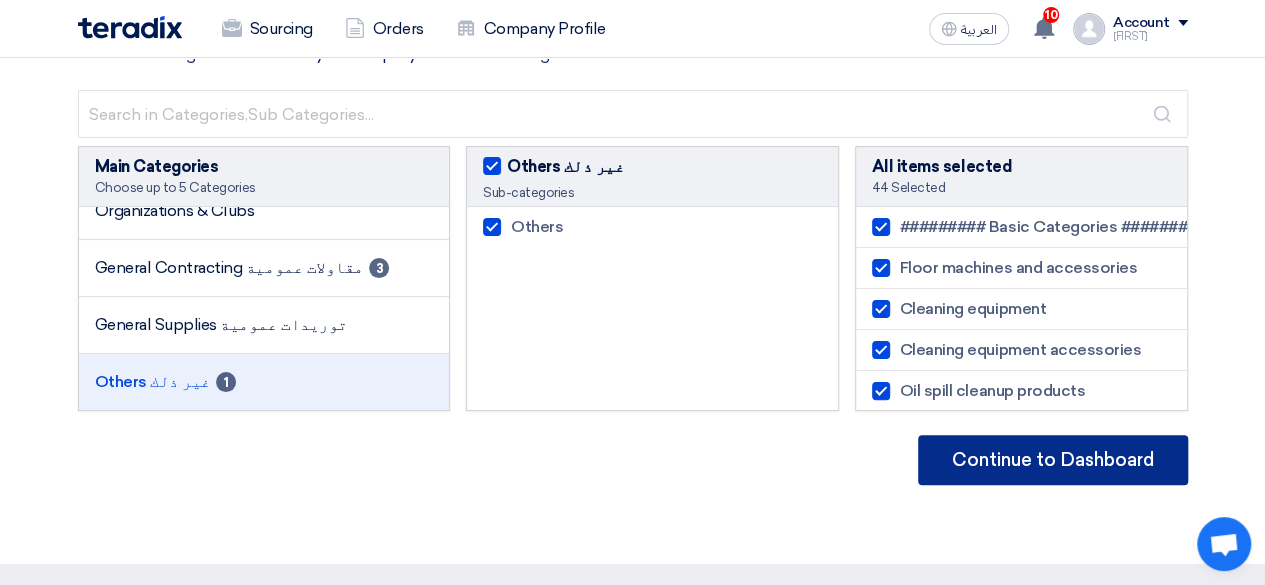 click on "Continue to Dashboard" 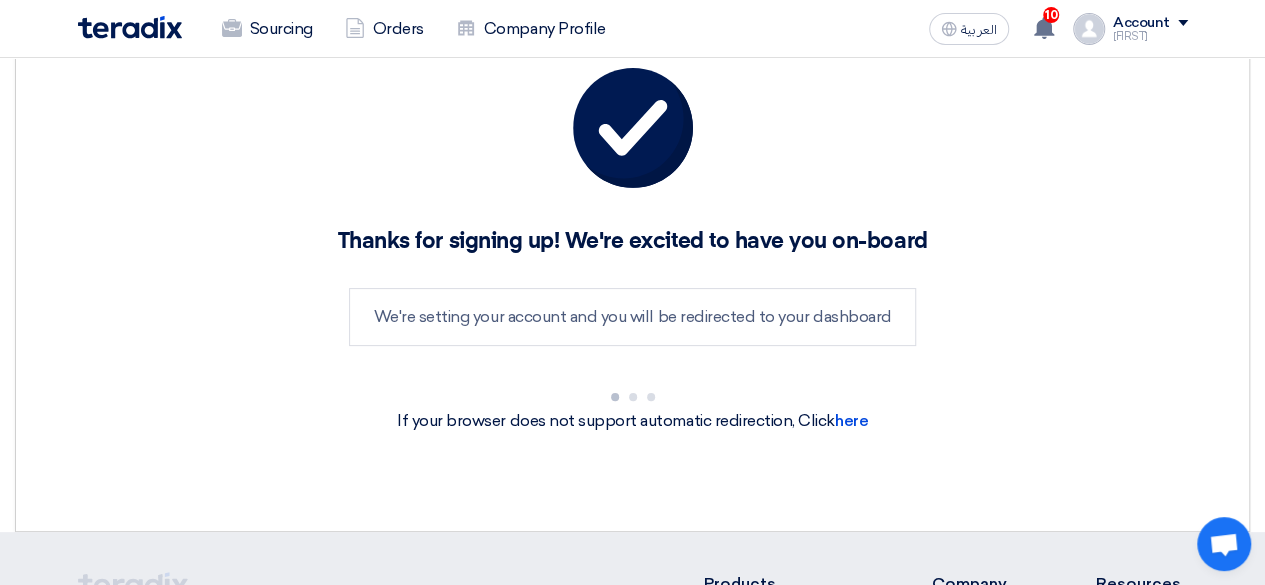 scroll, scrollTop: 0, scrollLeft: 0, axis: both 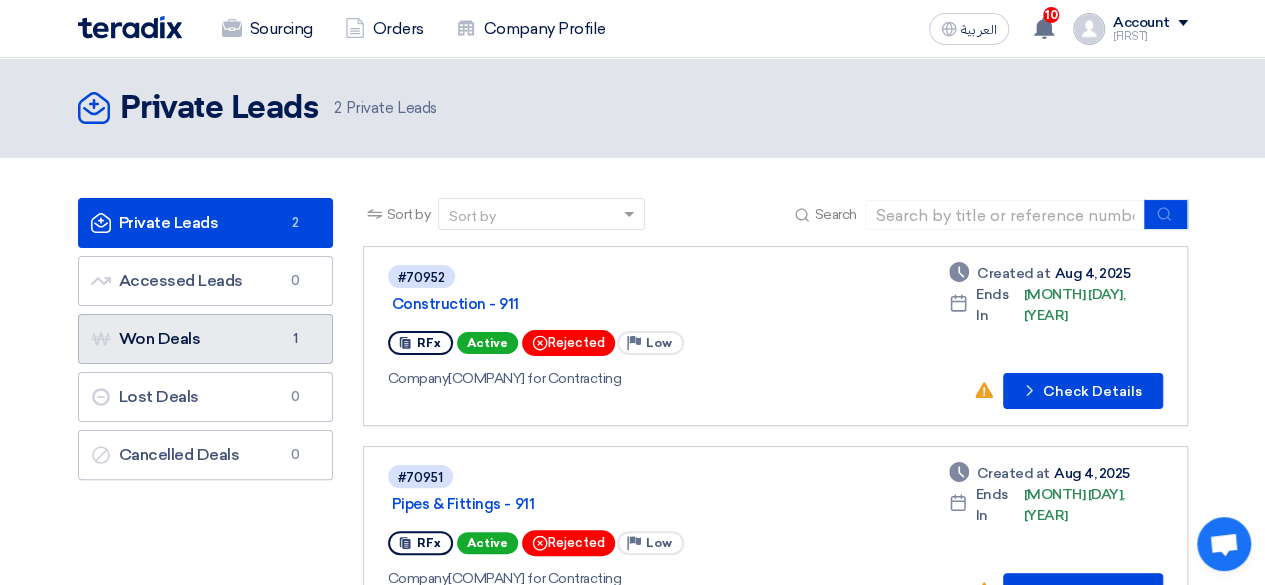 click on "Won Deals
Won Deals
1" 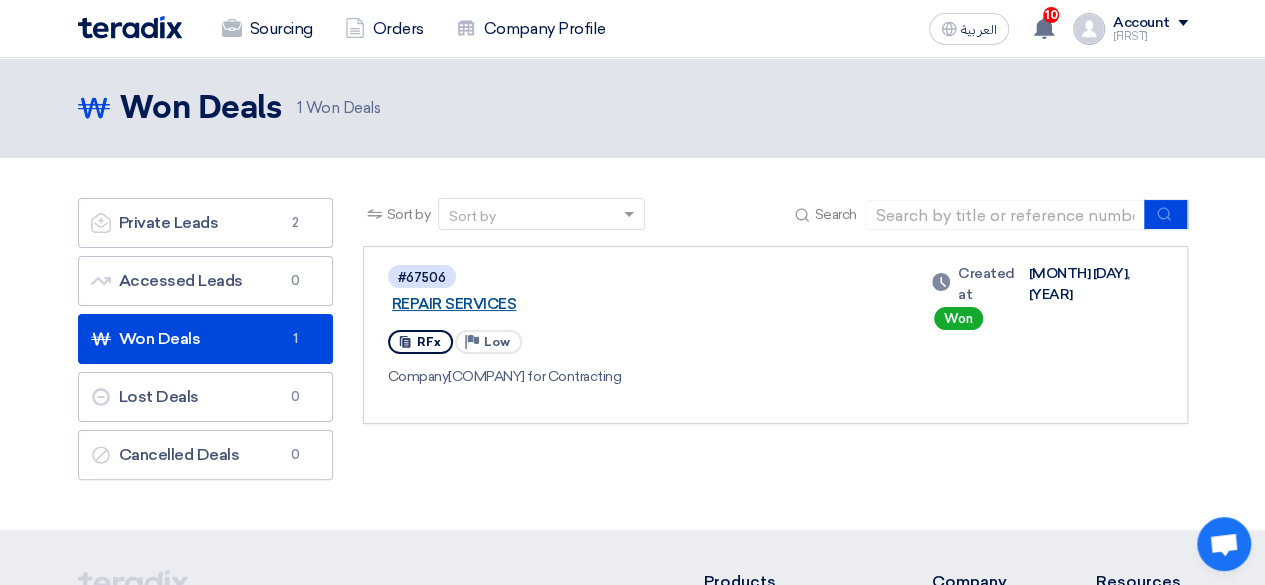 click on "REPAIR SERVICES" 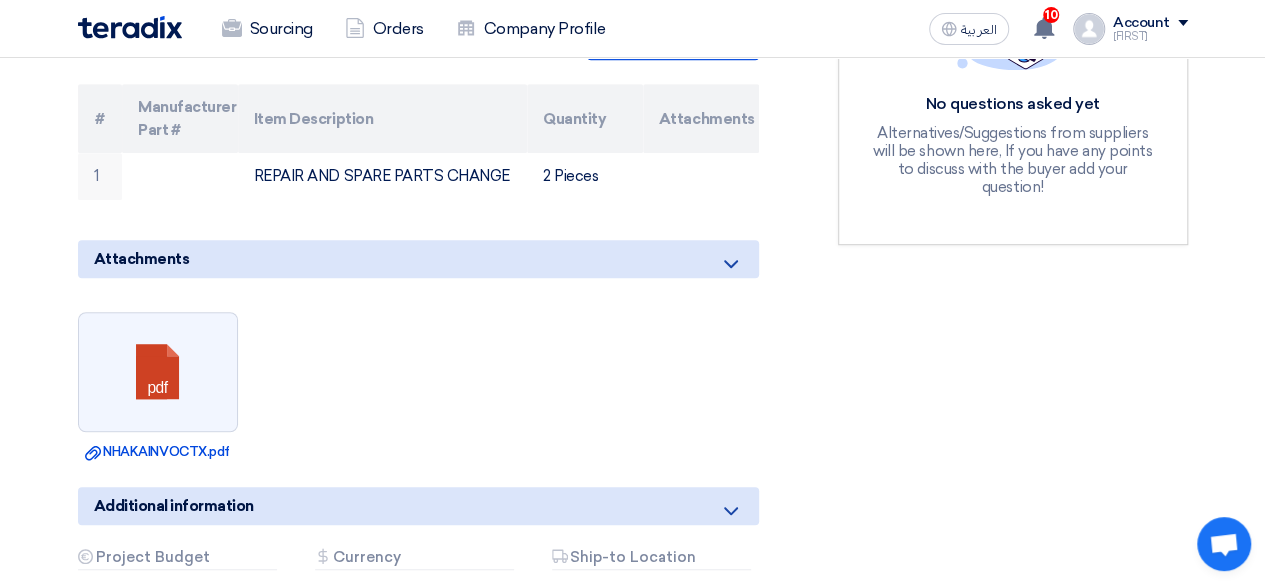 scroll, scrollTop: 600, scrollLeft: 0, axis: vertical 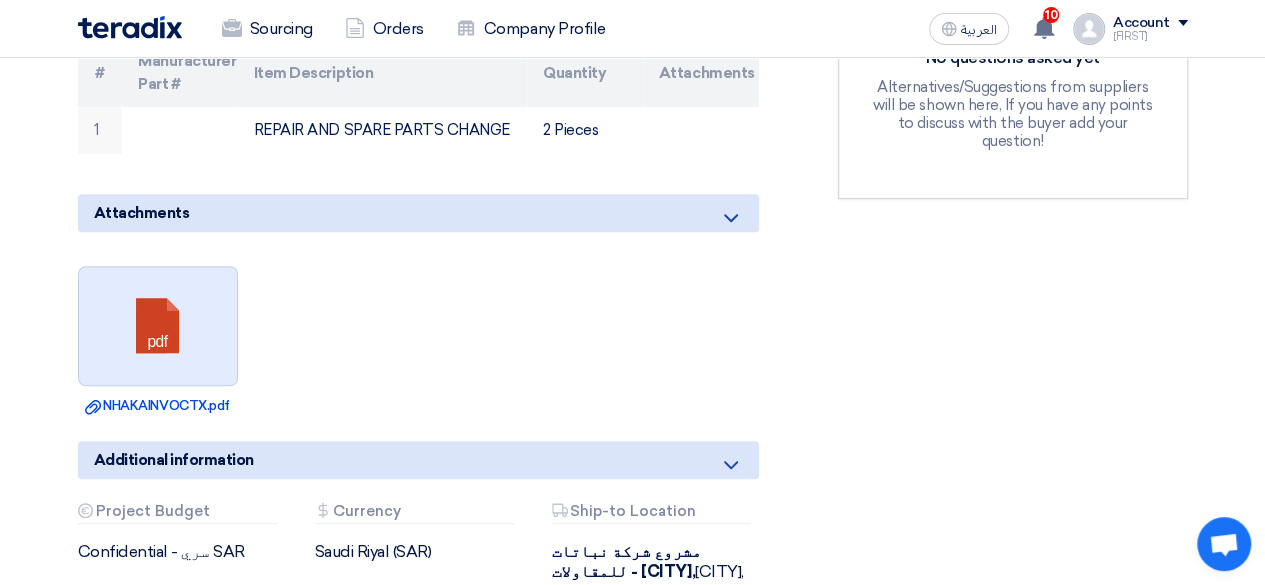 click at bounding box center (159, 327) 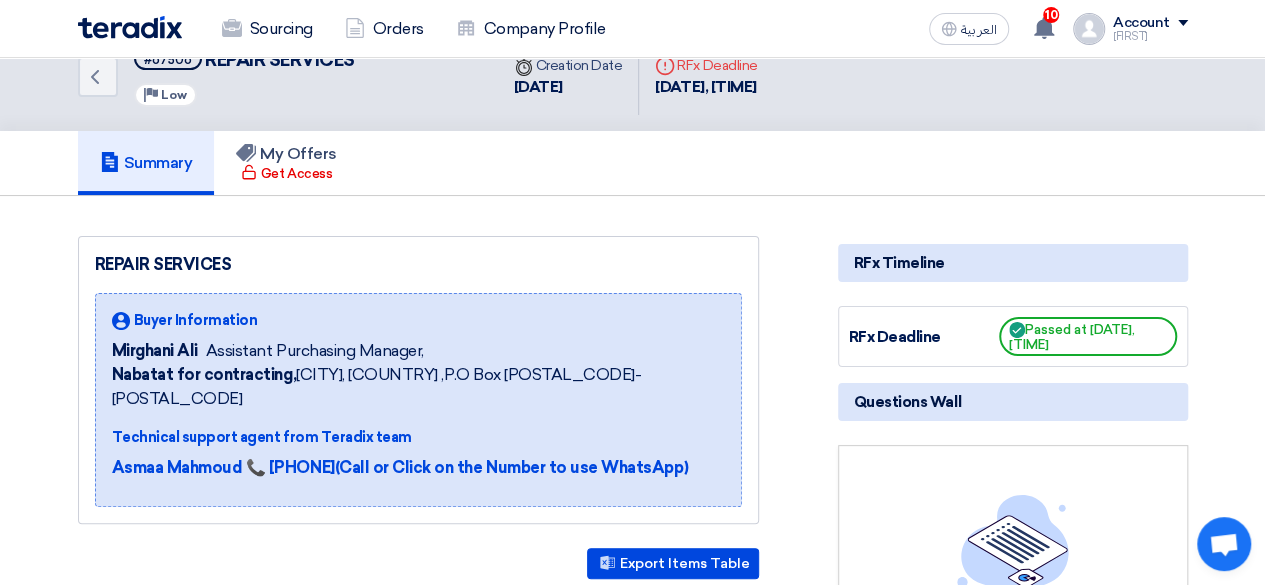 scroll, scrollTop: 0, scrollLeft: 0, axis: both 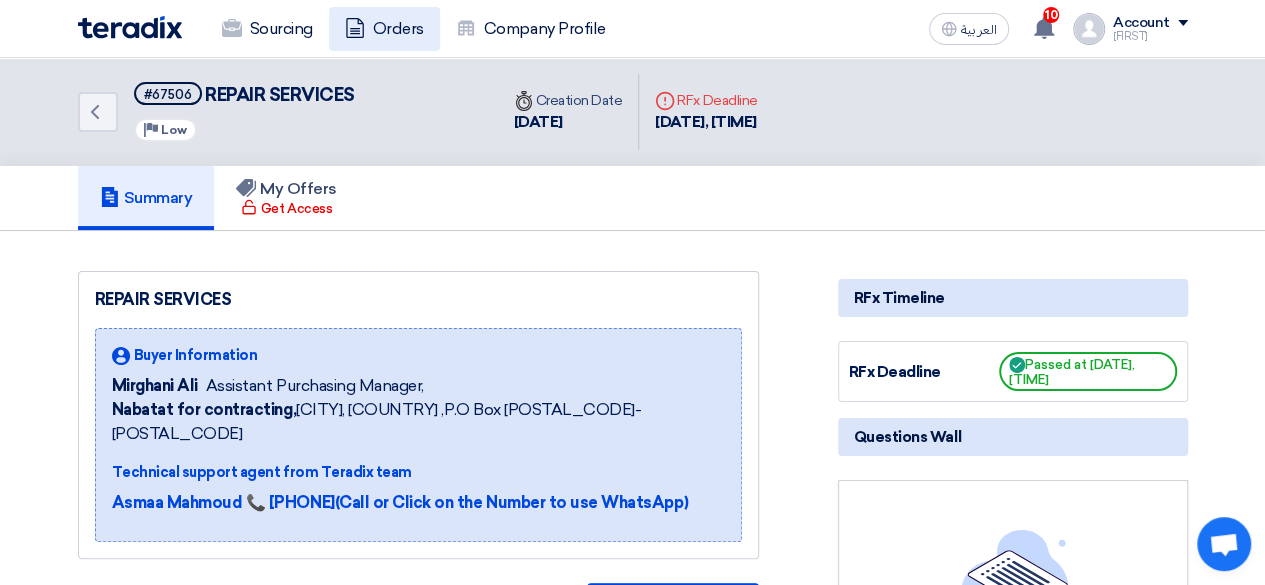 click on "Orders" 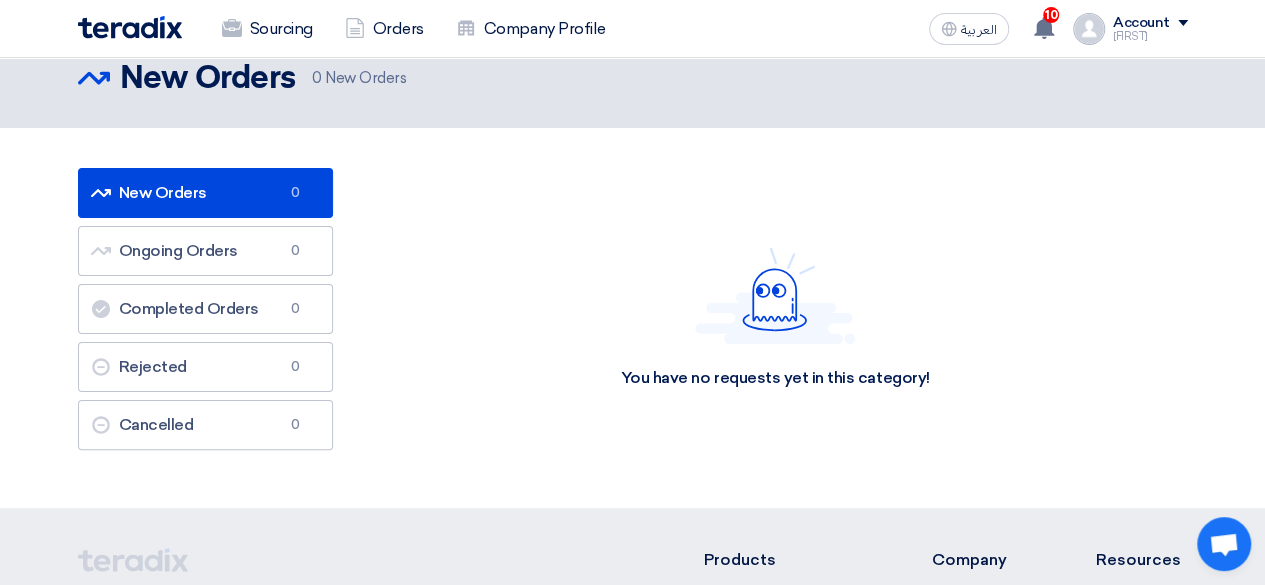 scroll, scrollTop: 0, scrollLeft: 0, axis: both 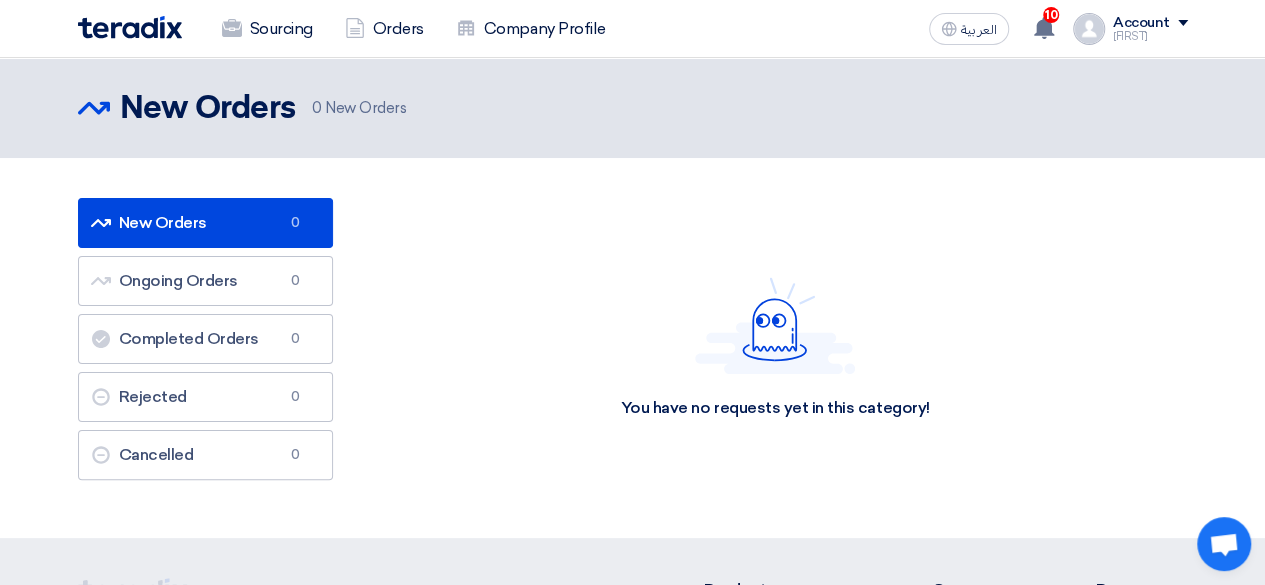 click on "New Orders
New Orders
0" 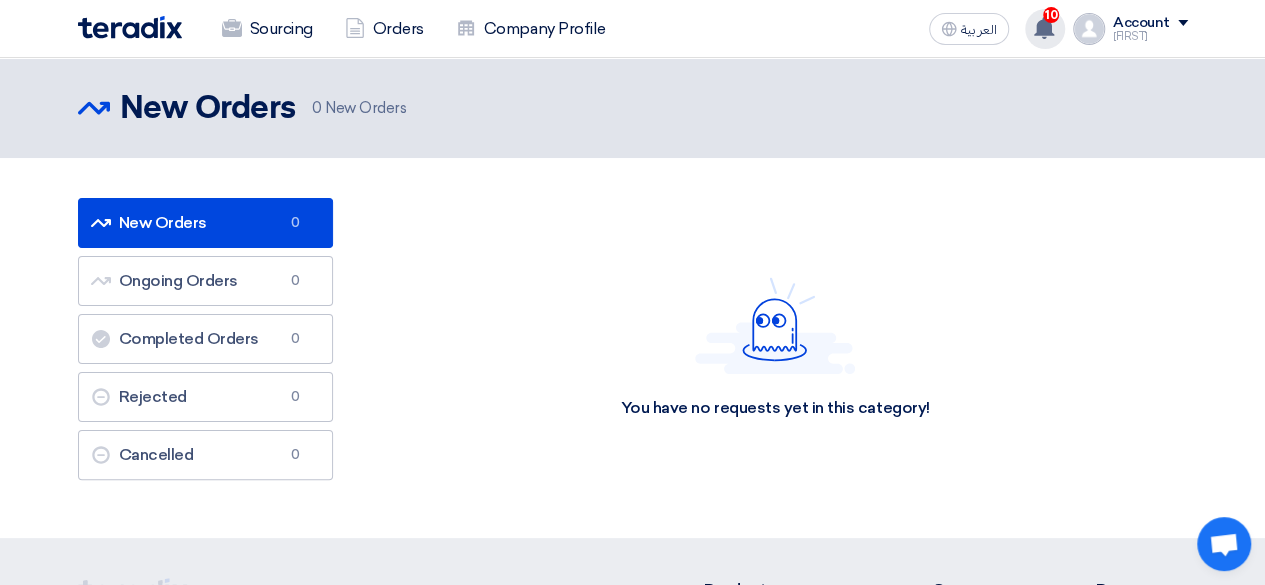 click on "10" 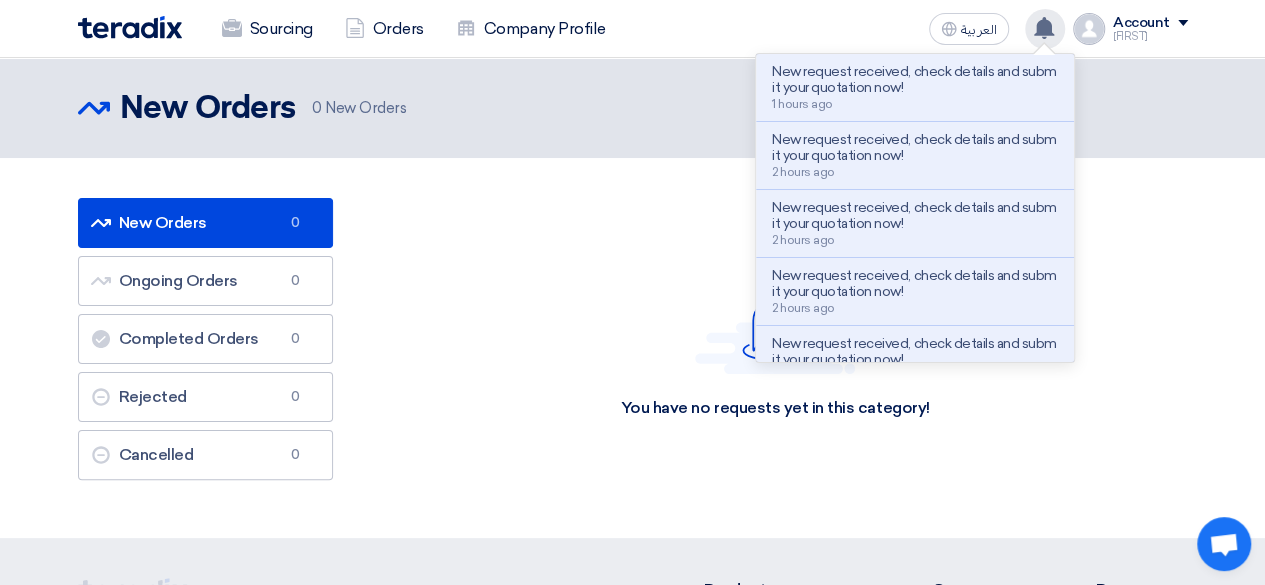 click on "You have no requests yet in this category!" 